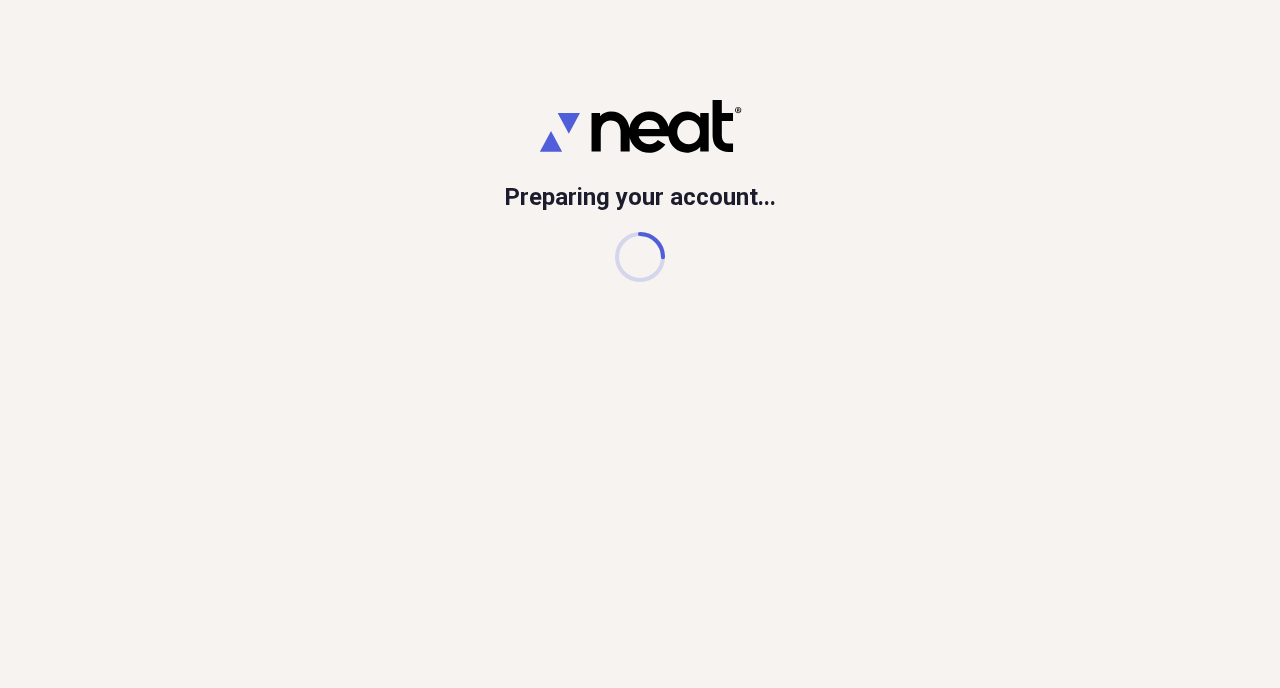 scroll, scrollTop: 0, scrollLeft: 0, axis: both 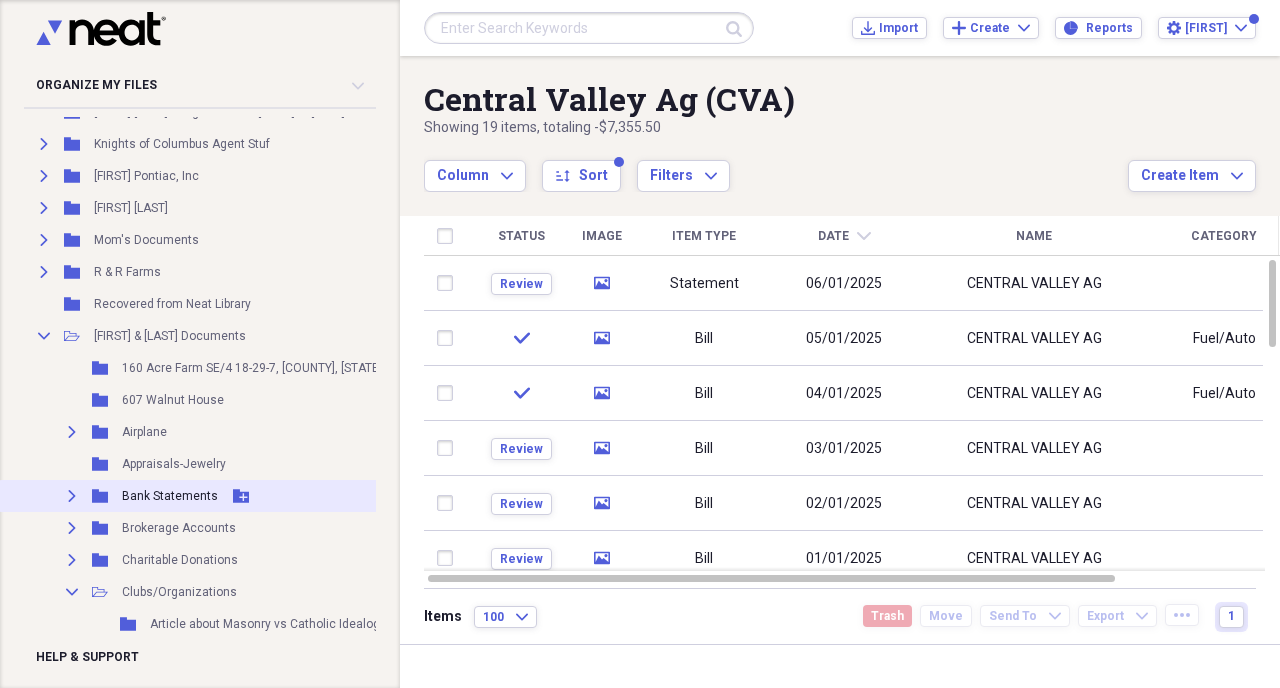 click on "Expand" 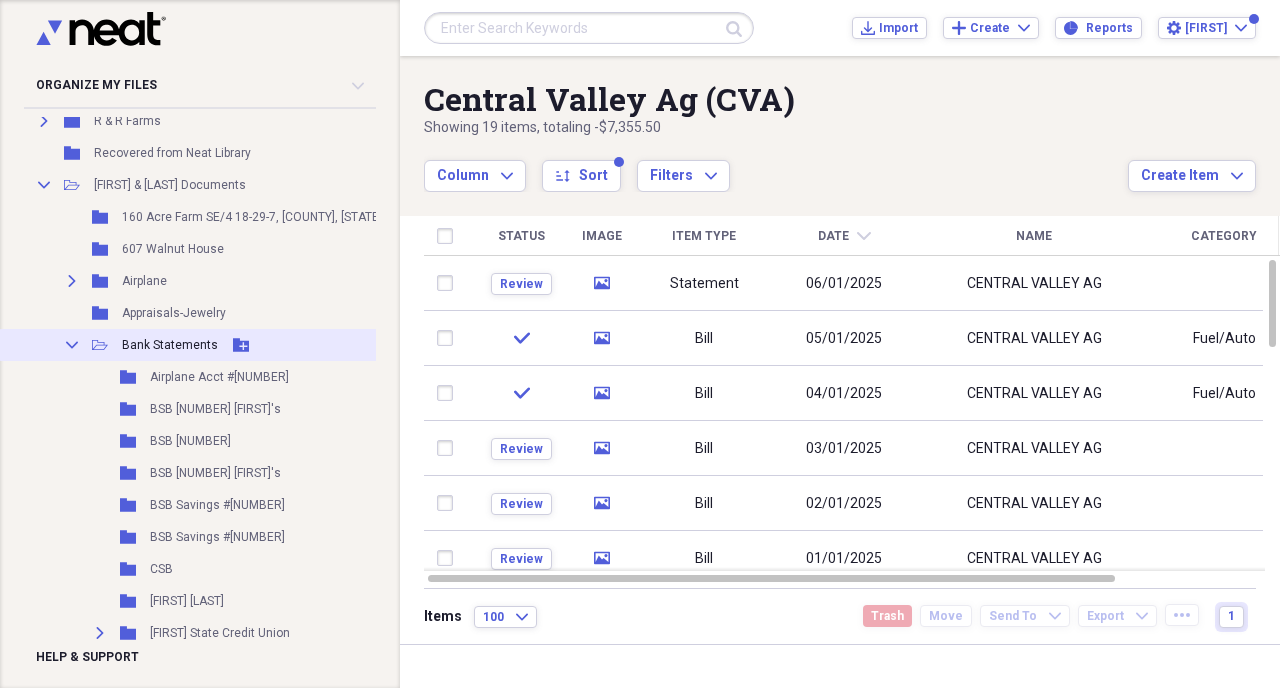 scroll, scrollTop: 626, scrollLeft: 0, axis: vertical 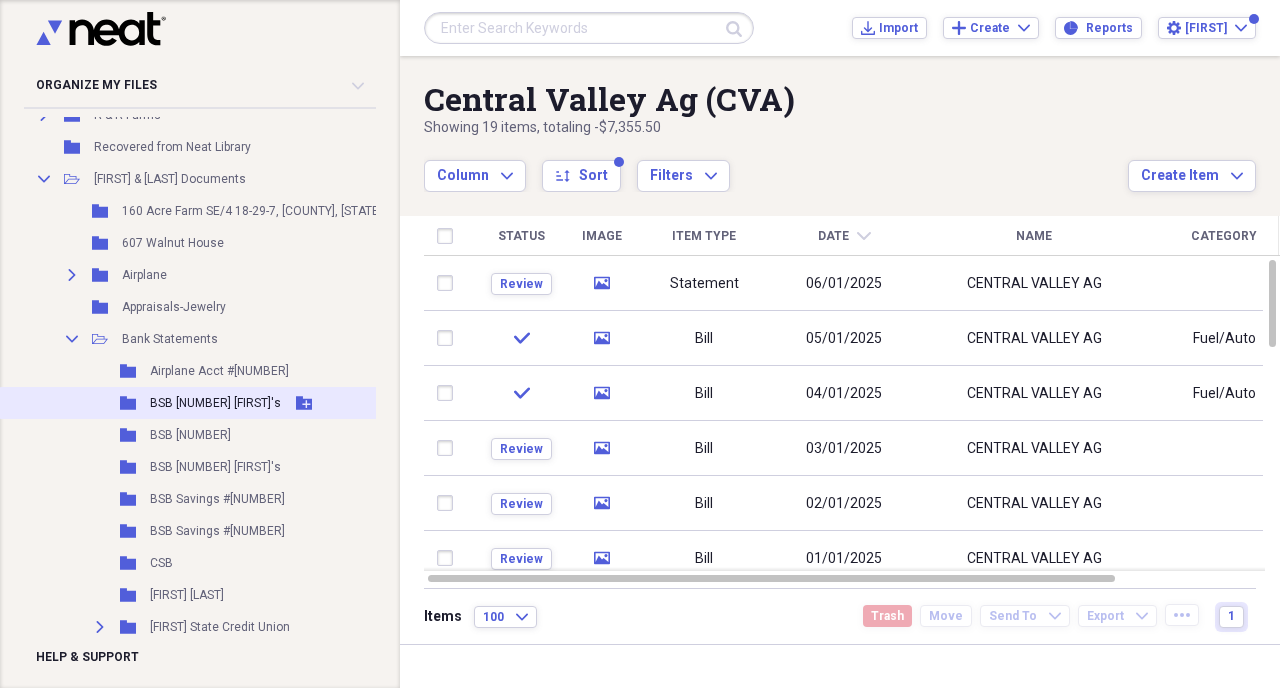 click on "BSB [NUMBER] [FIRST]'s" at bounding box center [215, 403] 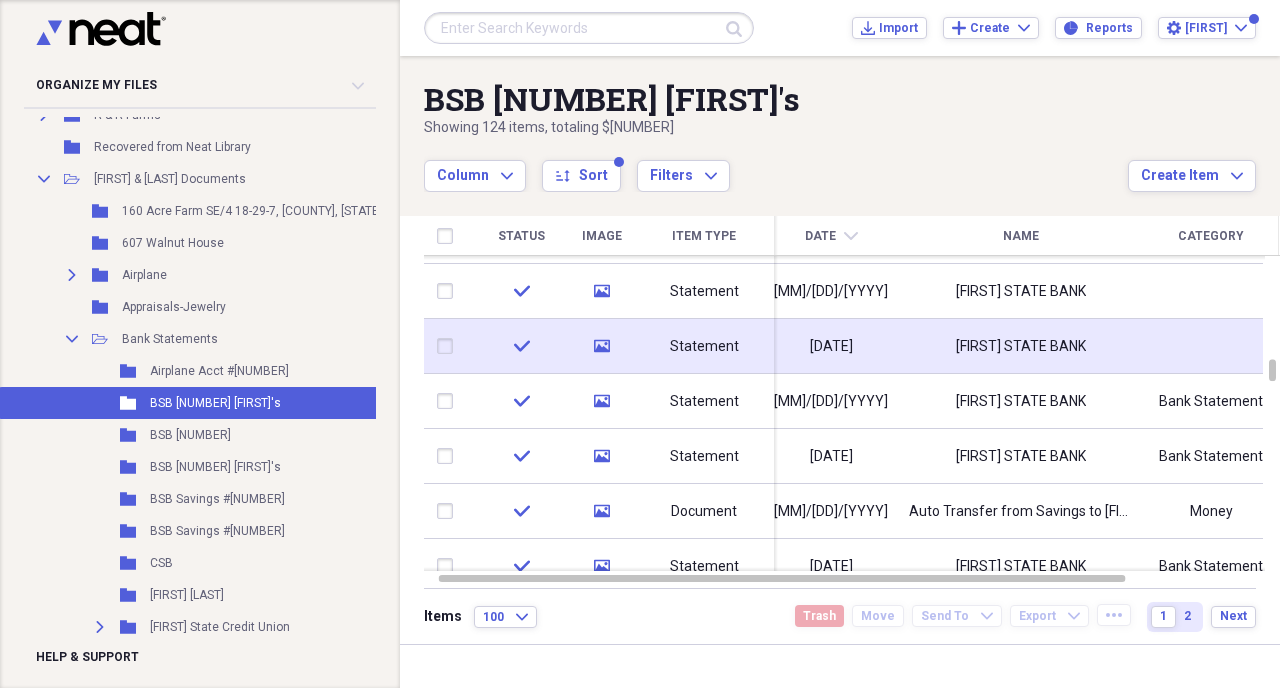 click on "media" 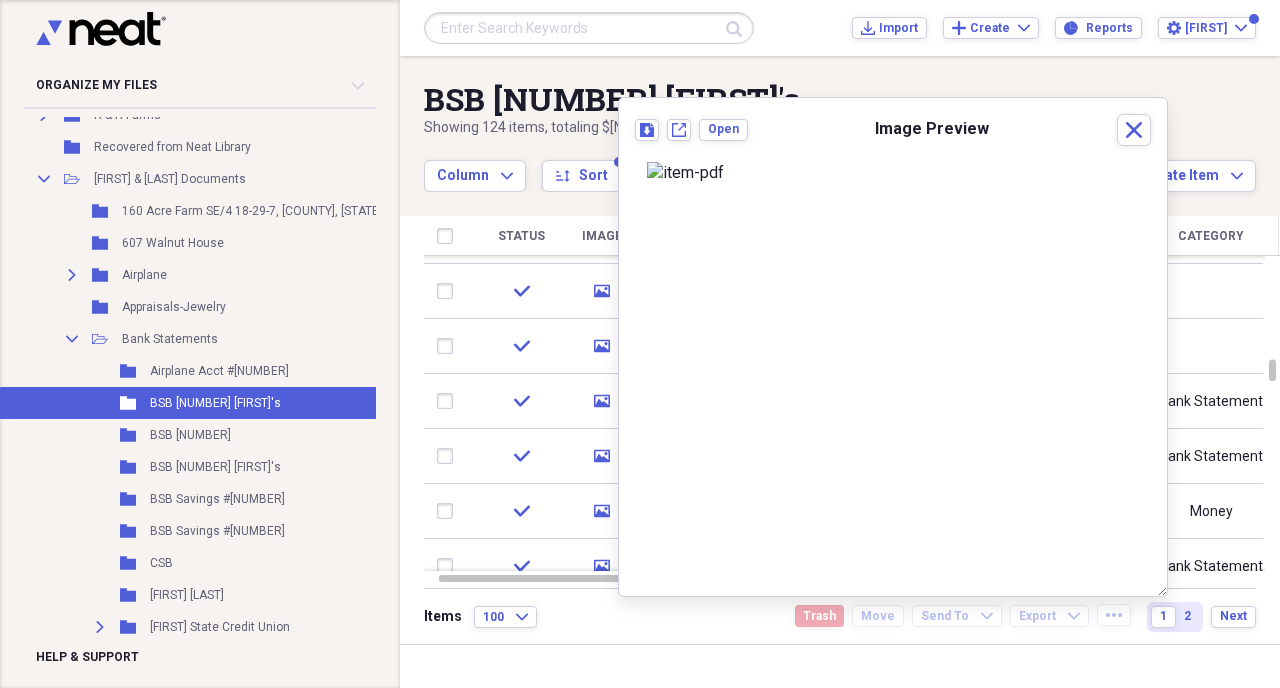 scroll, scrollTop: 0, scrollLeft: 0, axis: both 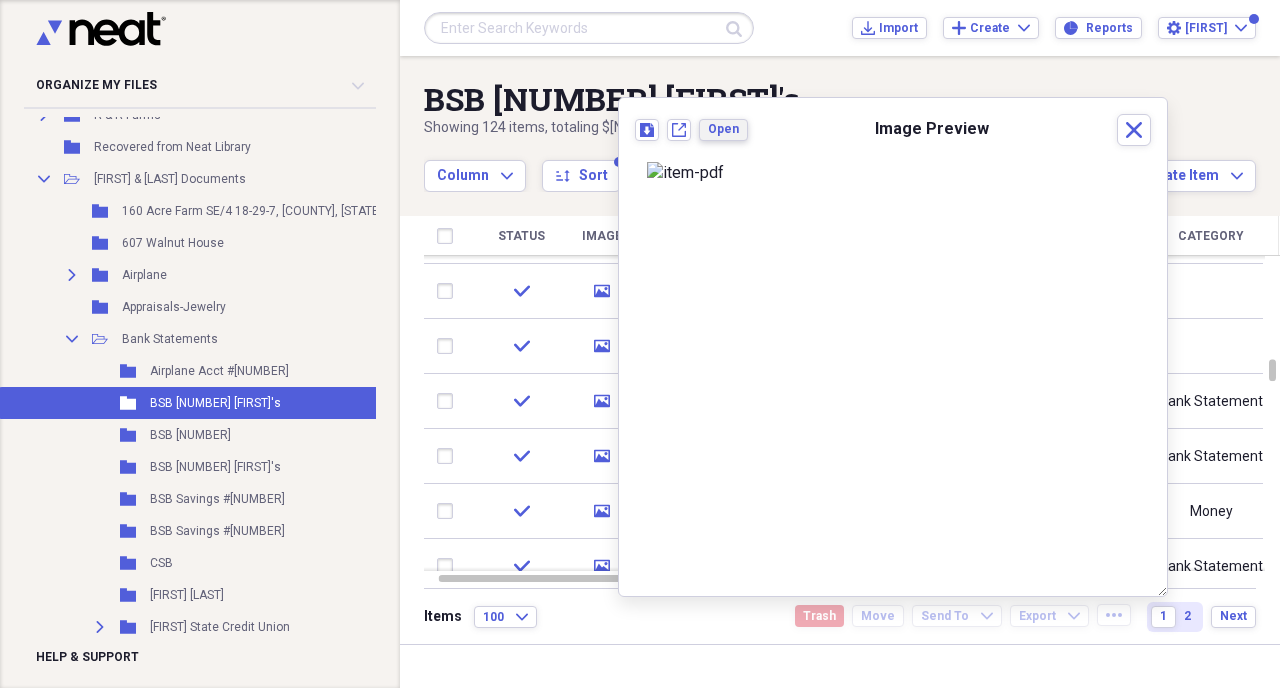 click on "Open" at bounding box center (723, 129) 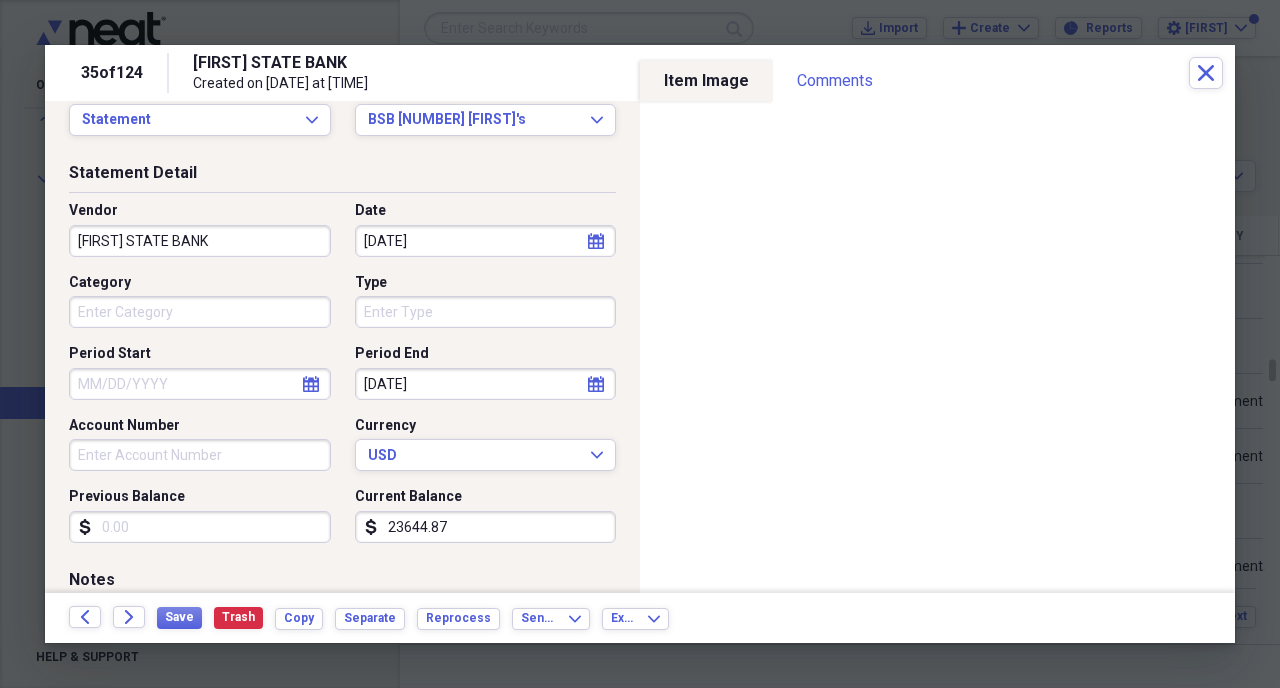 scroll, scrollTop: 49, scrollLeft: 0, axis: vertical 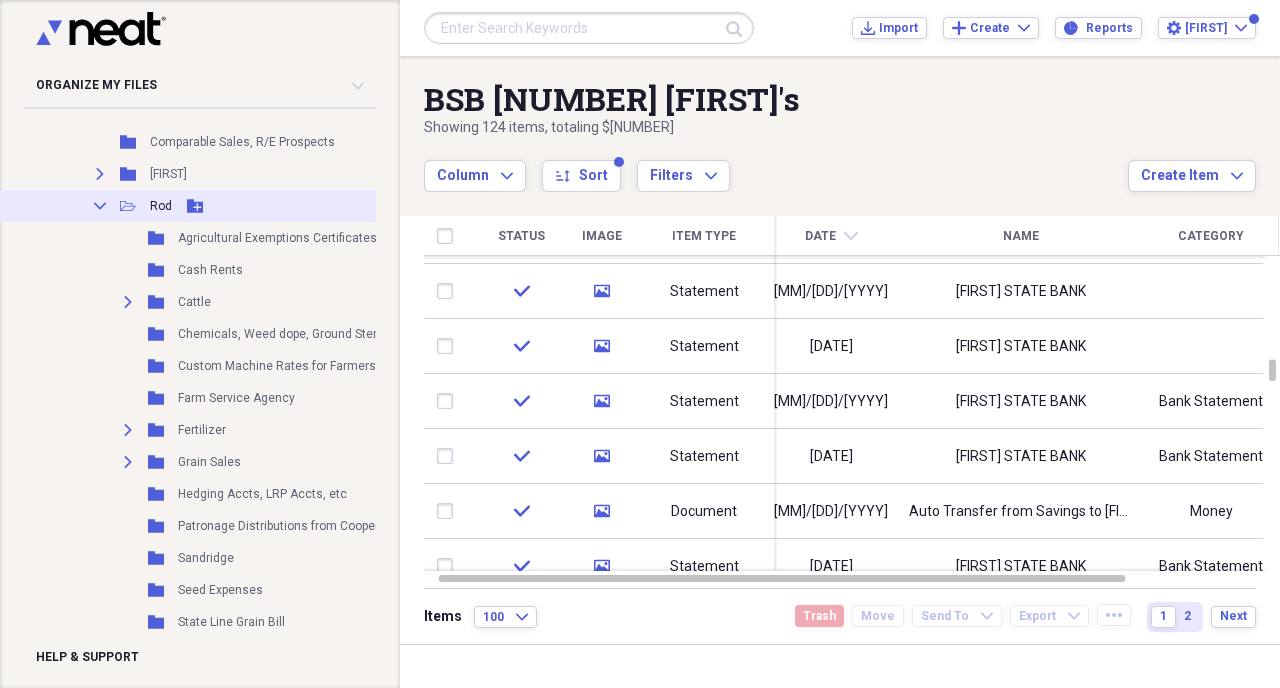 click on "Collapse" 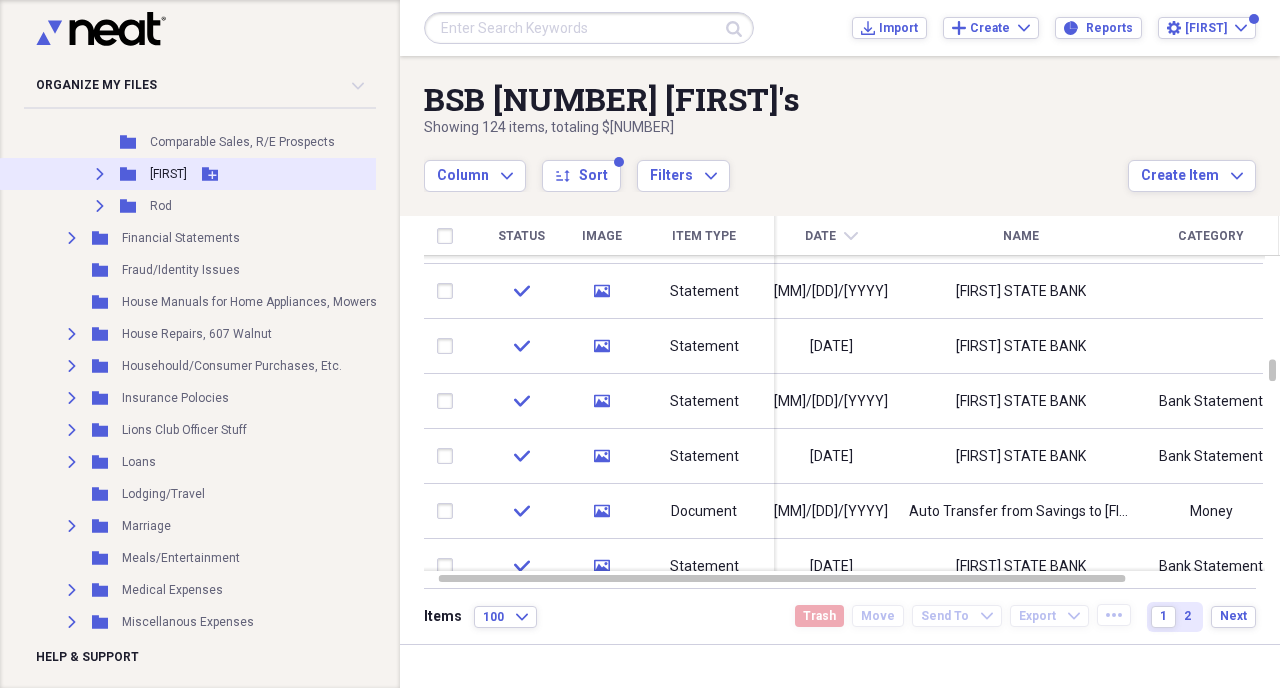 click 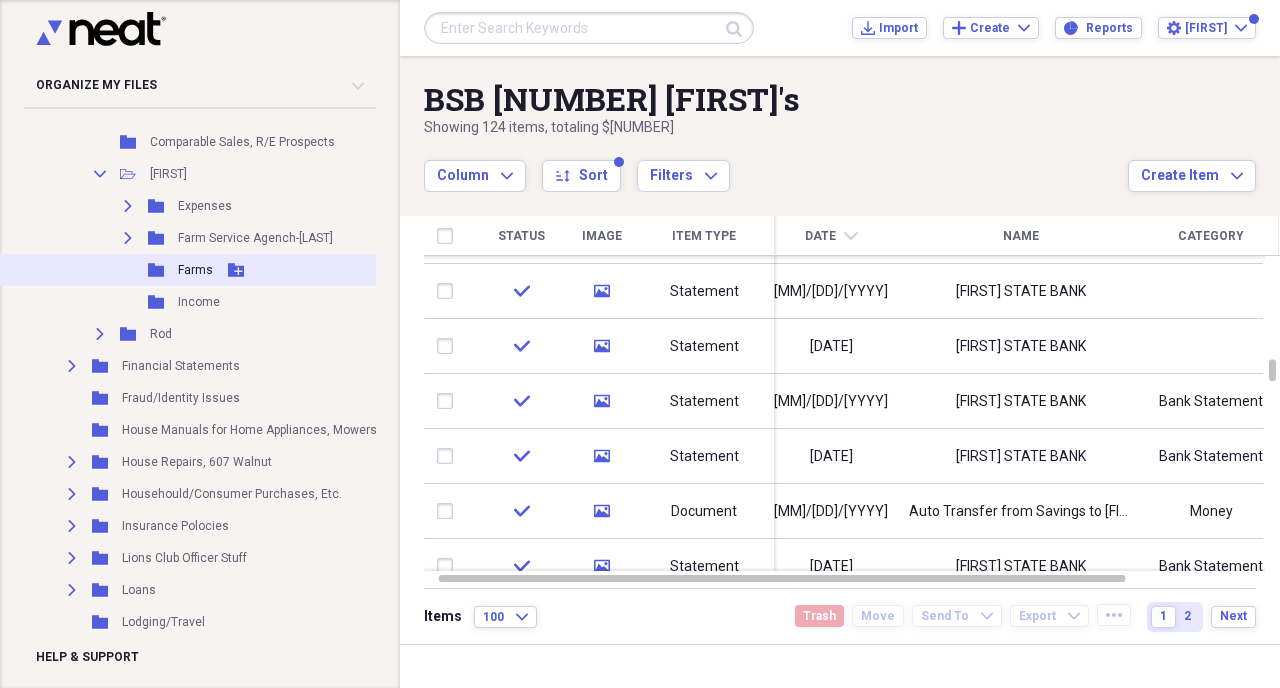 click on "Farms" at bounding box center [195, 270] 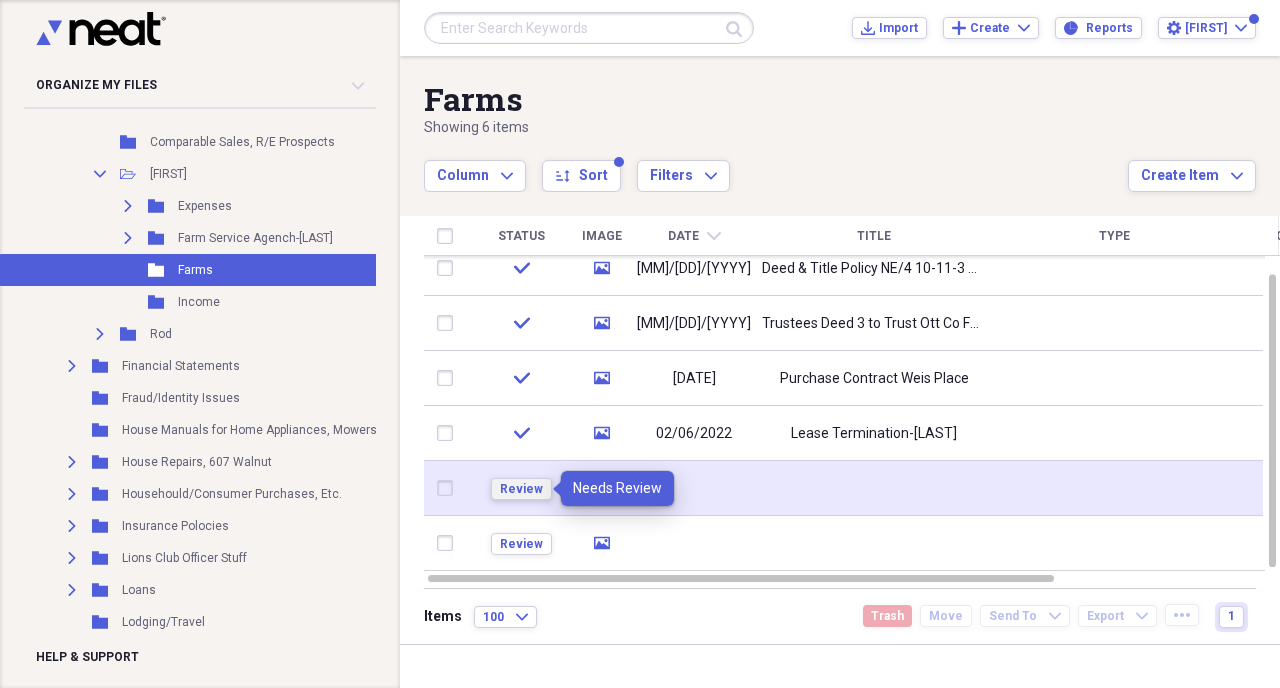 click on "Review" at bounding box center (521, 489) 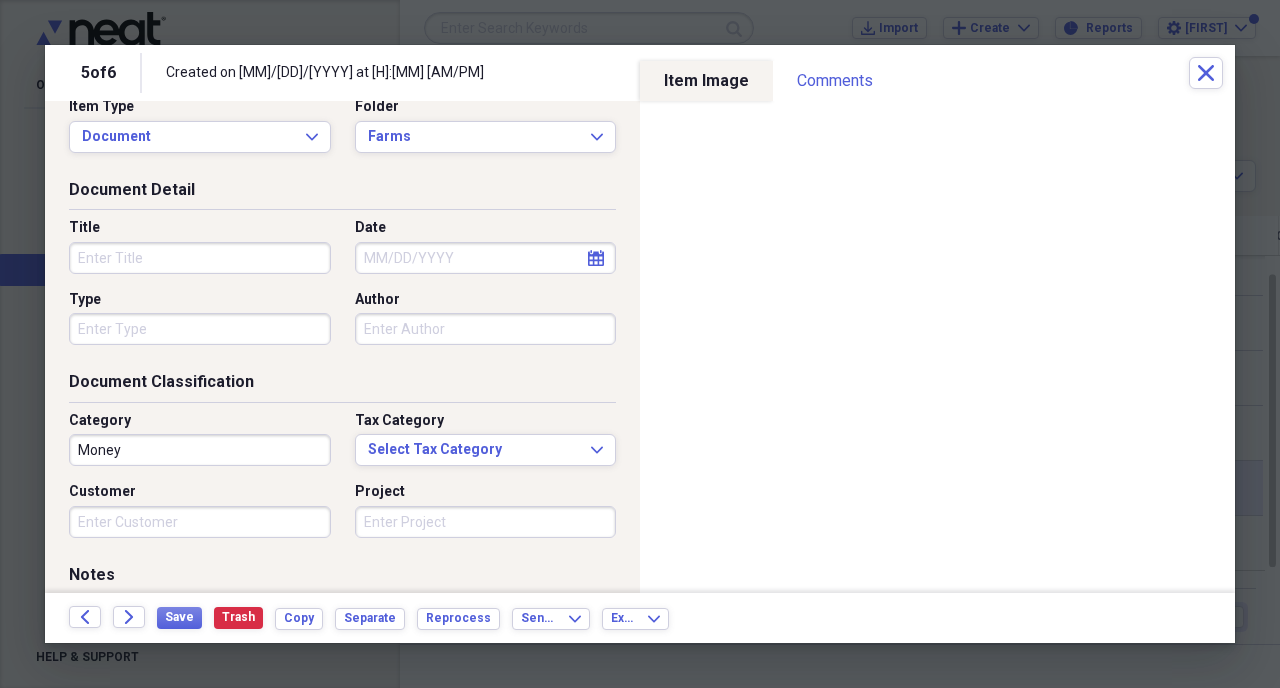 scroll, scrollTop: 32, scrollLeft: 0, axis: vertical 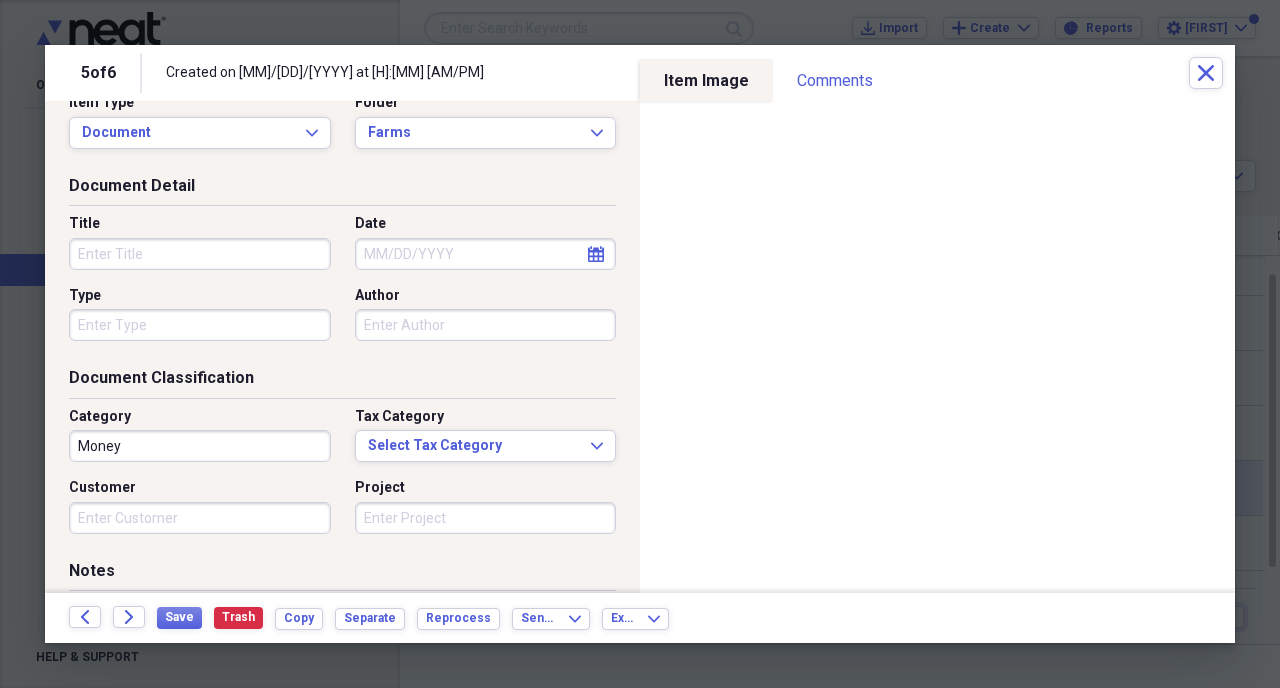 click on "Title" at bounding box center [200, 254] 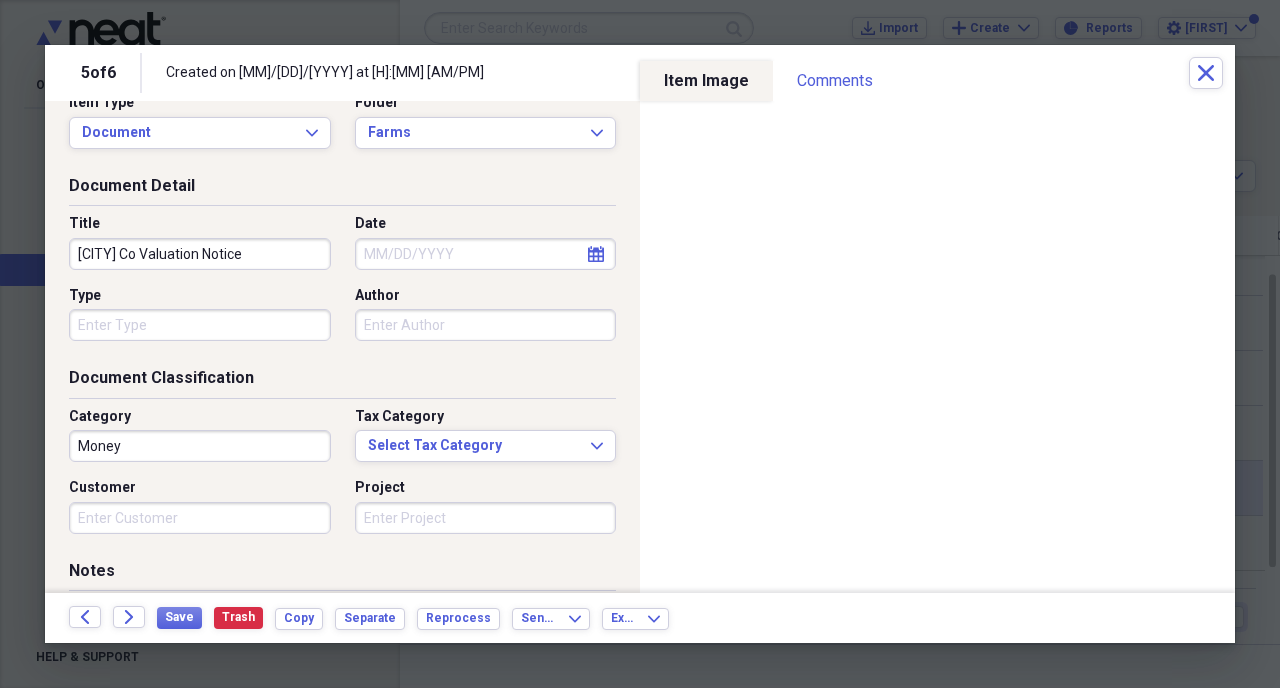 type on "[CITY] Co Valuation Notice" 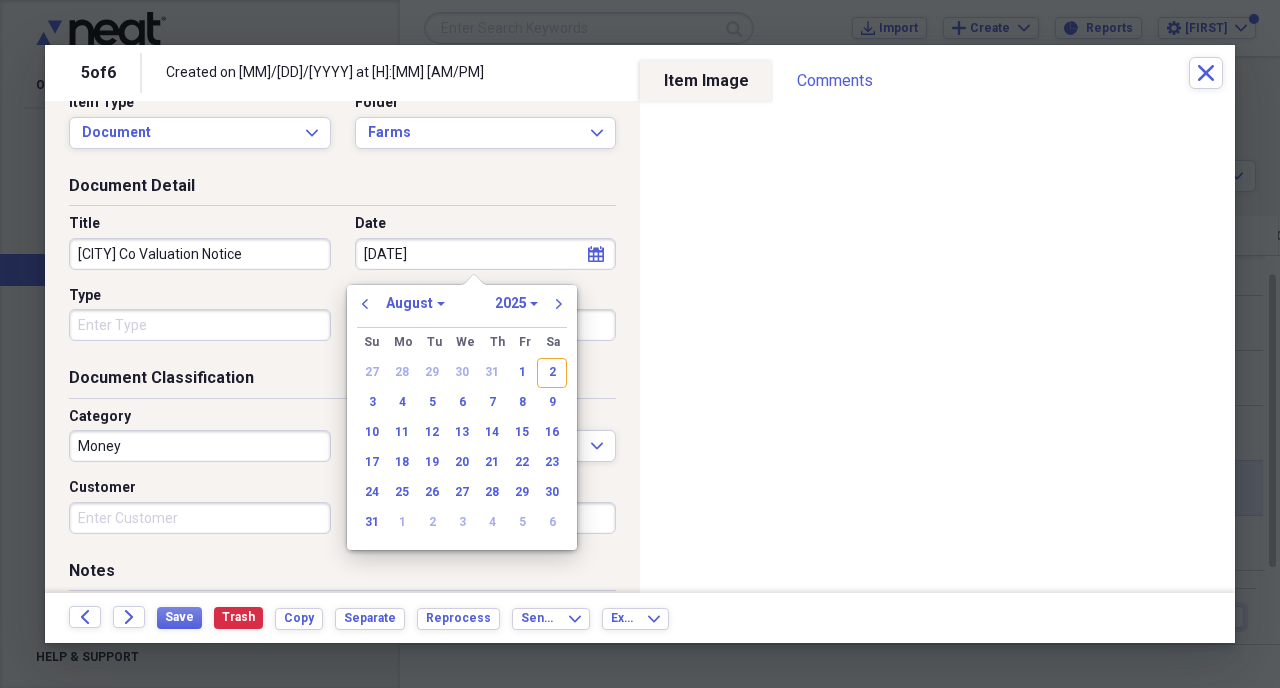 type on "[DATE]" 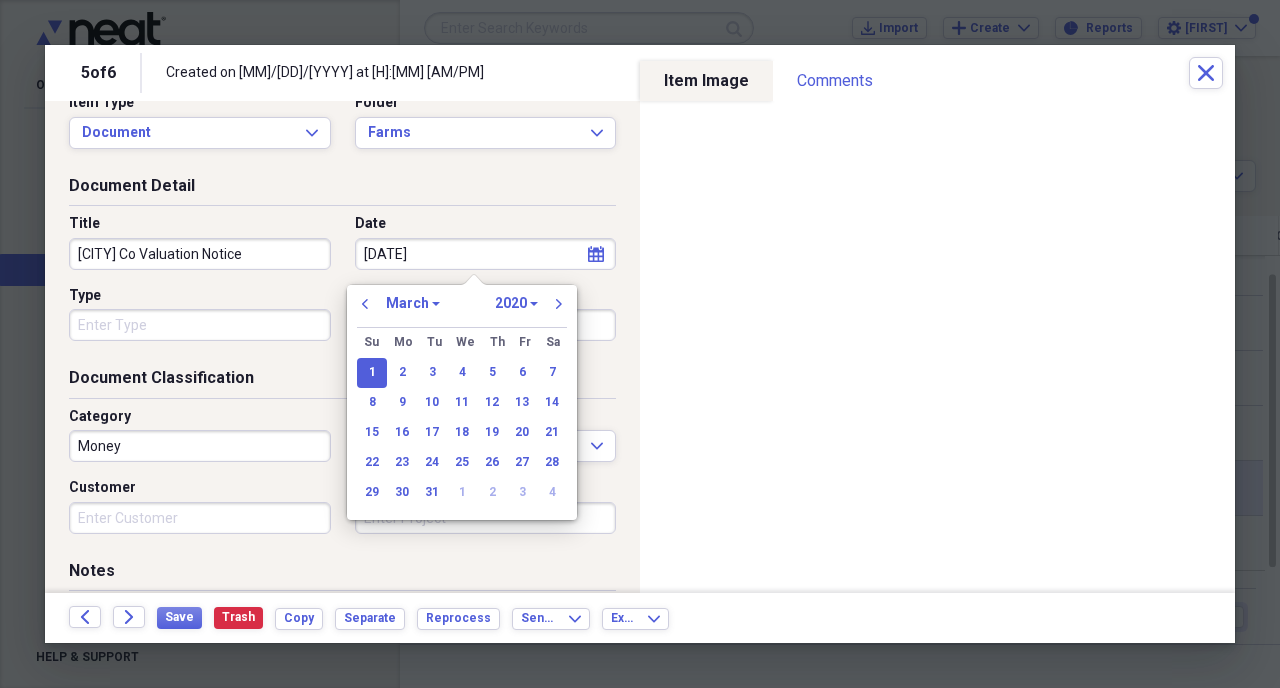 type on "[DATE]" 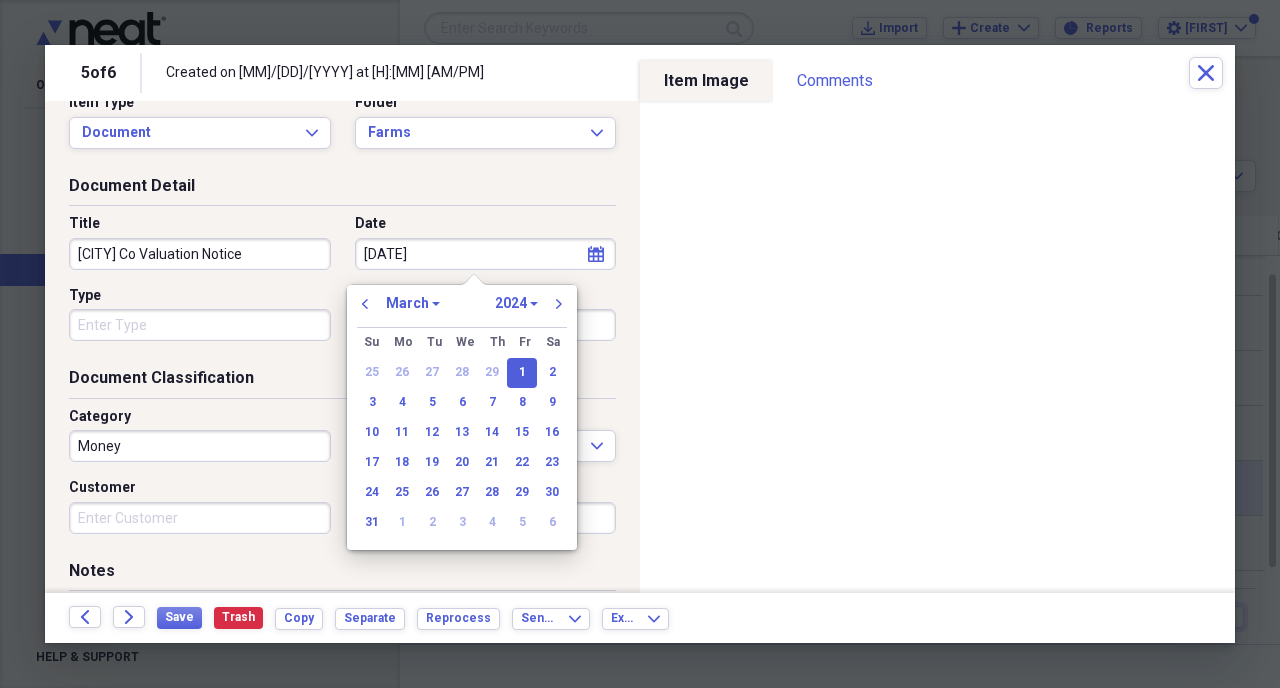 type on "03/01/2024" 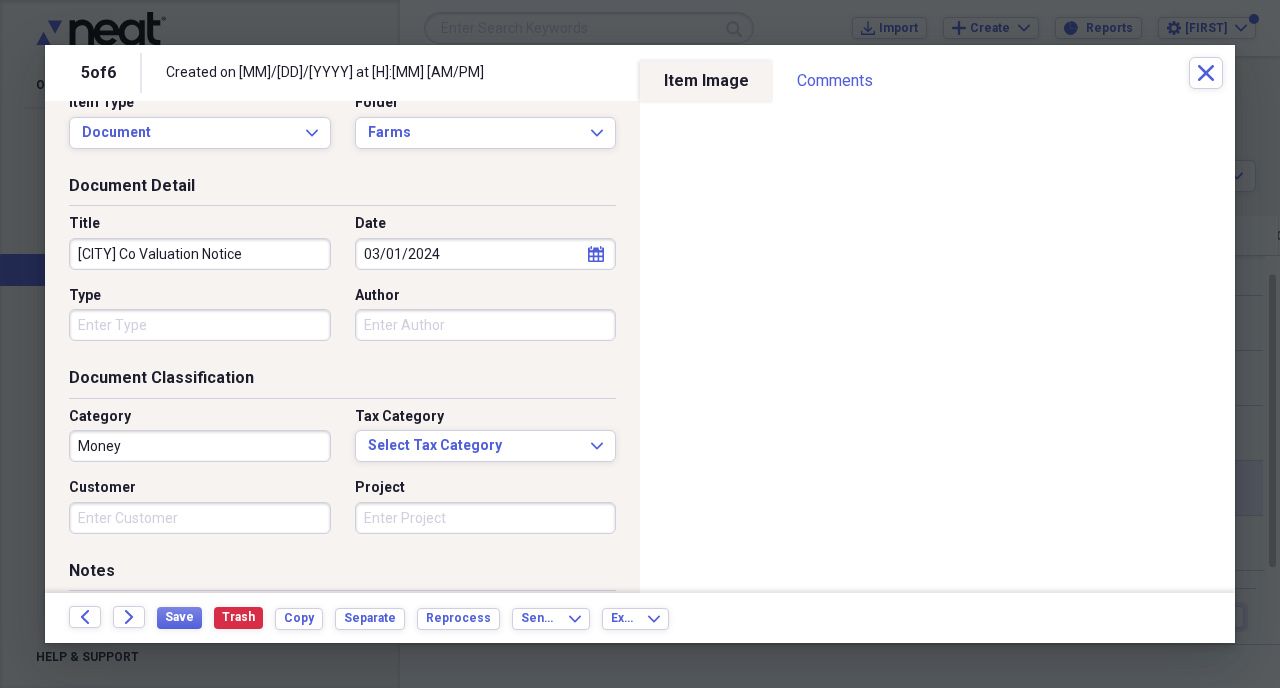 click on "Author" at bounding box center (486, 325) 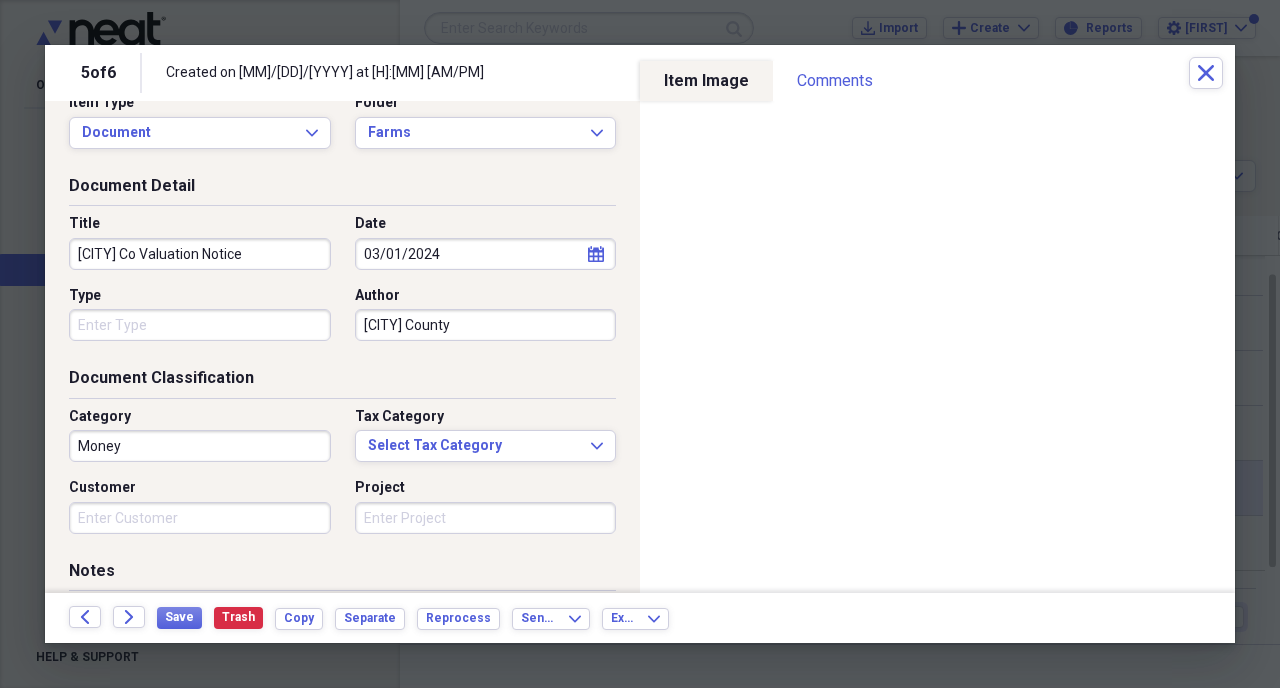 type on "[CITY] County" 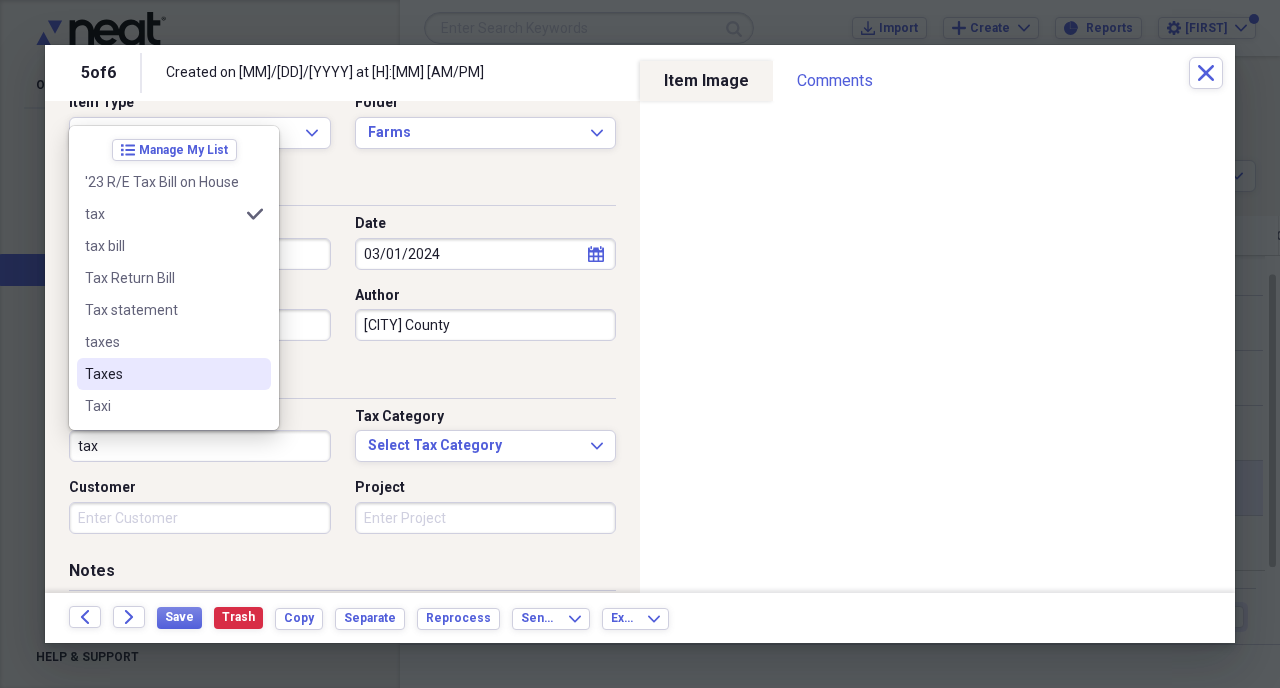 click on "Taxes" at bounding box center [162, 374] 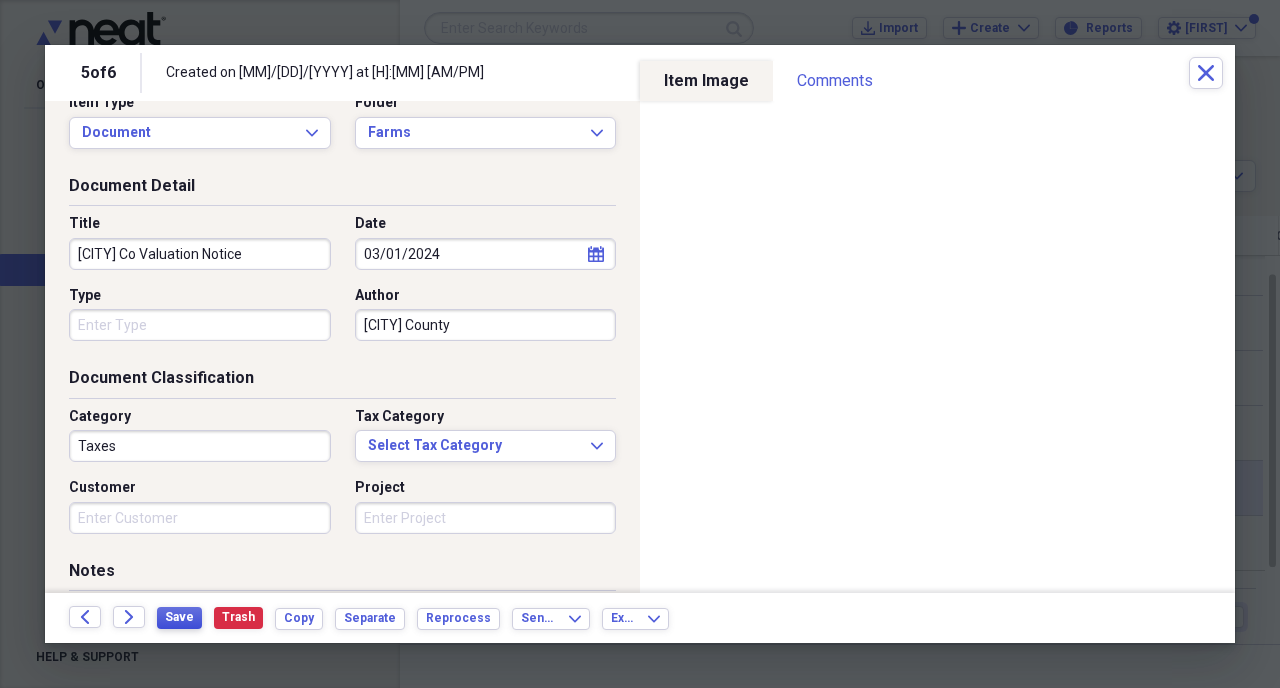 click on "Save" at bounding box center (179, 617) 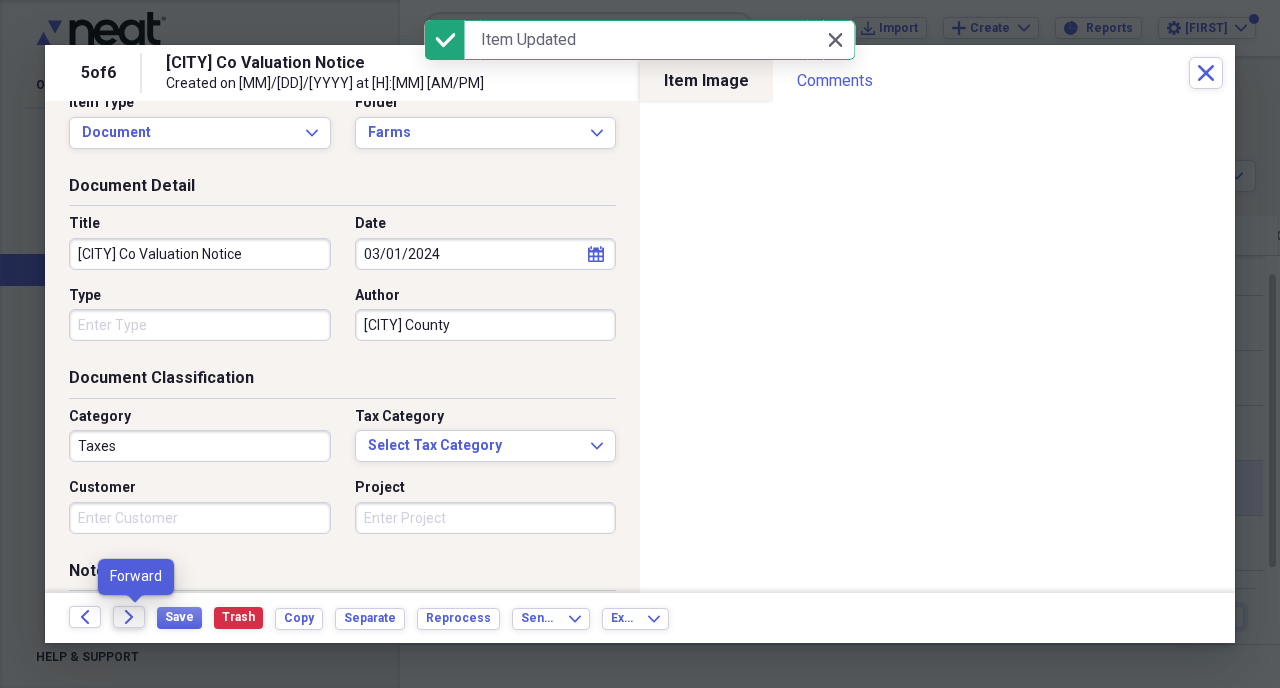 click 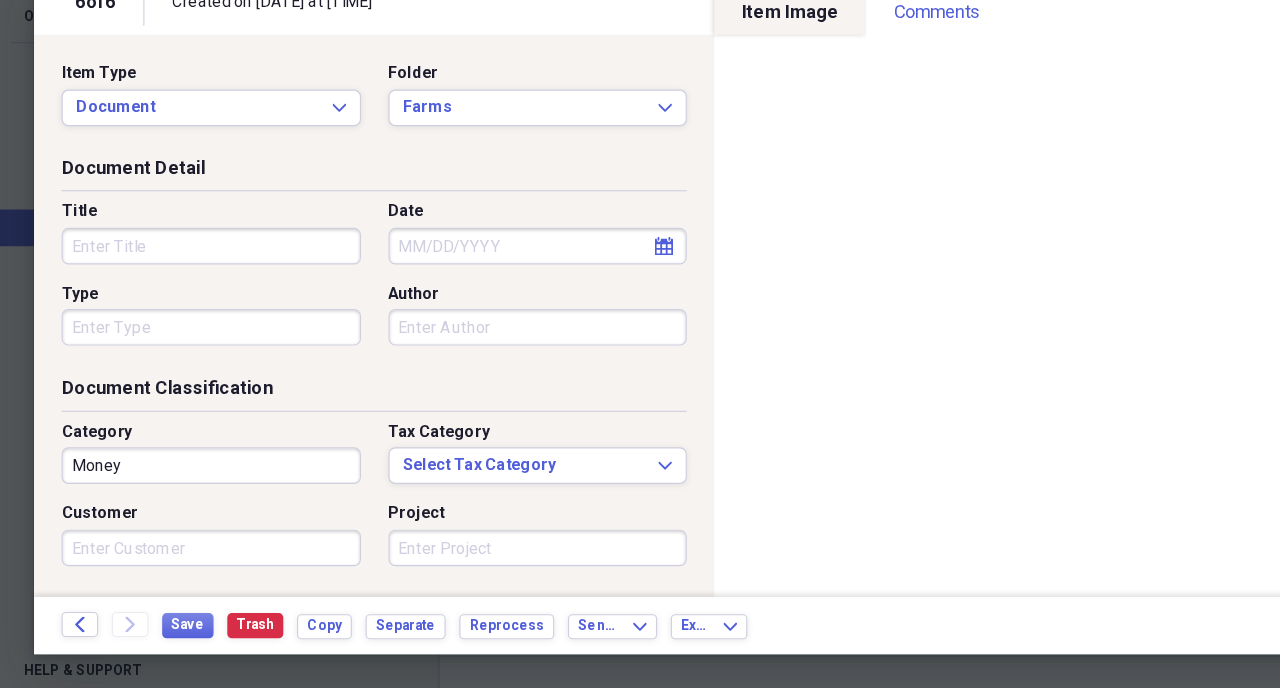 click on "Title" at bounding box center (200, 286) 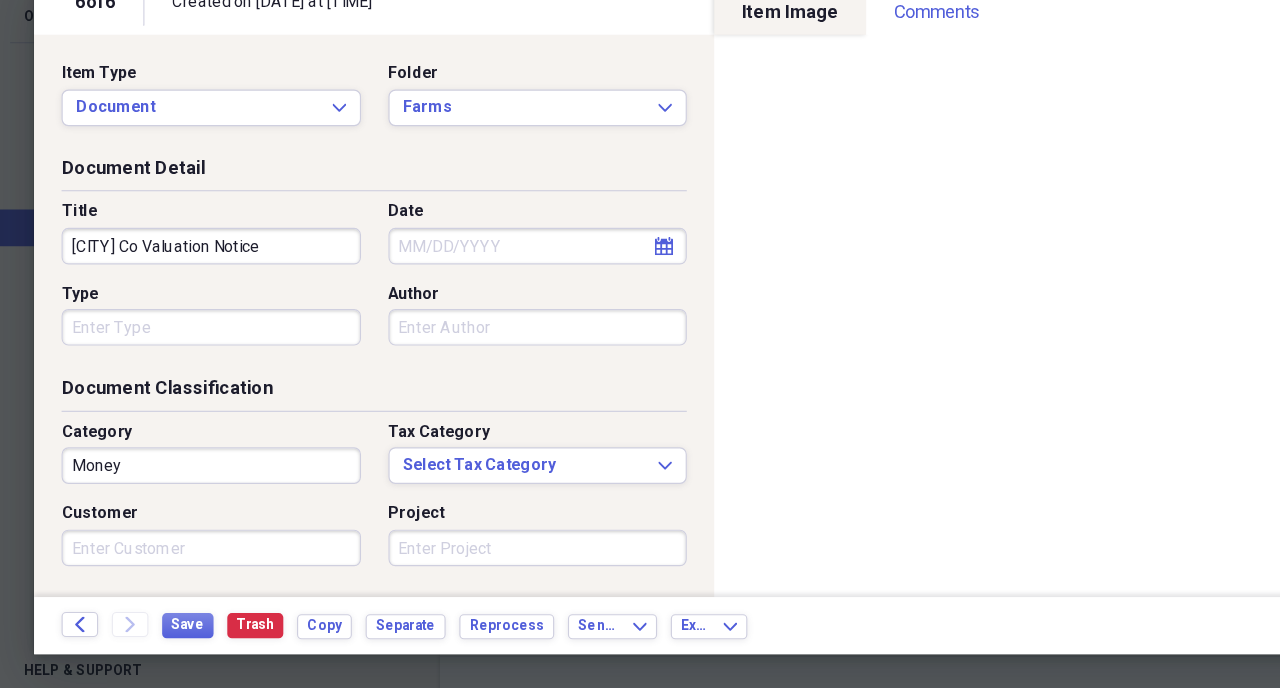 type on "[CITY] Co Valuation Notice" 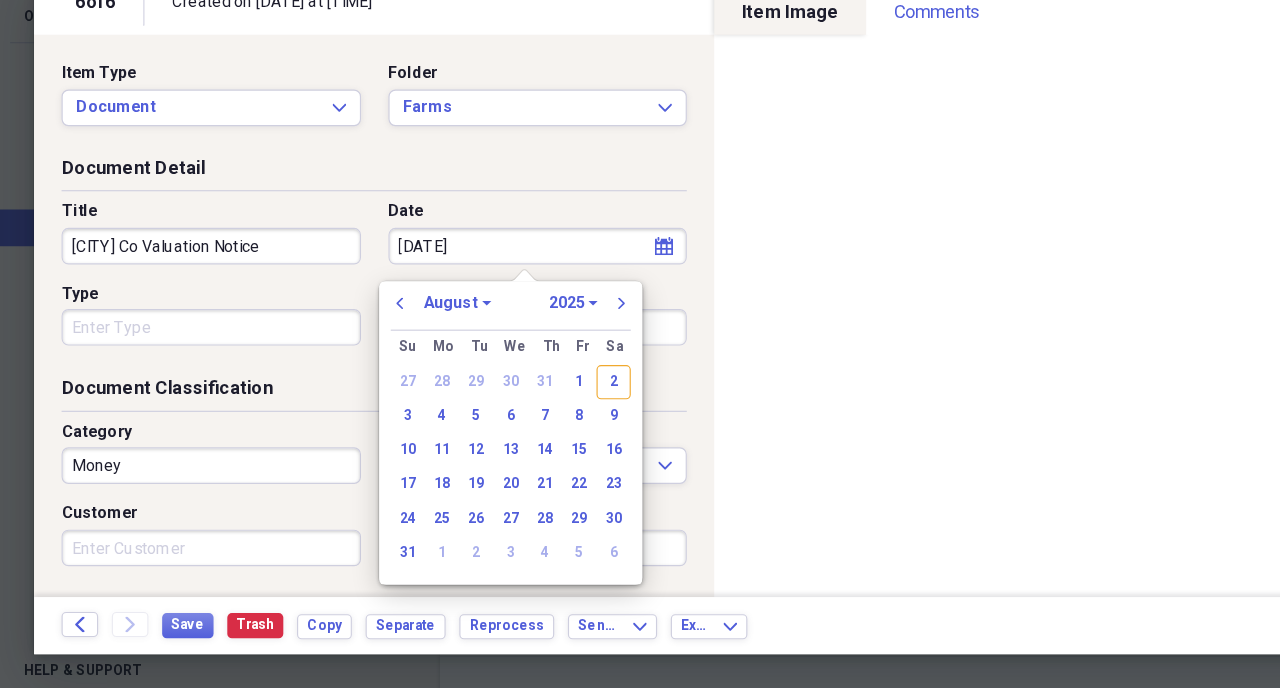 type on "[DATE]" 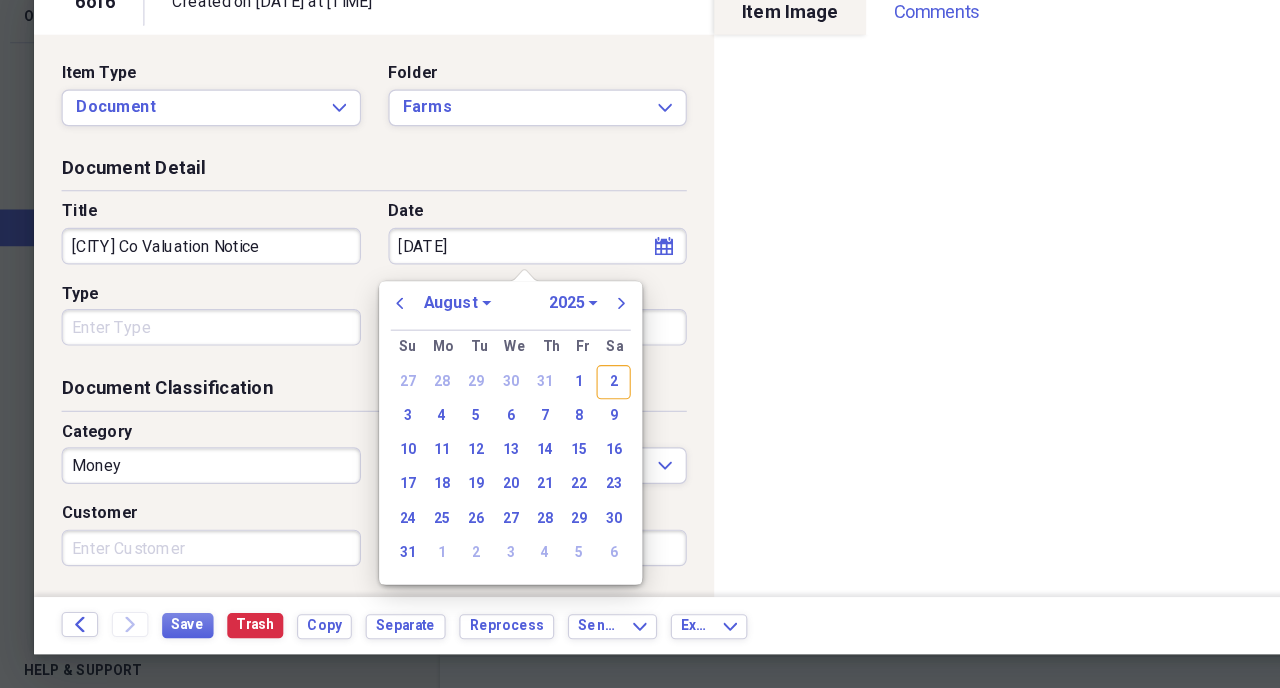 select on "2" 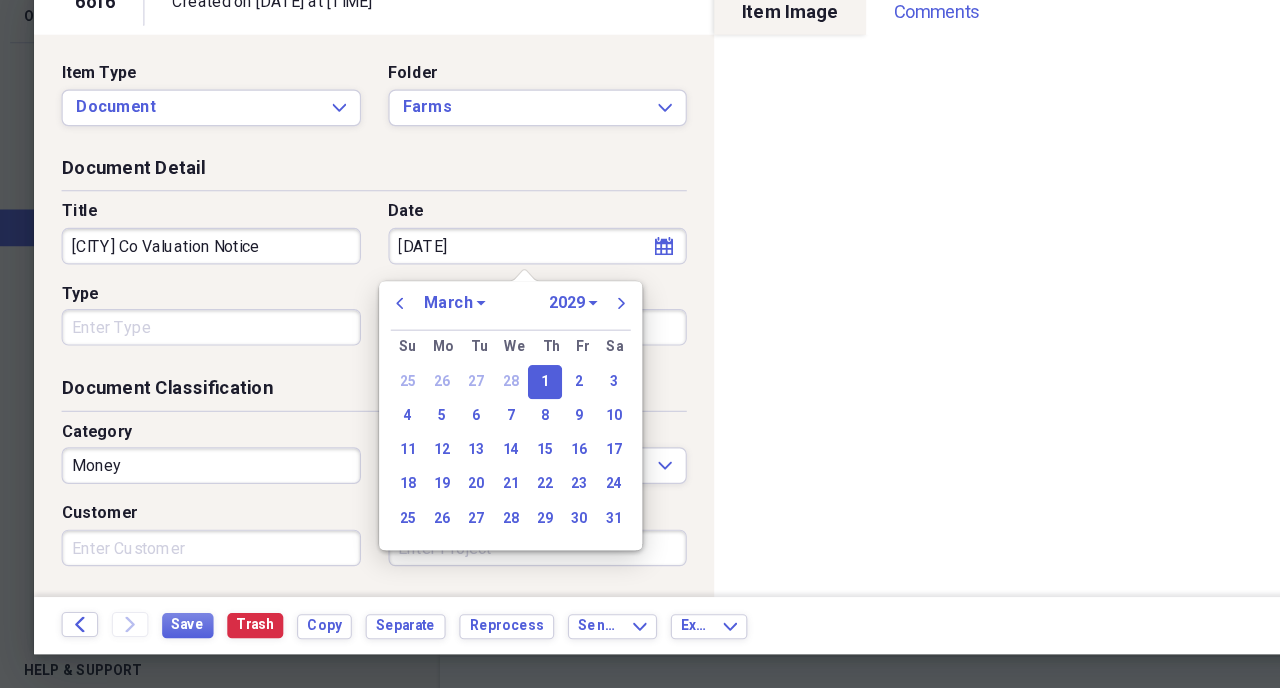 type on "[DATE]" 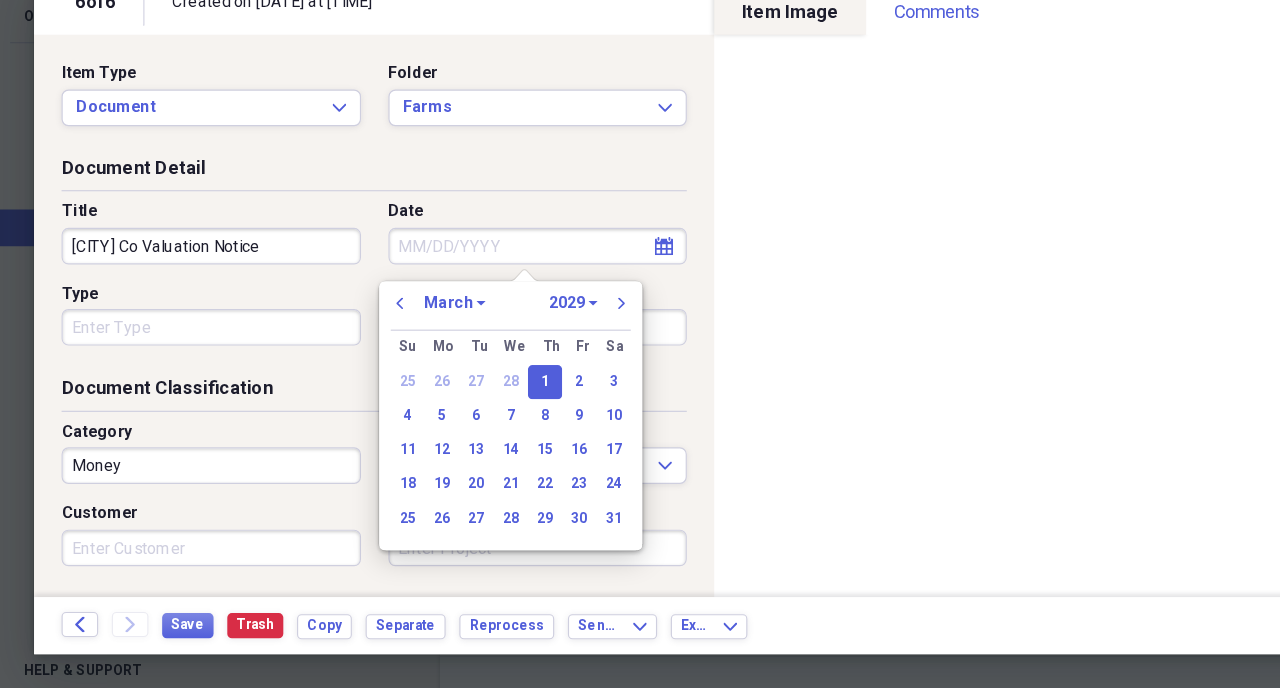 click on "Date" at bounding box center [486, 256] 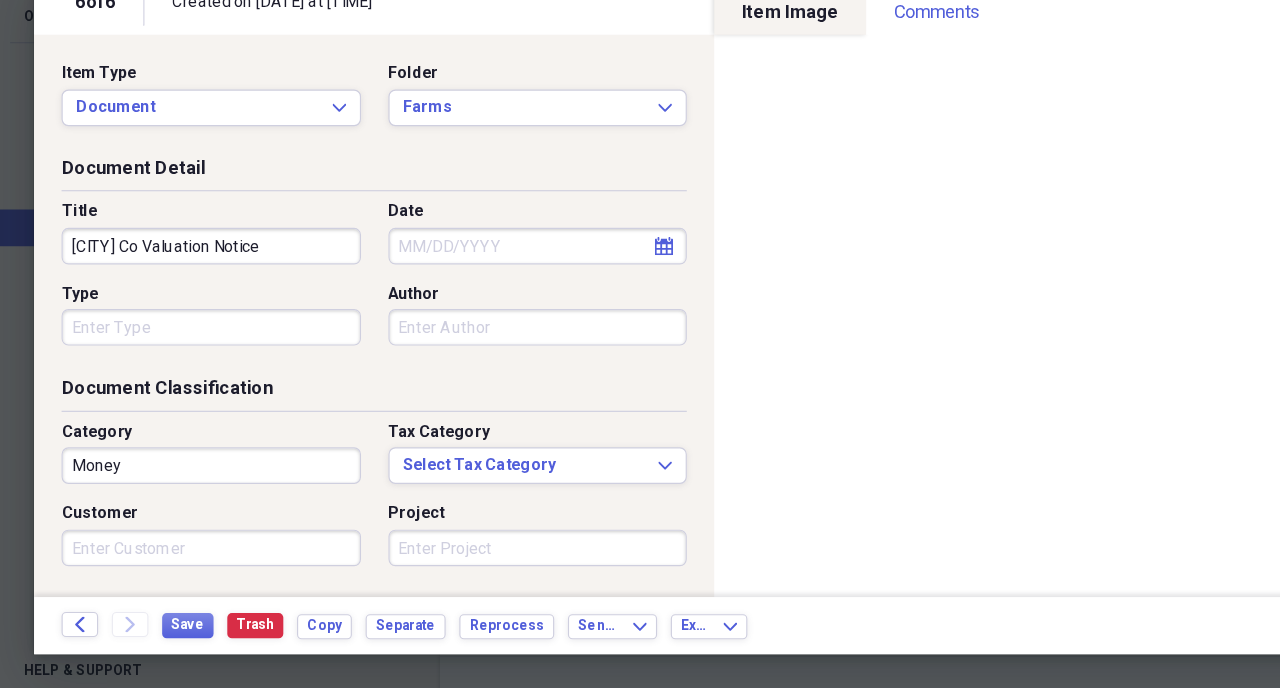 select on "7" 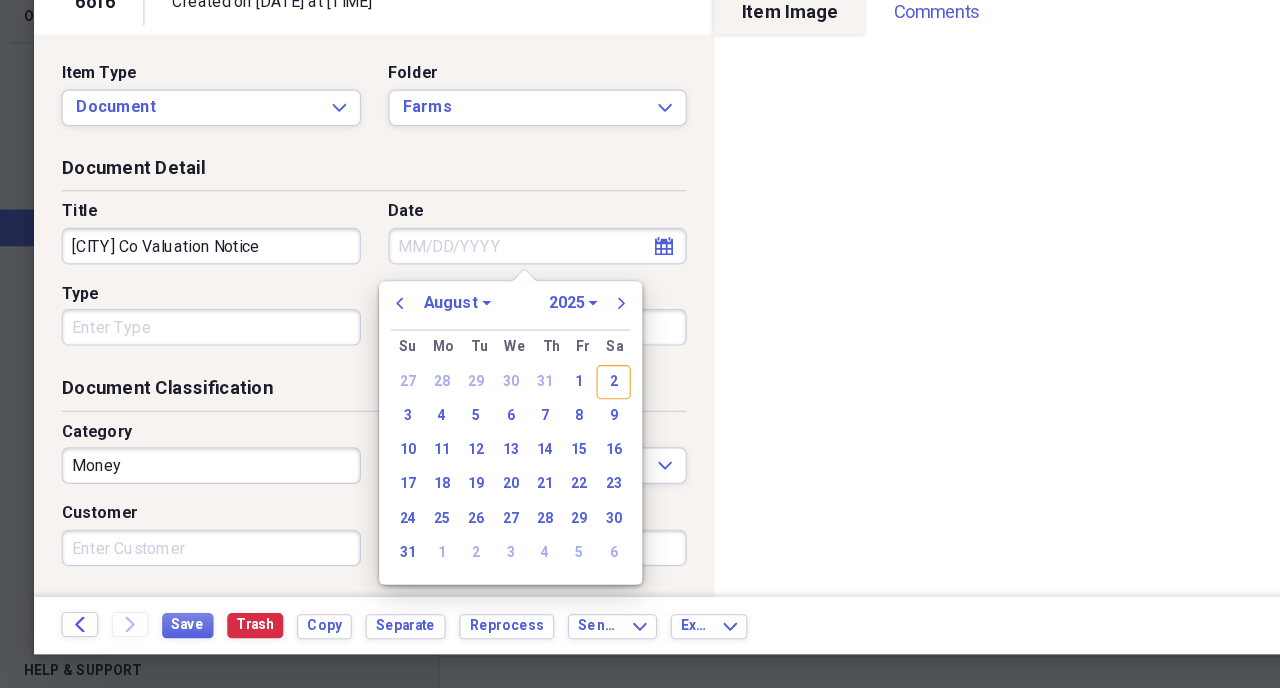 click on "Date" at bounding box center (486, 286) 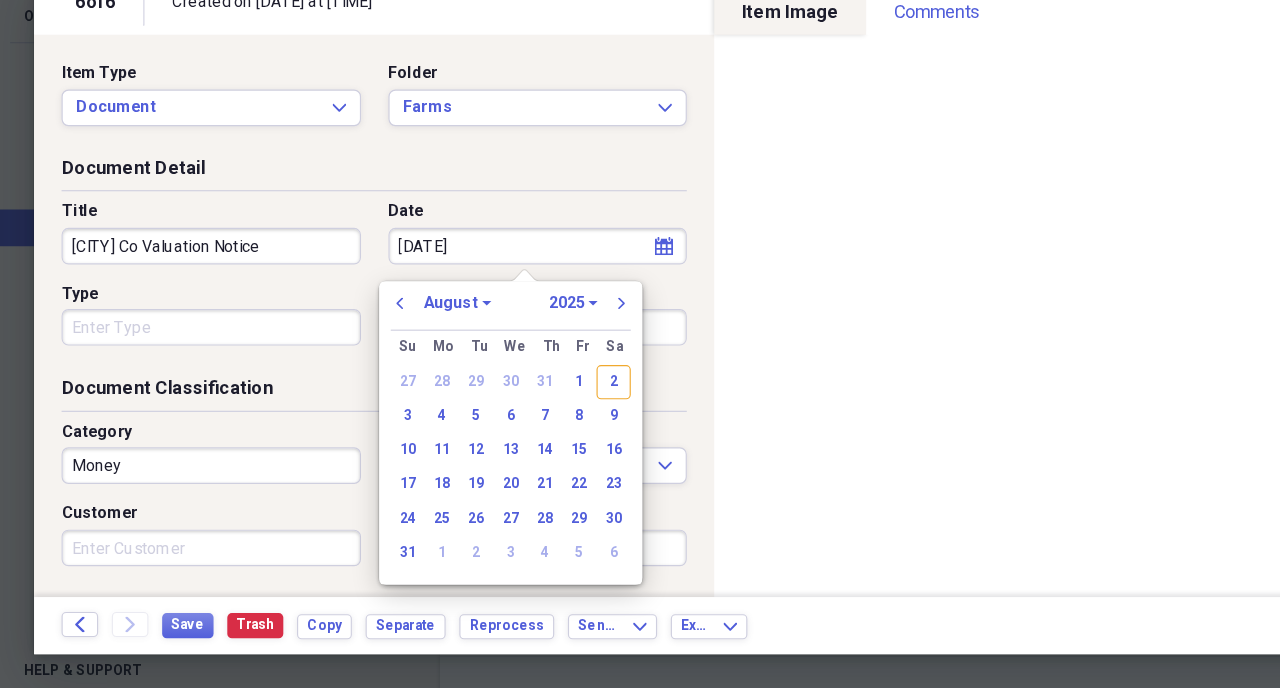 type on "[DATE]" 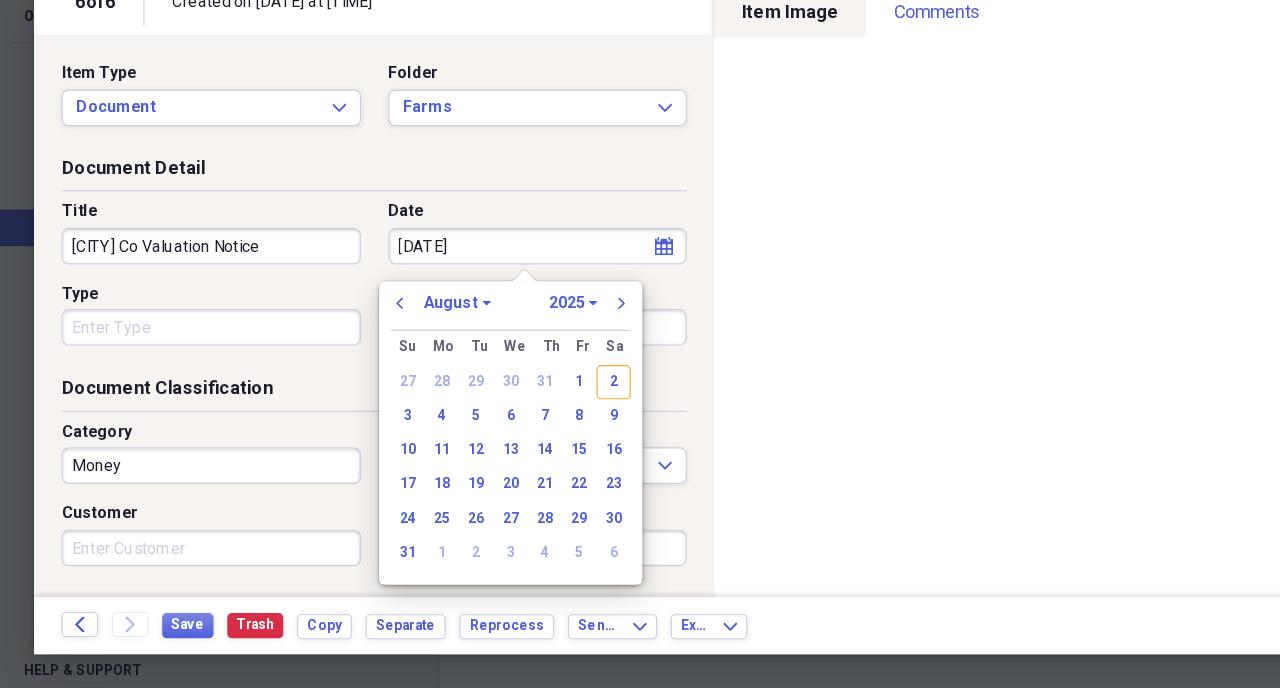 select on "2" 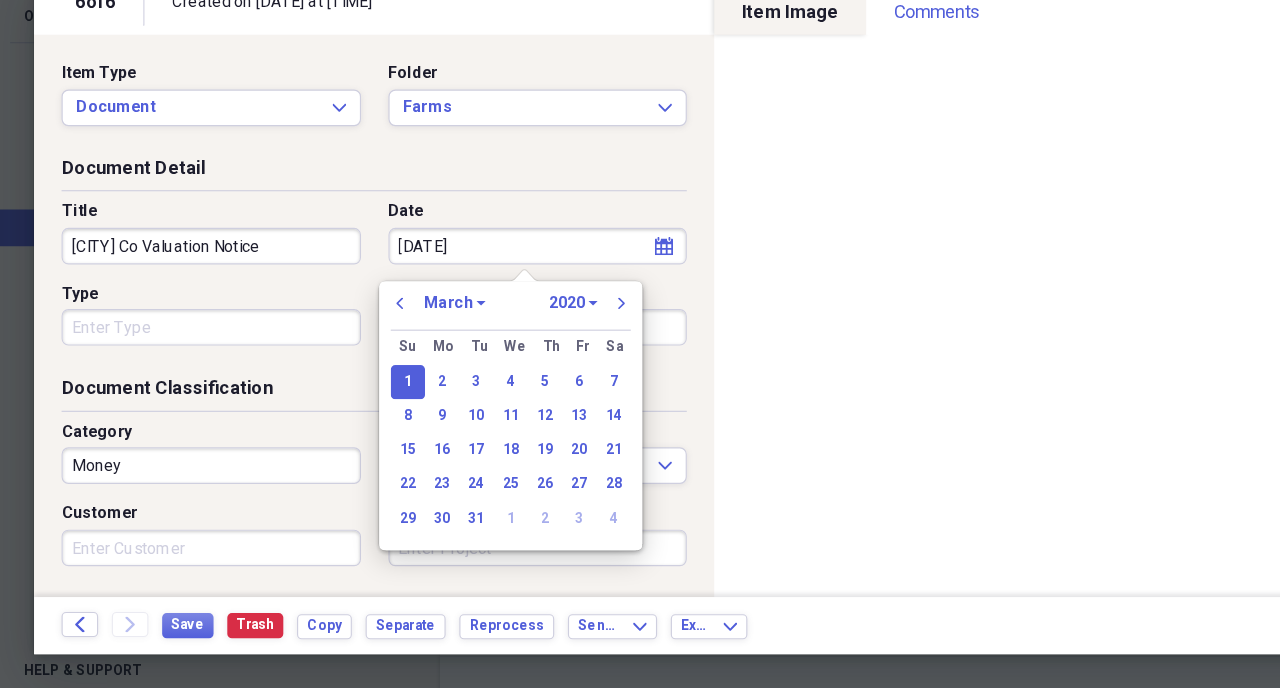 type on "[DATE]" 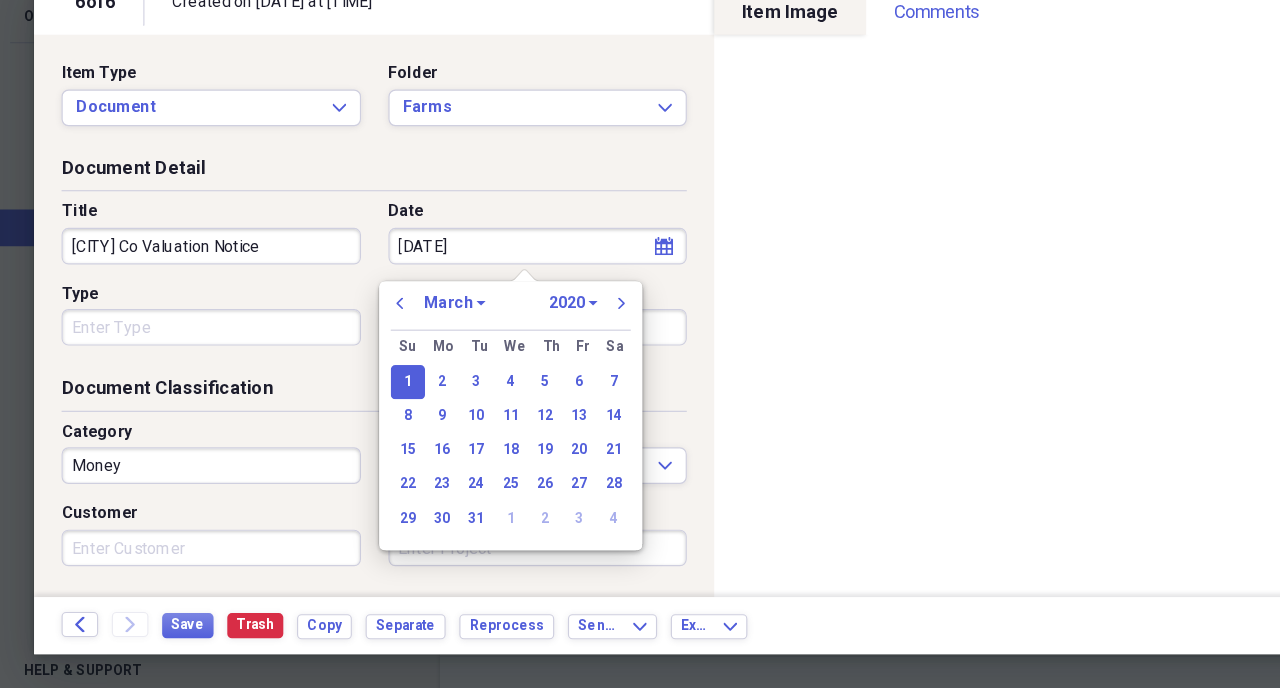 select on "2024" 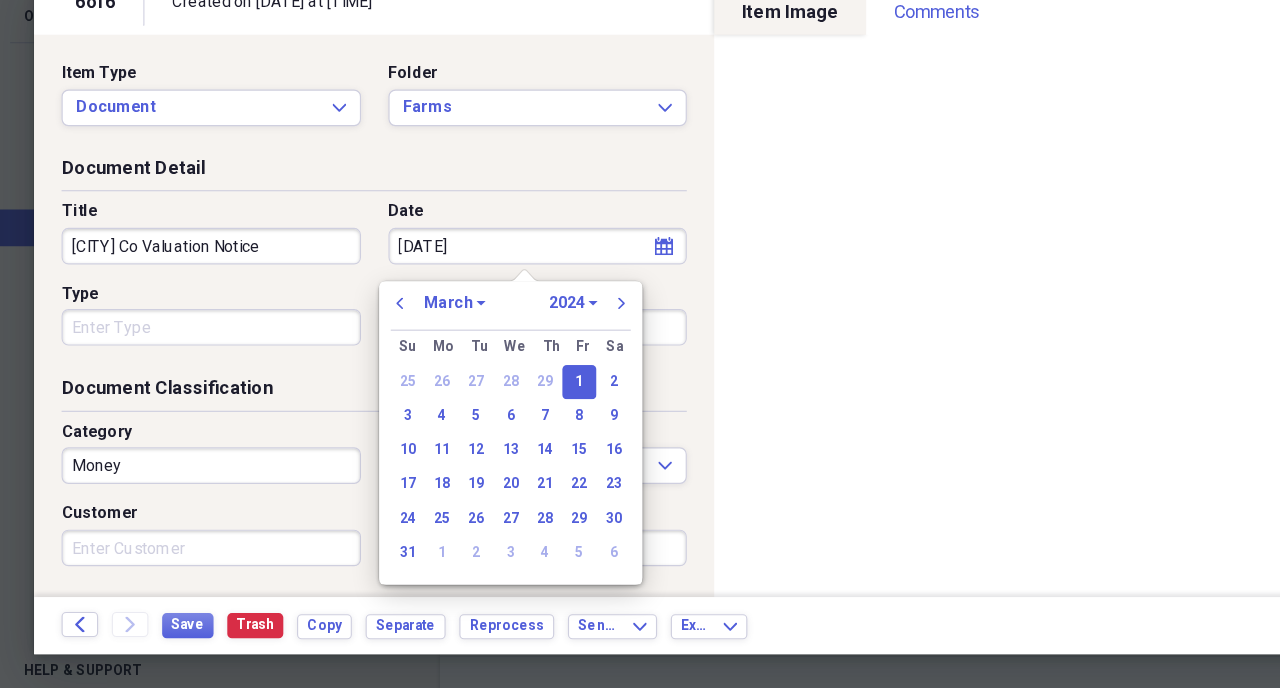 type on "03/01/2024" 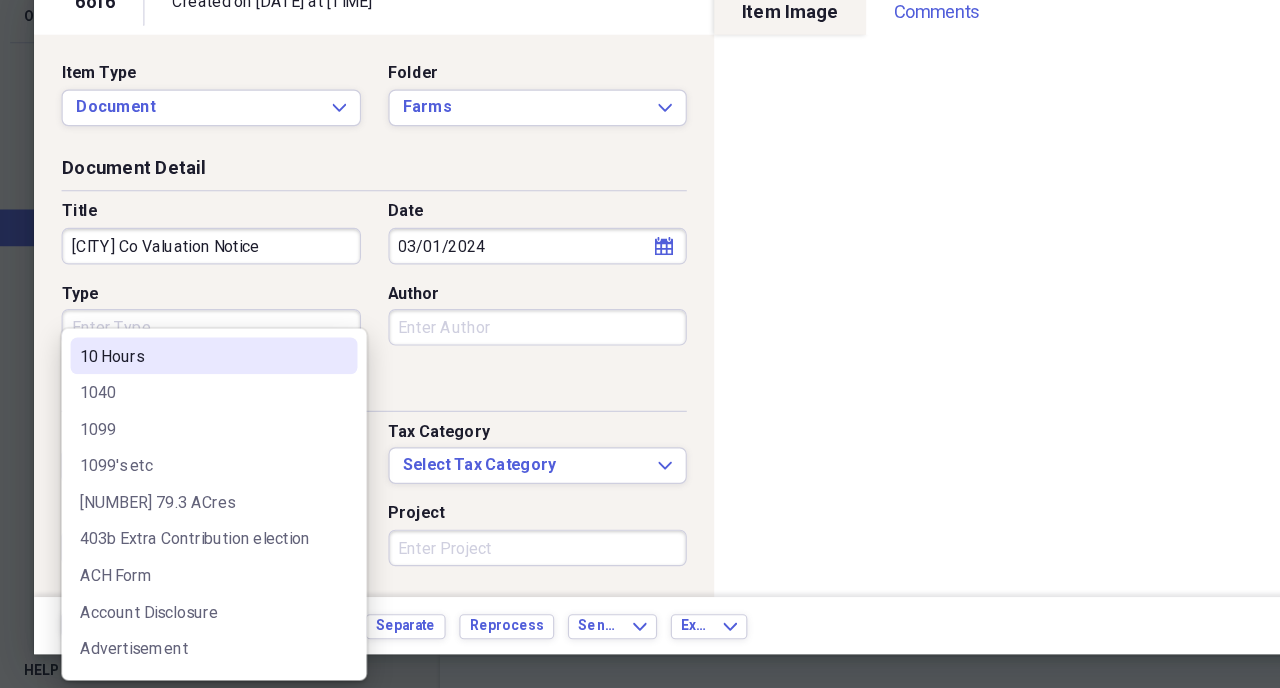 click on "Type" at bounding box center [200, 357] 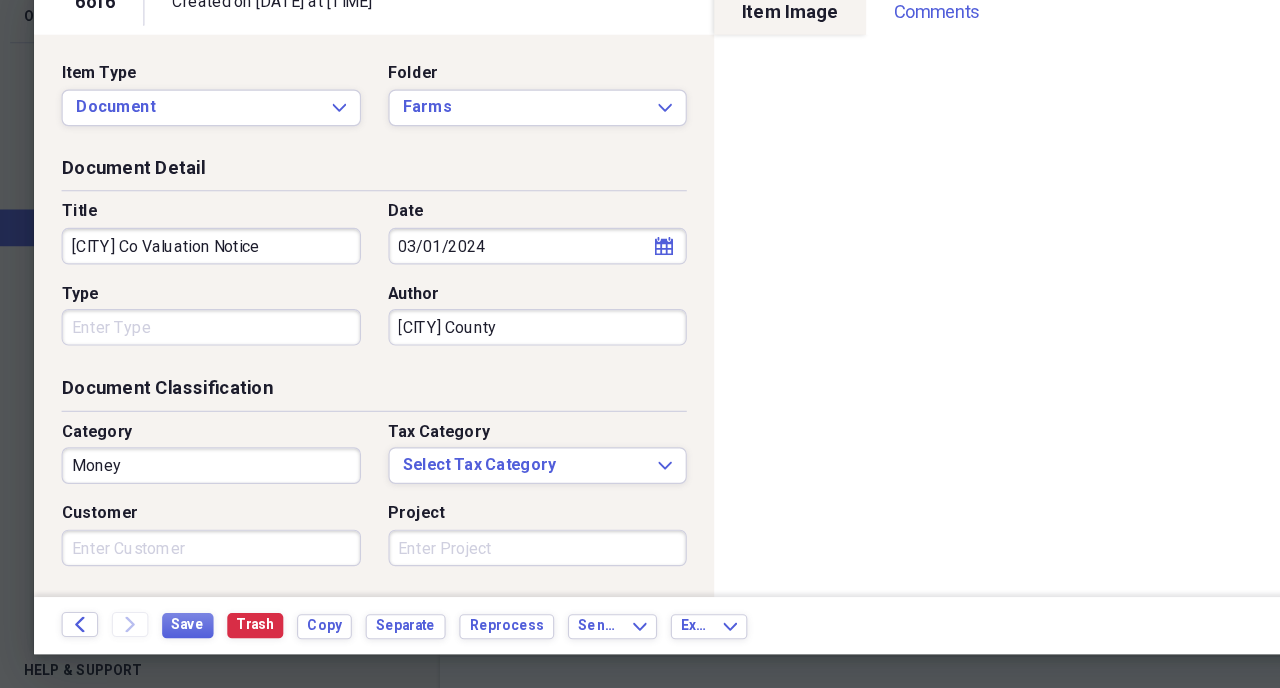 type on "[CITY] County" 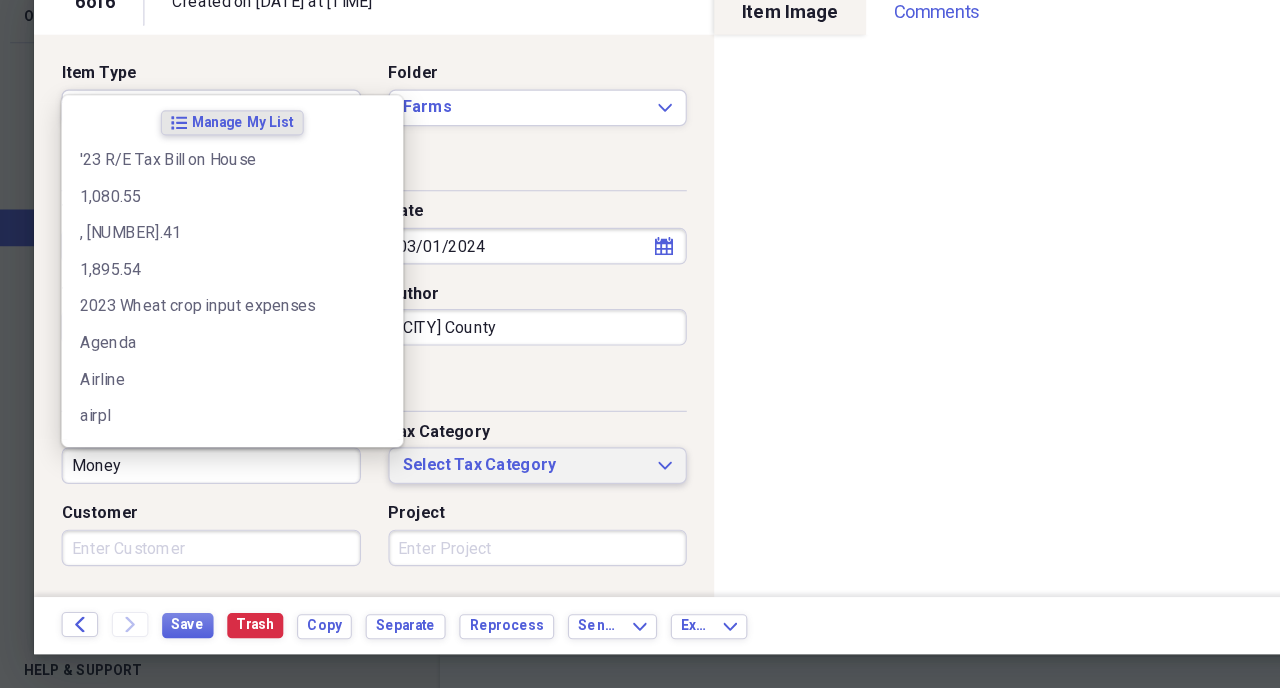 type 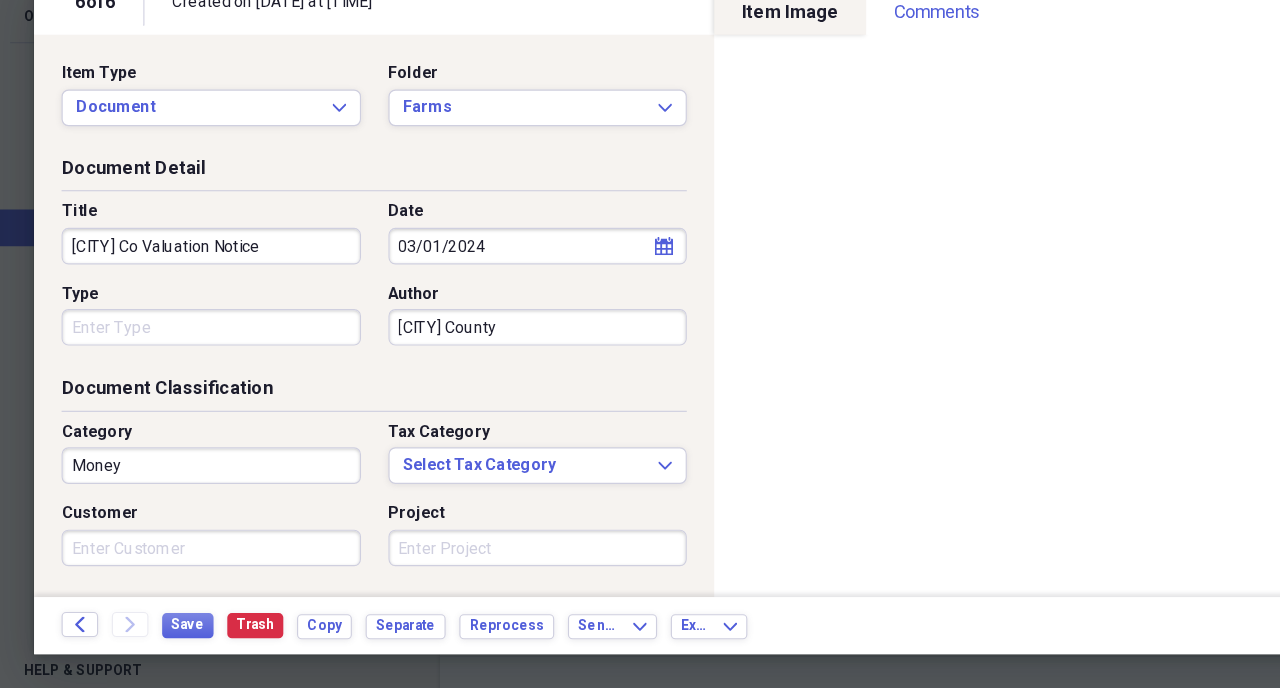 click on "Money" at bounding box center [200, 478] 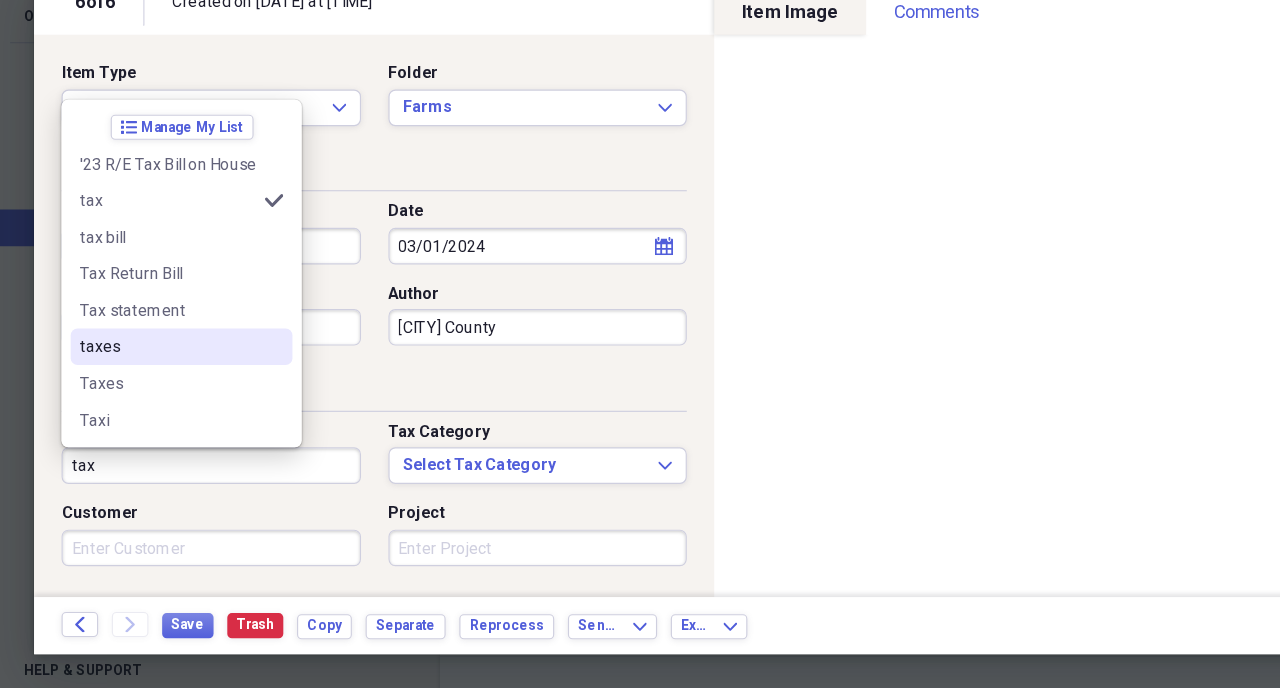 click on "taxes" at bounding box center [162, 374] 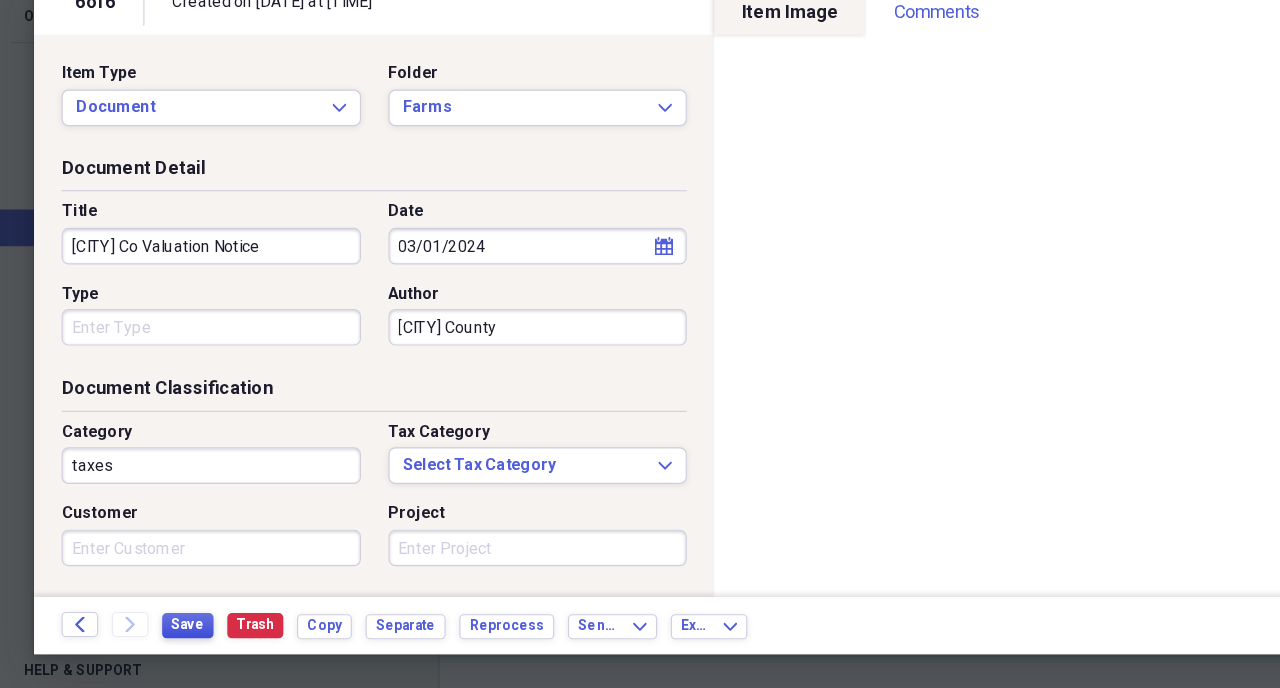 click on "Save" at bounding box center [179, 617] 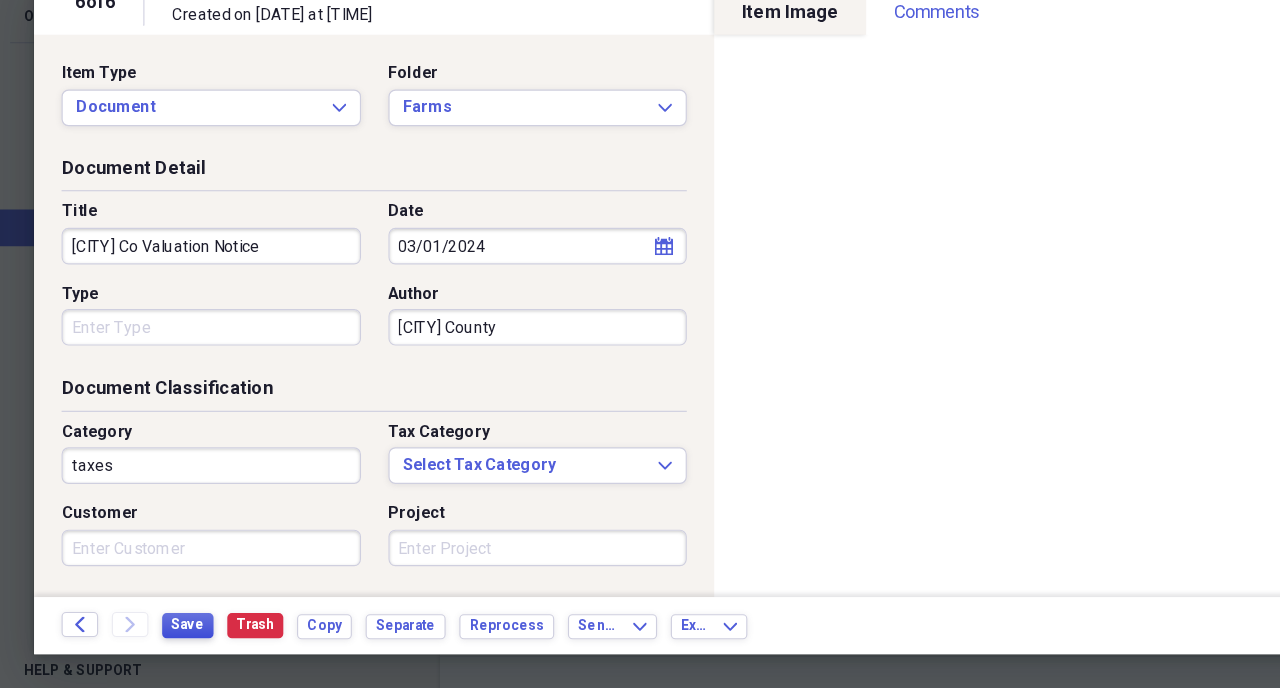 click on "Save" at bounding box center [179, 617] 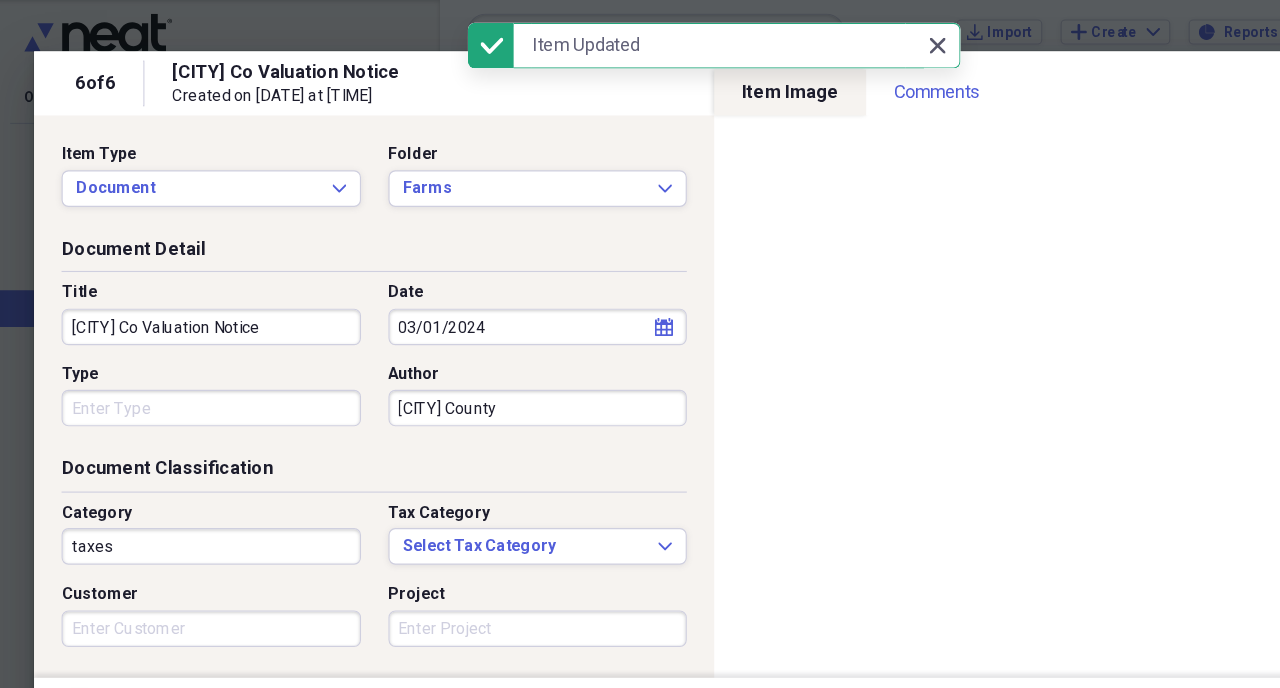click on "Close" 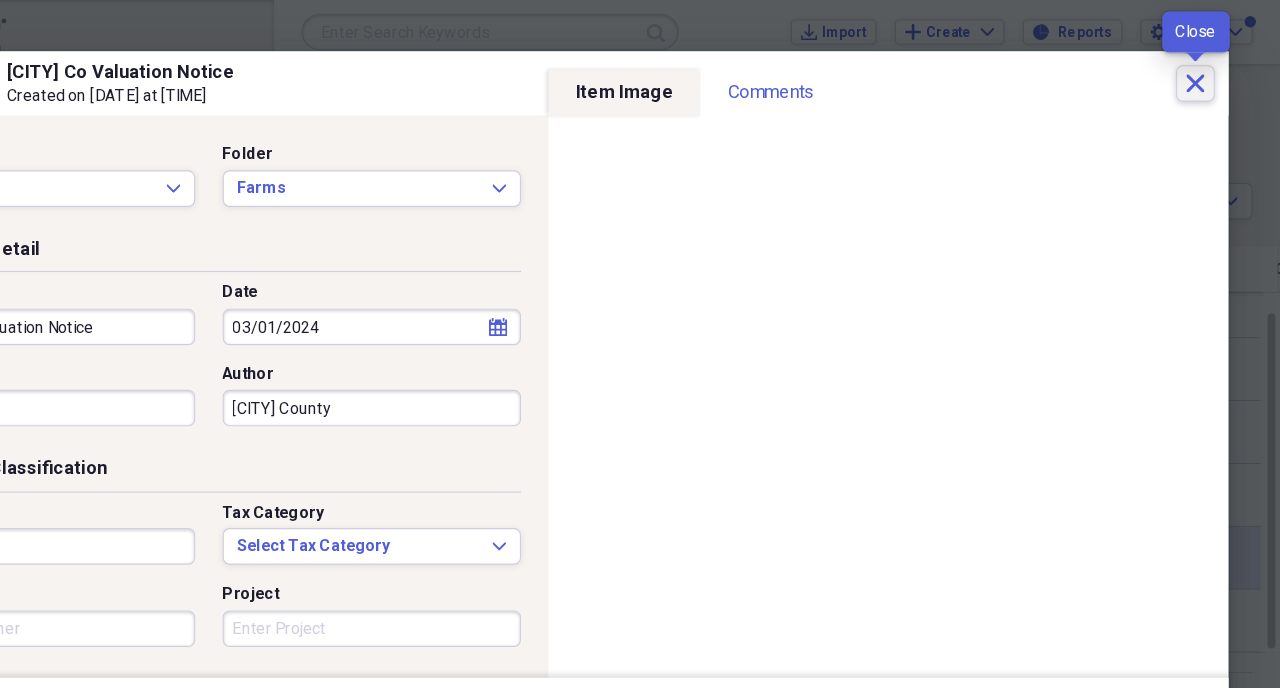 click 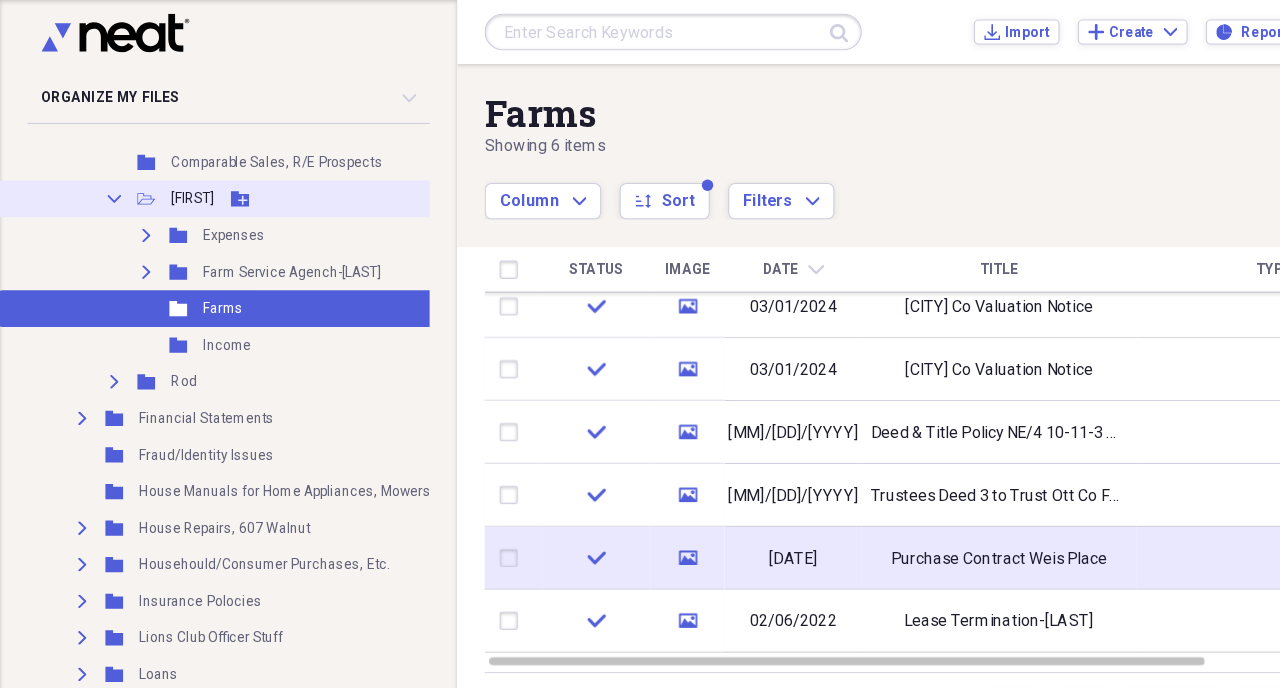 click on "Collapse" 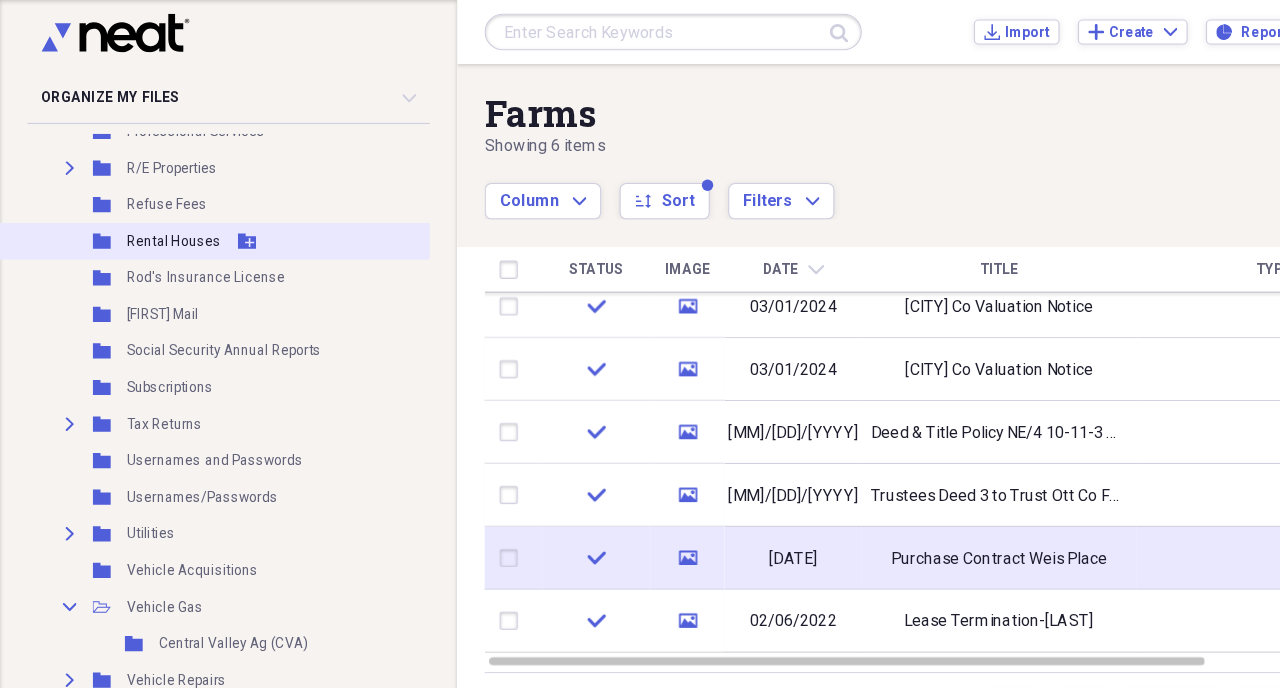scroll, scrollTop: 2053, scrollLeft: 13, axis: both 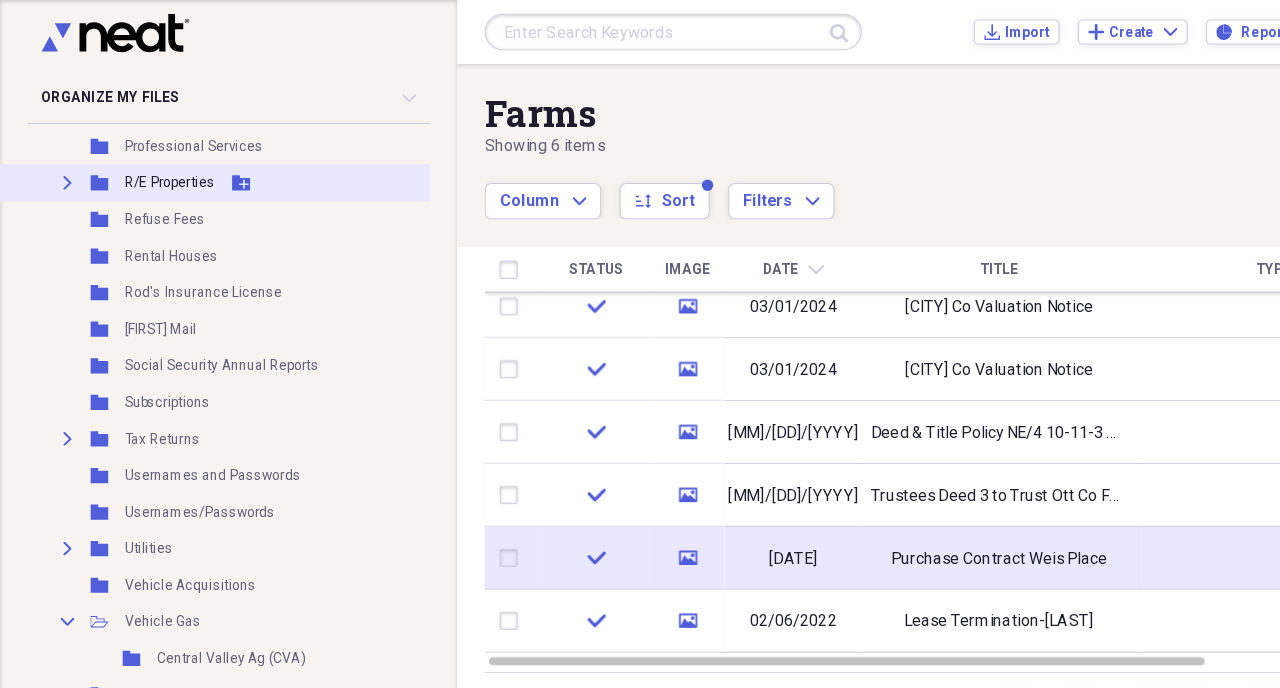 click on "Expand" 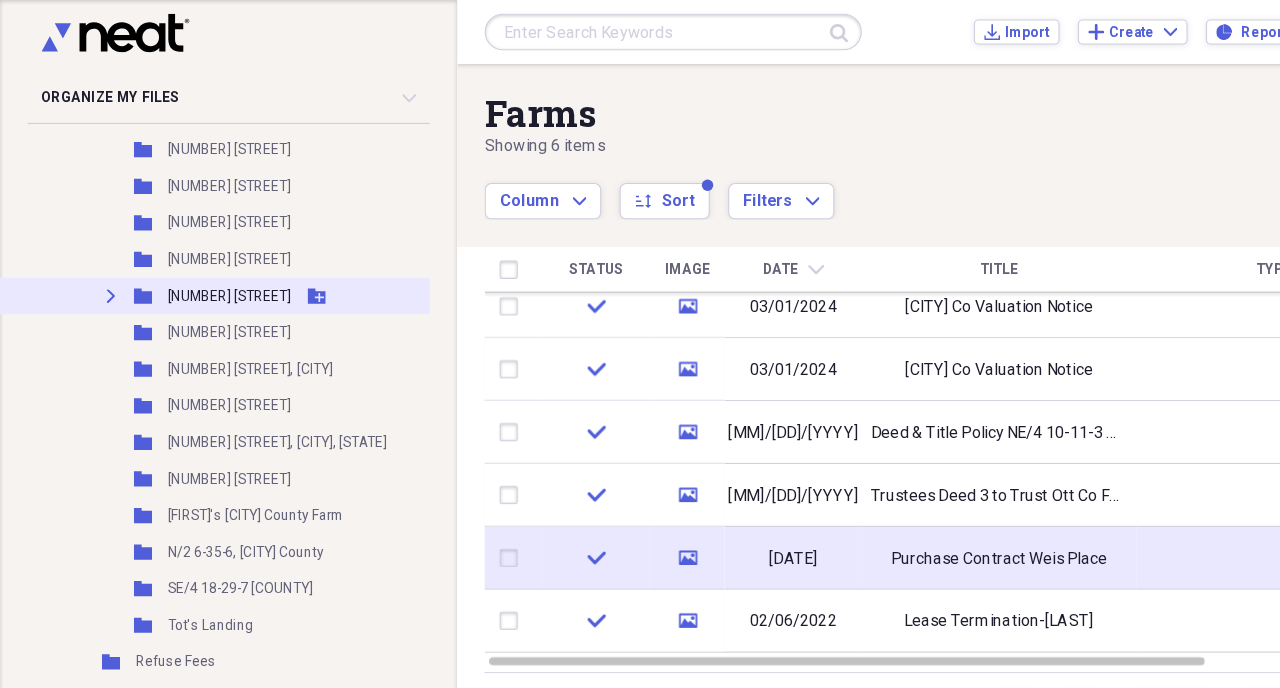 scroll, scrollTop: 2211, scrollLeft: 3, axis: both 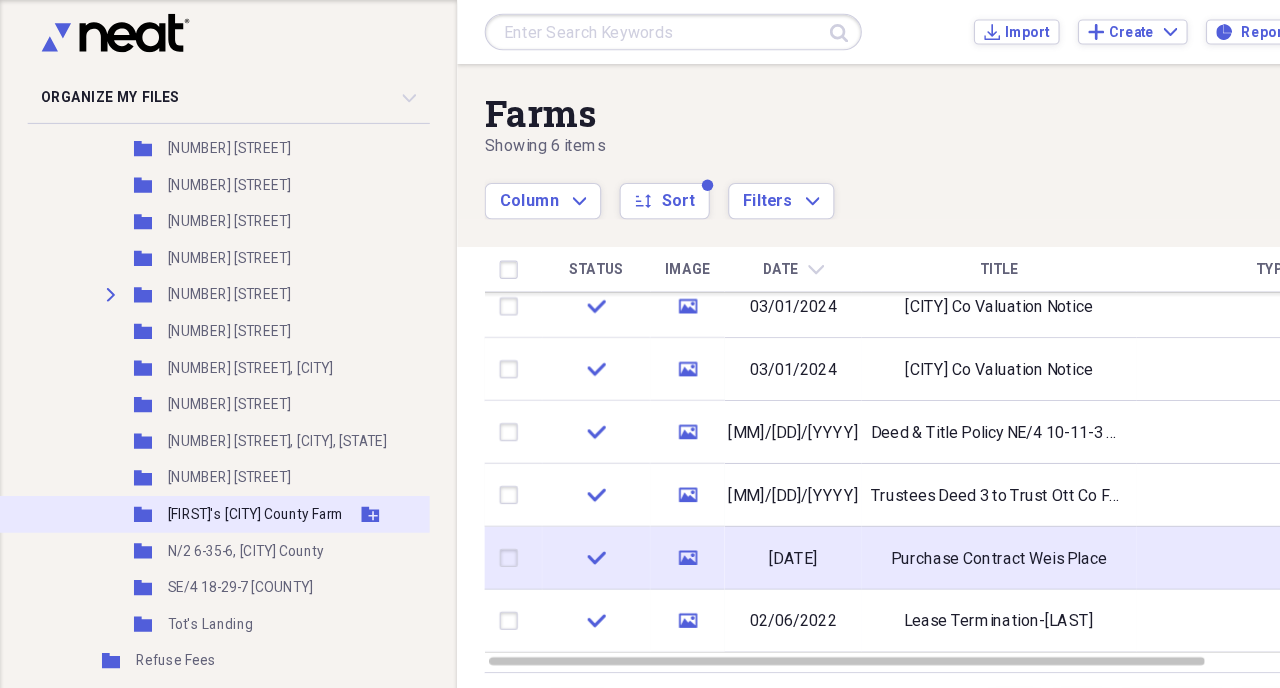 click on "[FIRST]'s [CITY] County Farm" at bounding box center (224, 450) 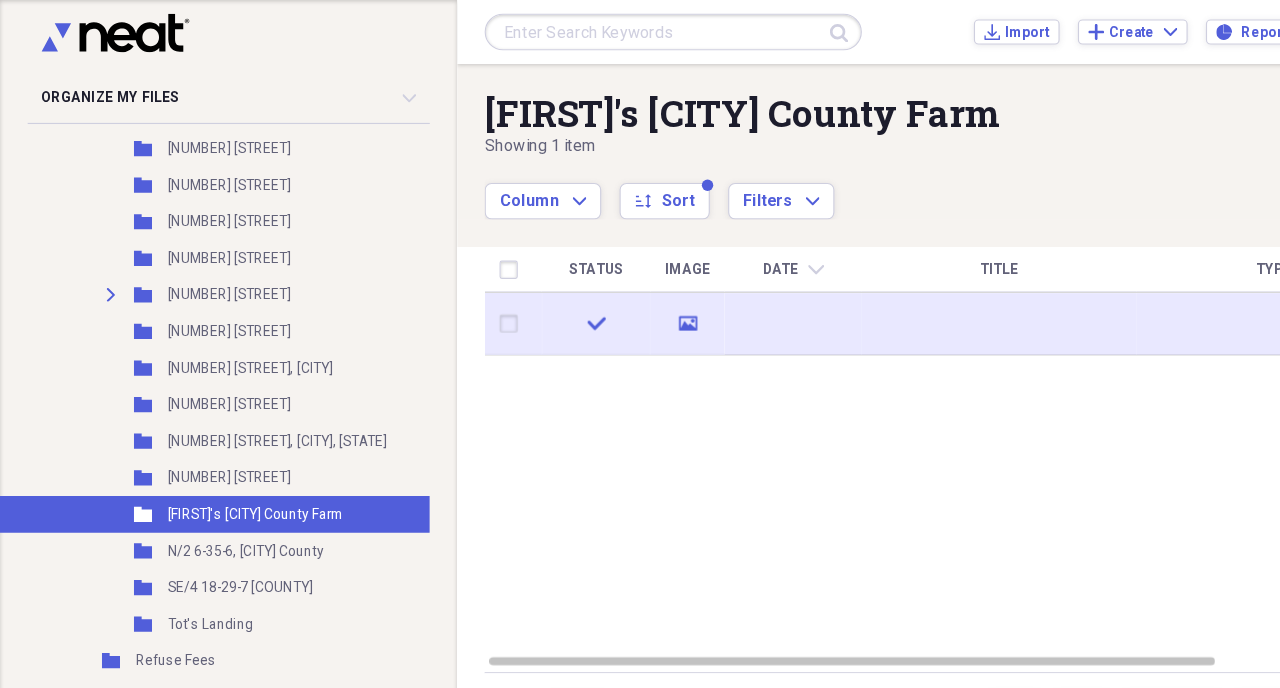 click on "media" 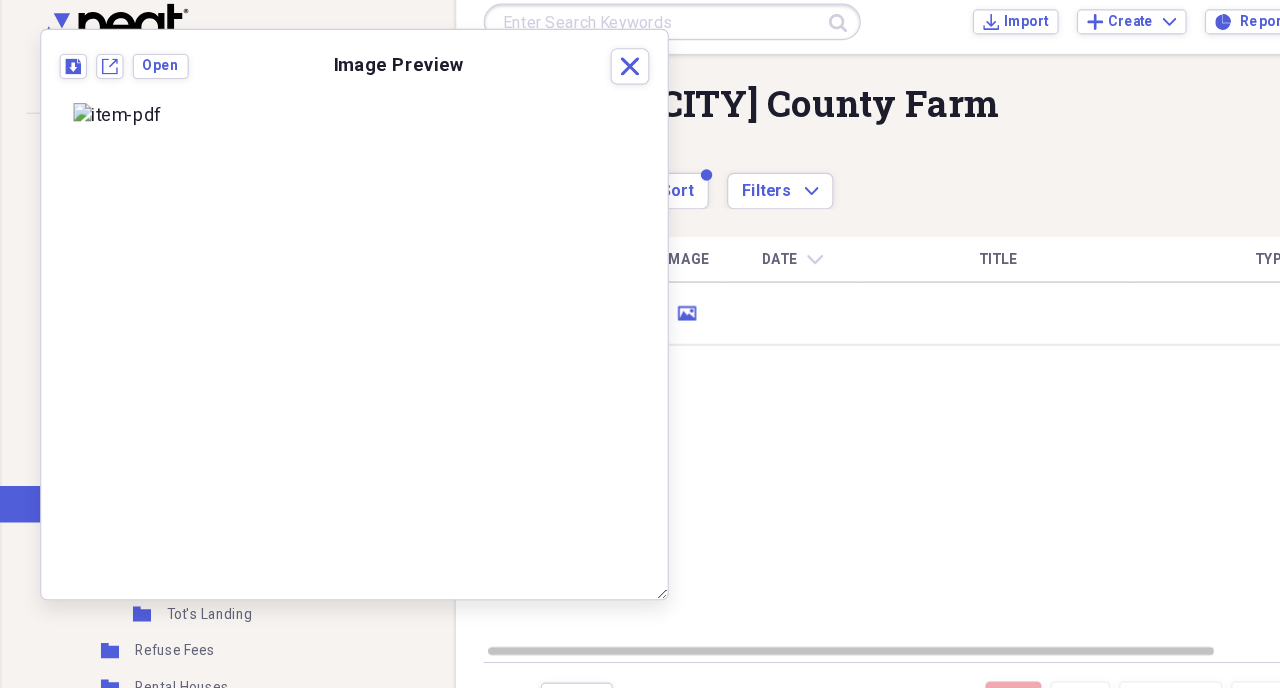 scroll, scrollTop: 0, scrollLeft: 0, axis: both 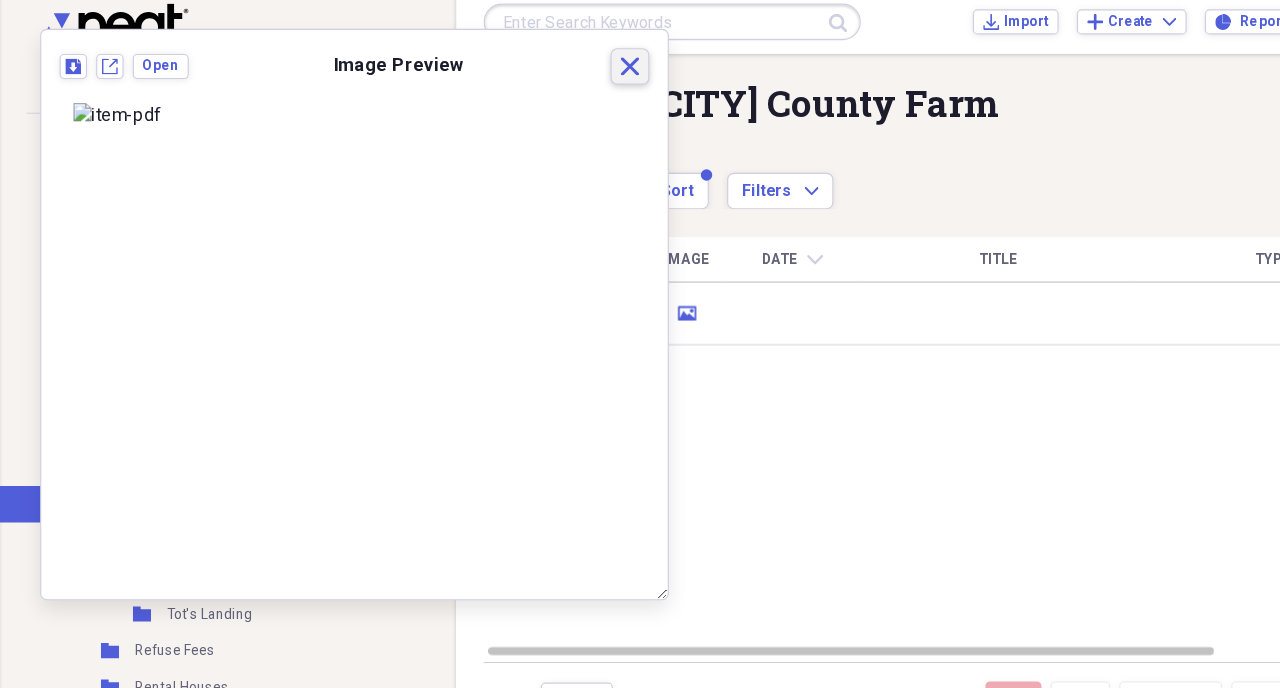 click 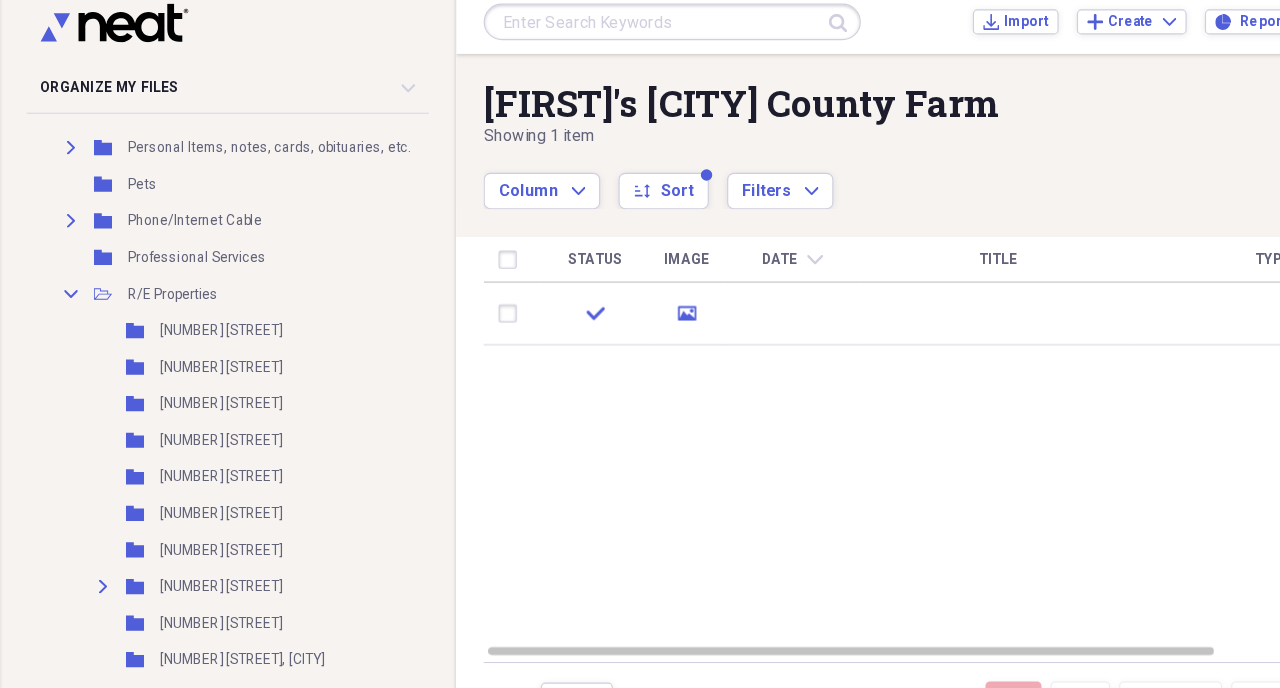 scroll, scrollTop: 1935, scrollLeft: 9, axis: both 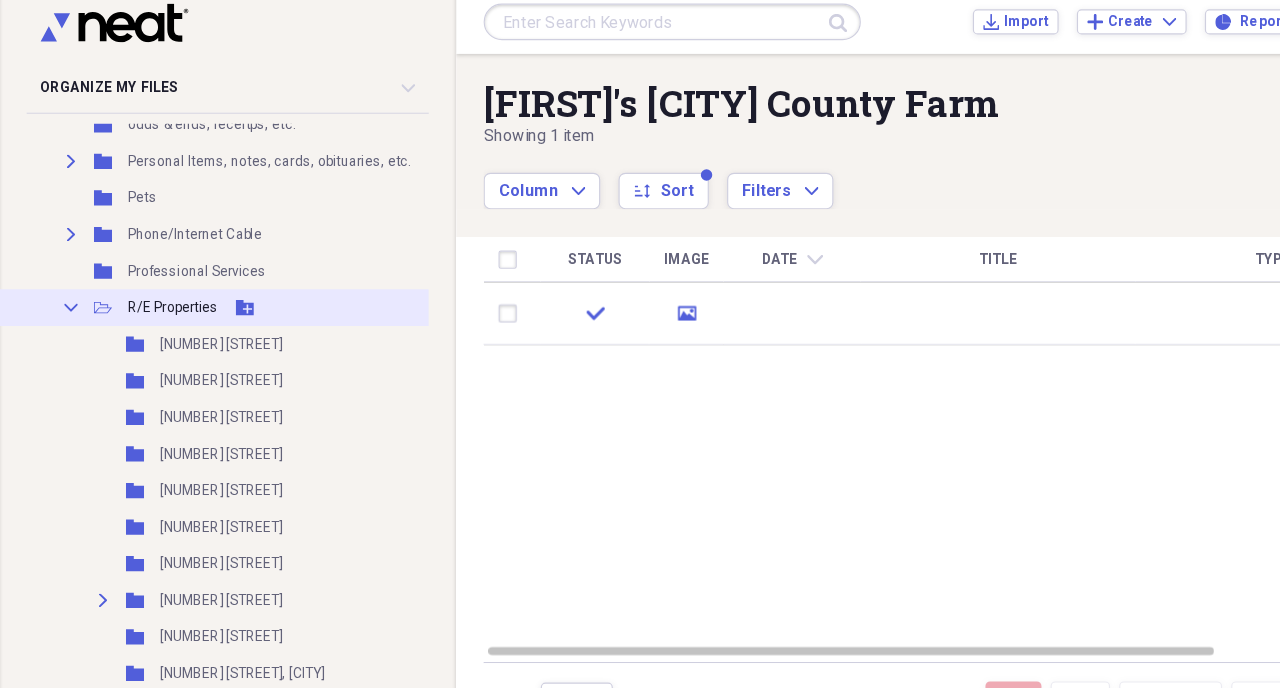 click on "Collapse" 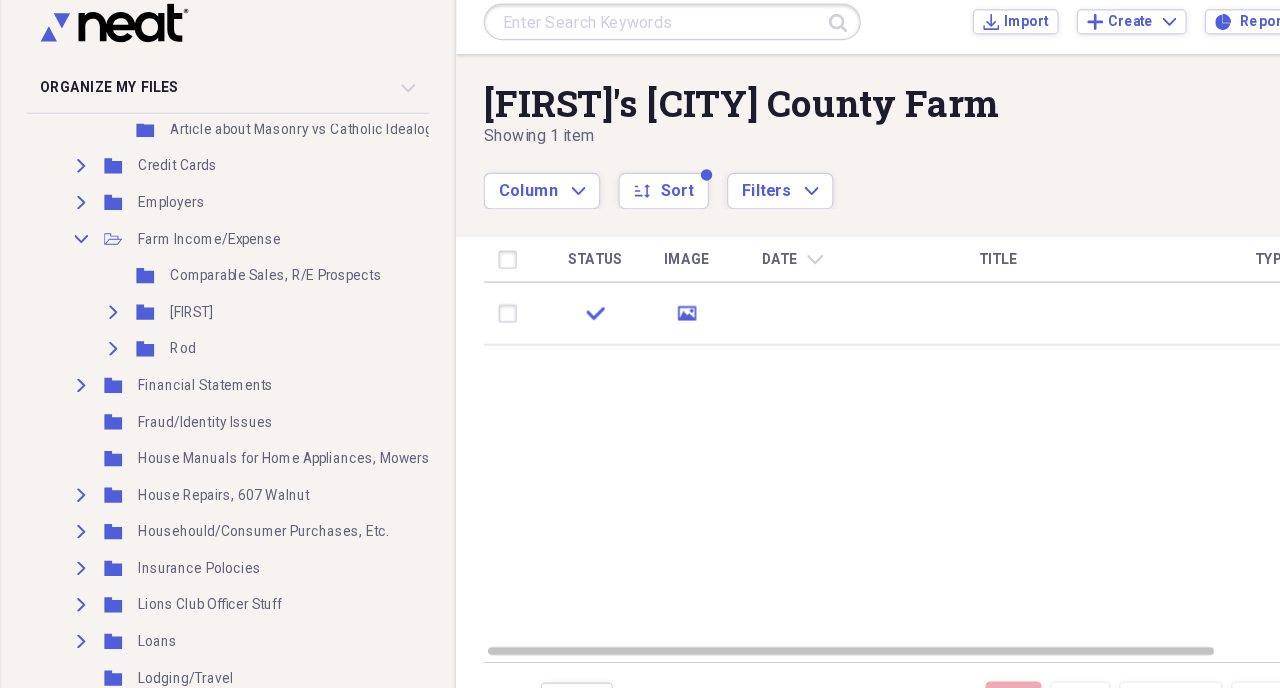scroll, scrollTop: 1256, scrollLeft: 0, axis: vertical 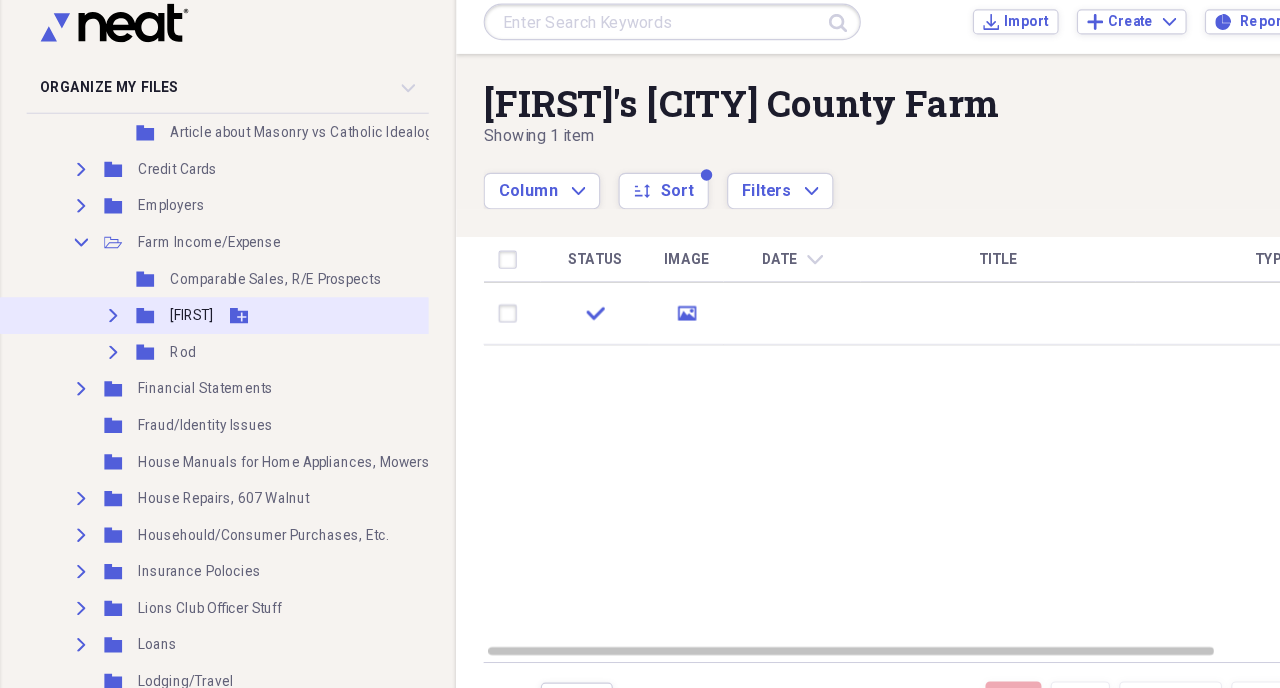 click 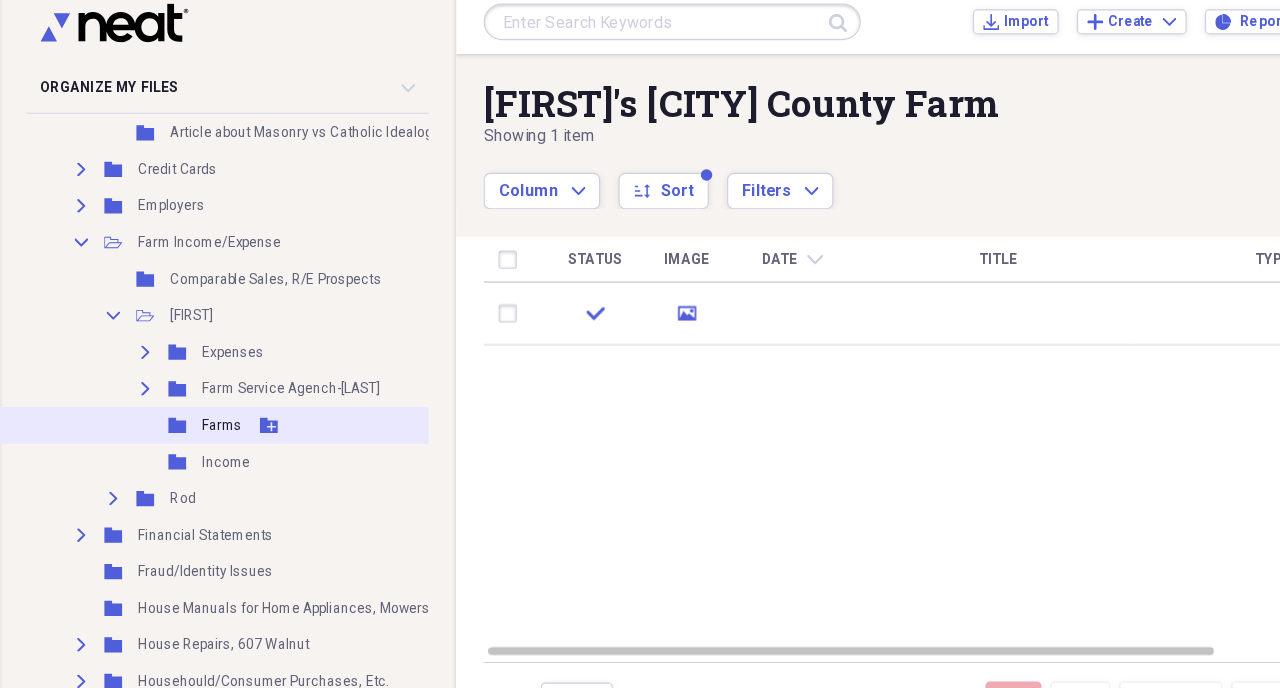 click on "Farms" at bounding box center [195, 381] 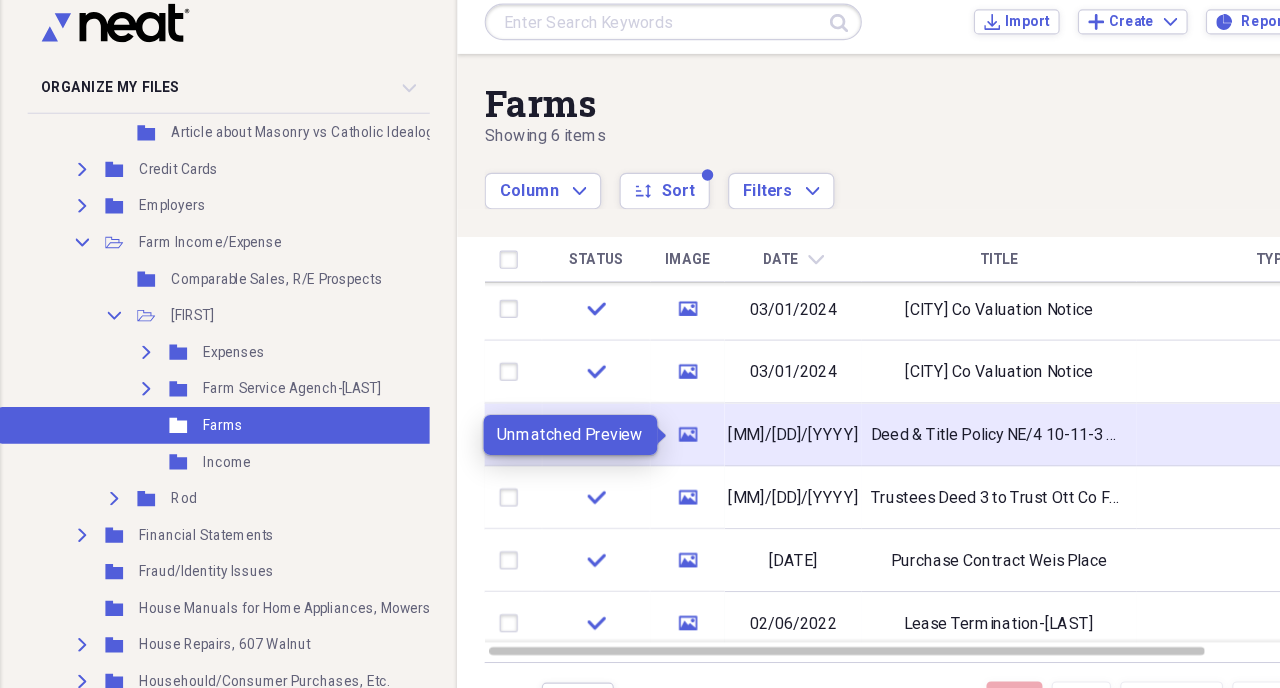 click on "media" 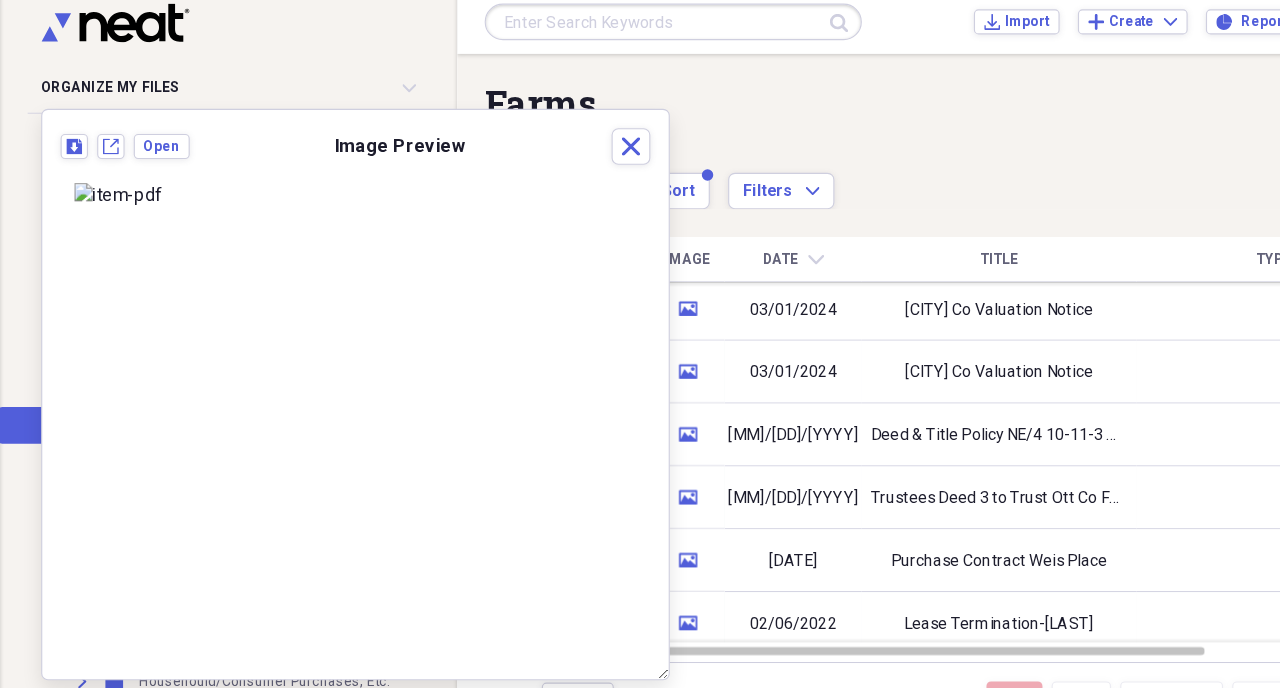 scroll, scrollTop: 0, scrollLeft: 0, axis: both 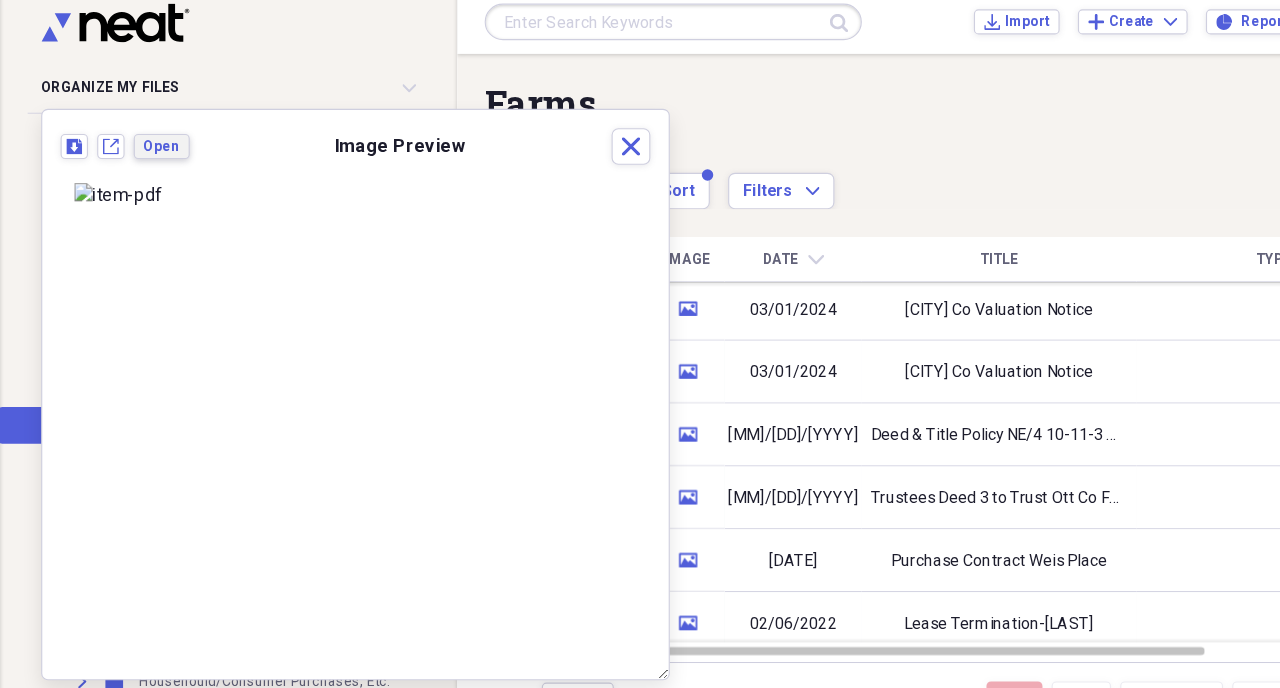 click on "Open" at bounding box center (141, 137) 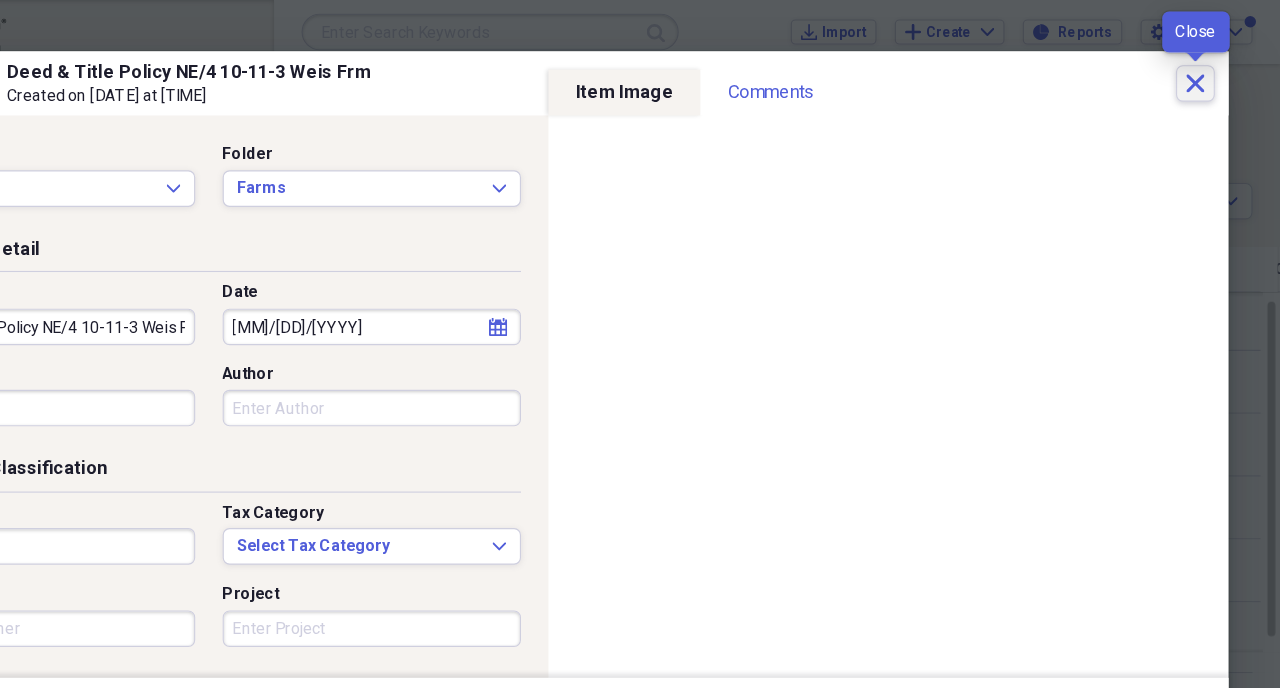 click on "Close" 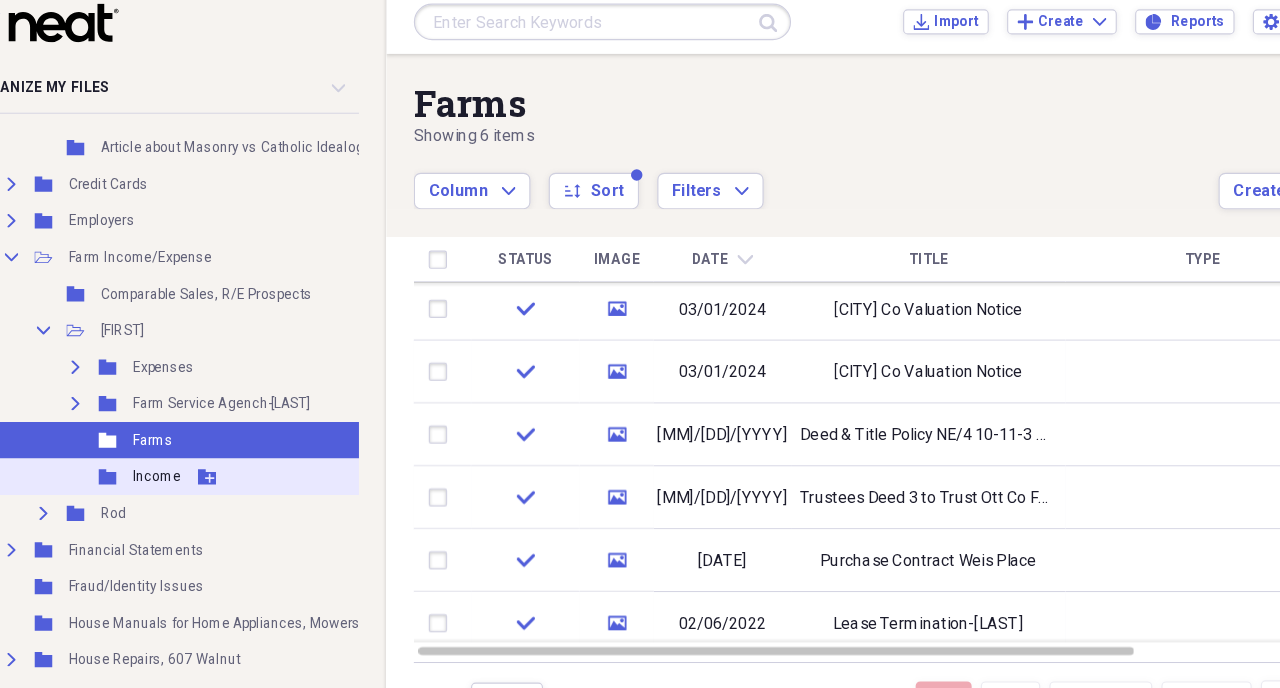 scroll, scrollTop: 1242, scrollLeft: 0, axis: vertical 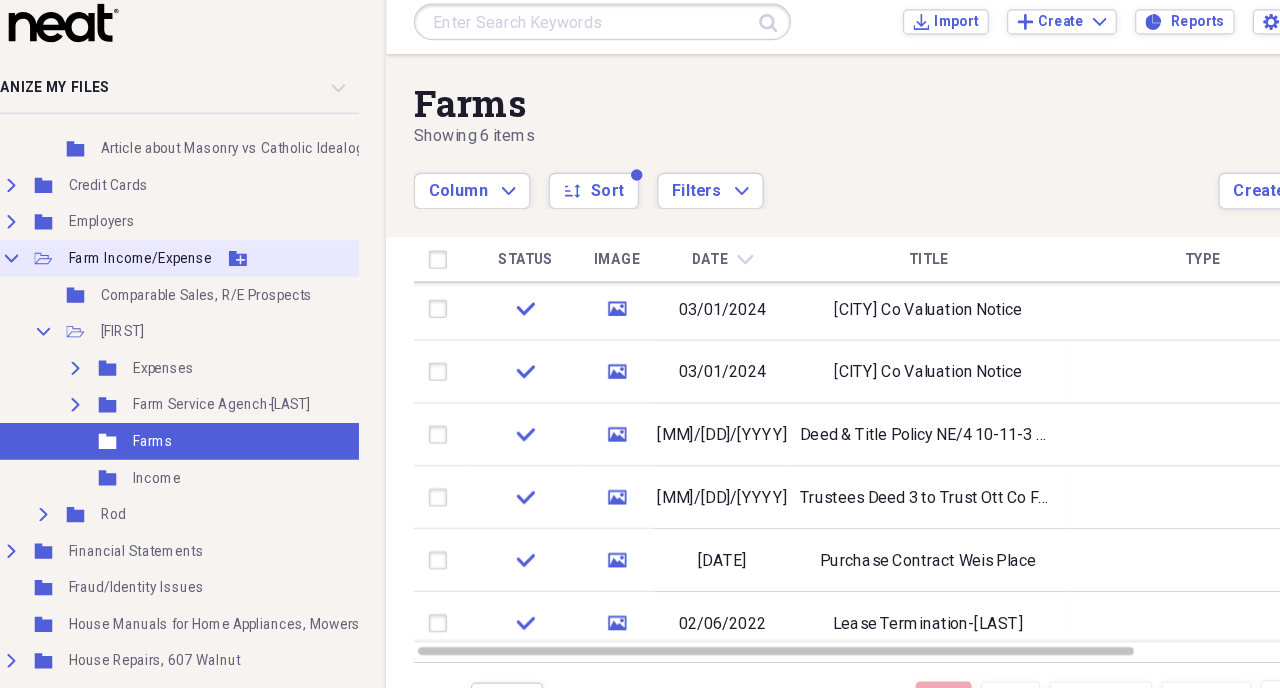 click on "Collapse" 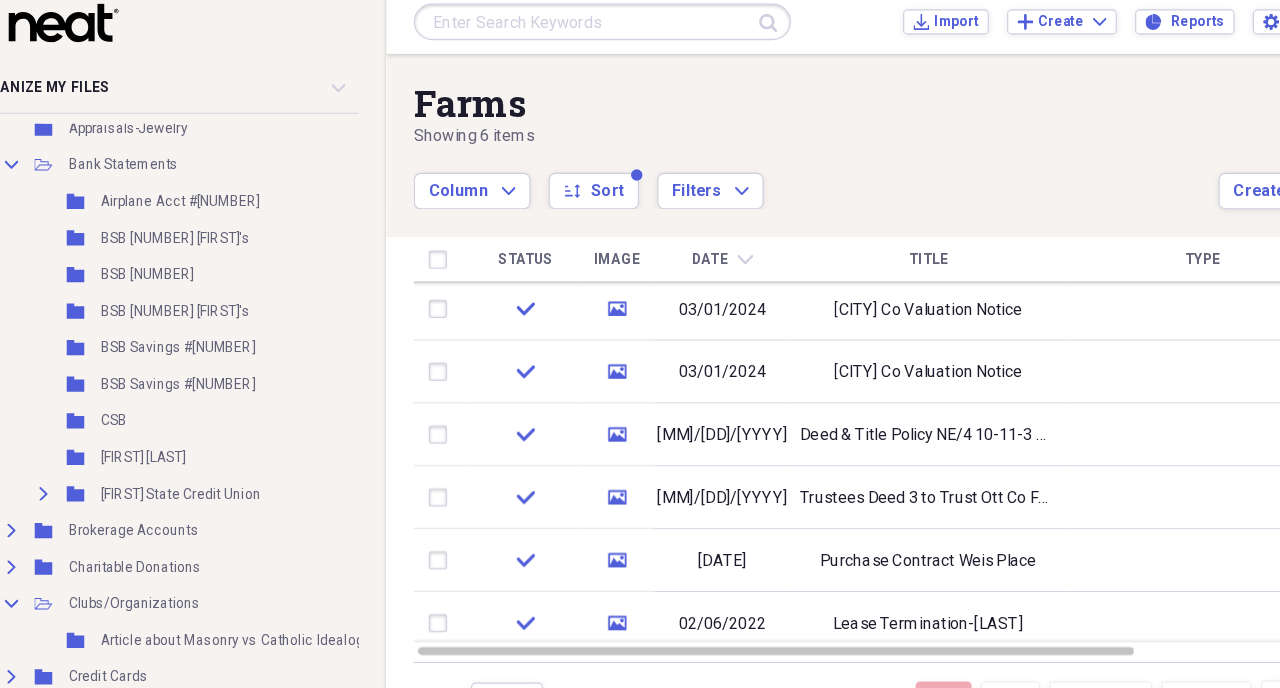 scroll, scrollTop: 806, scrollLeft: 0, axis: vertical 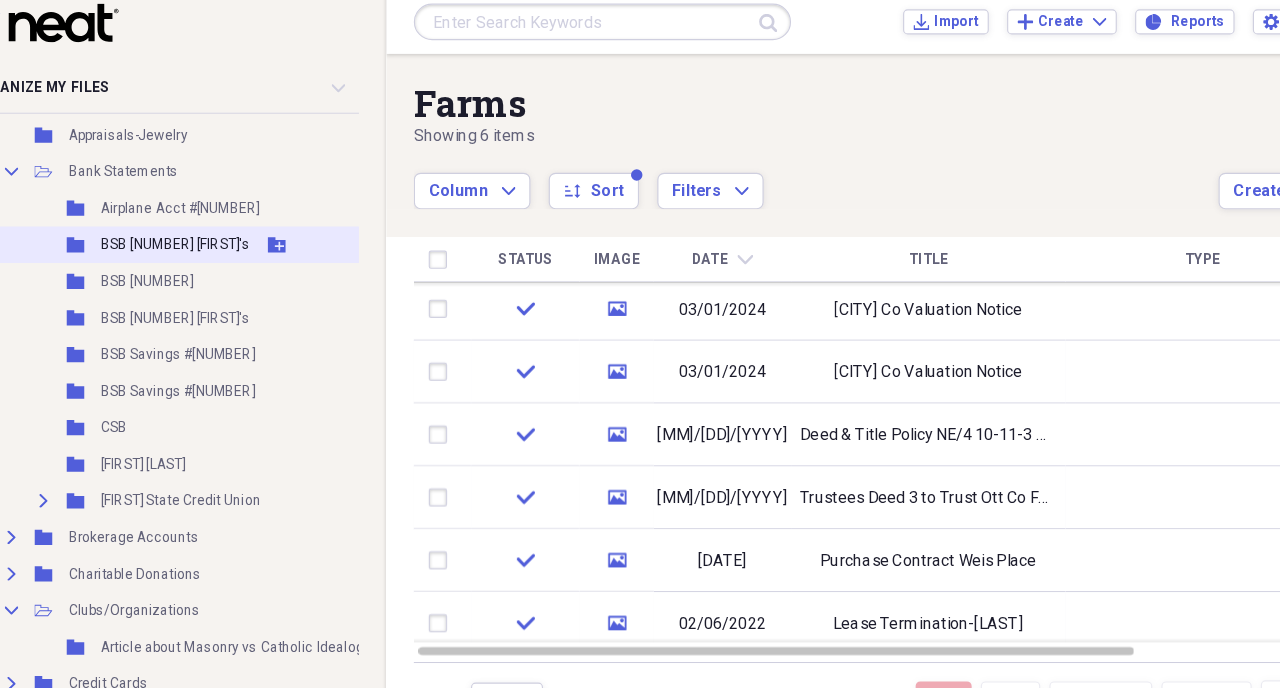 click on "BSB [NUMBER] [FIRST]'s" at bounding box center [215, 223] 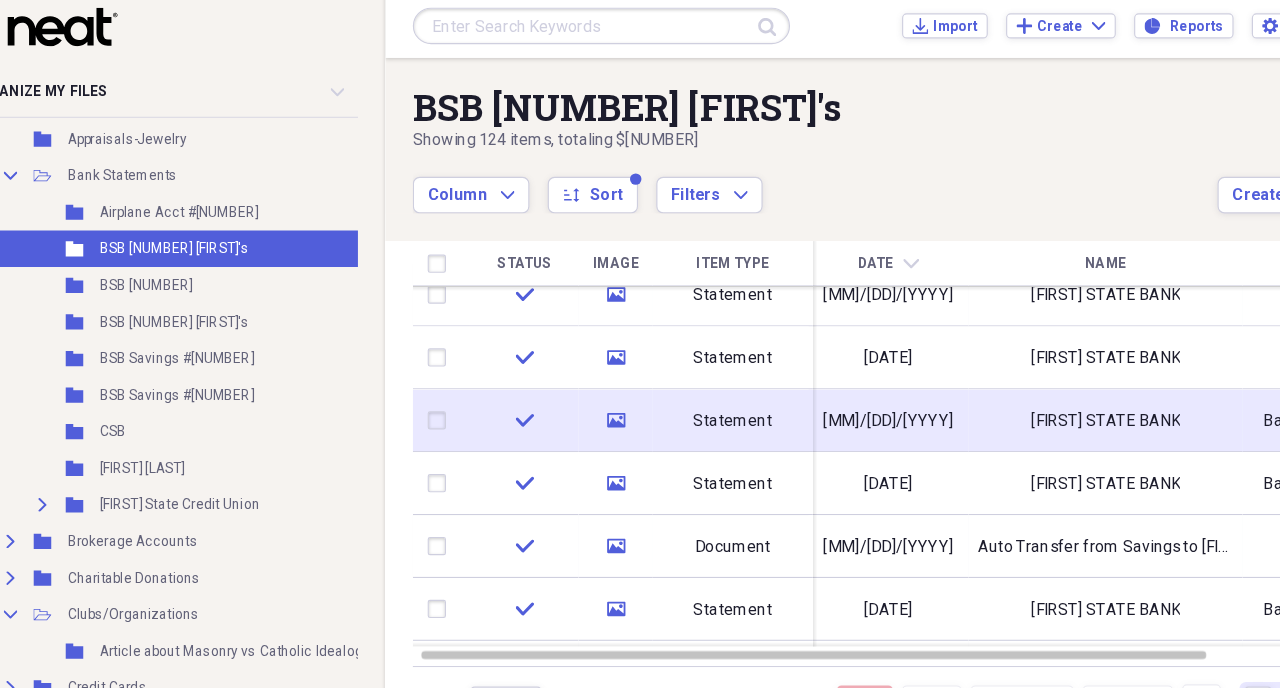 click 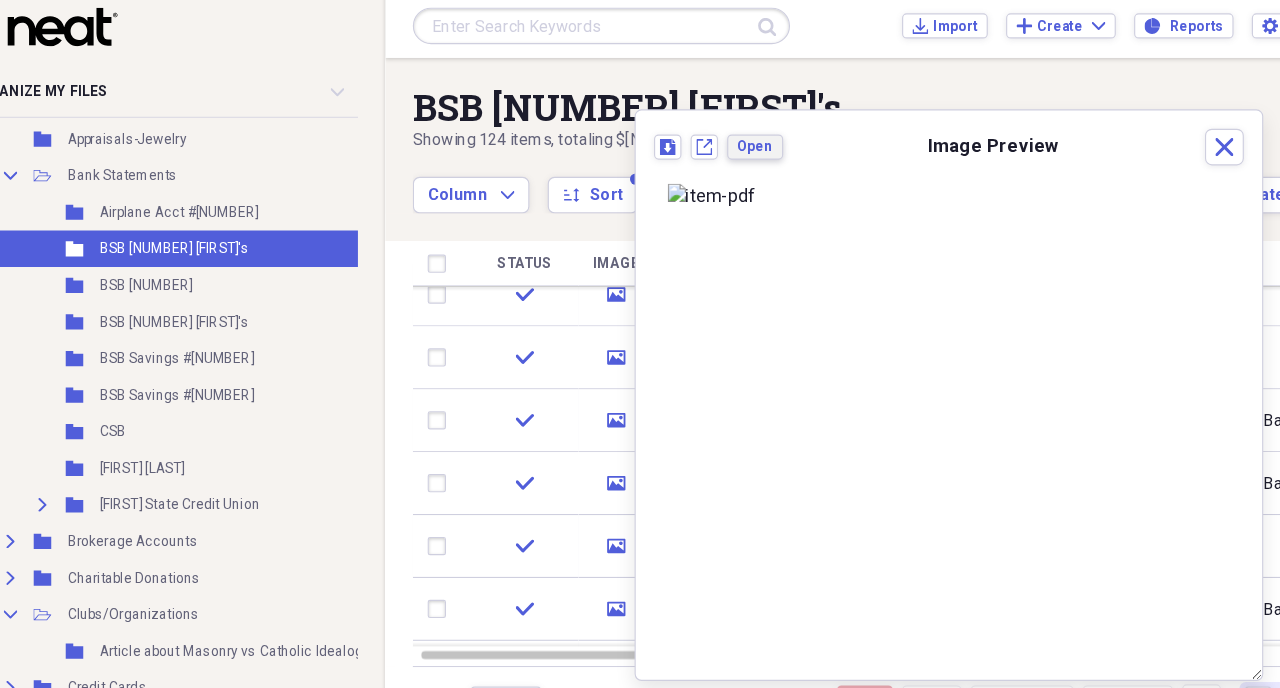 click on "Open" at bounding box center (723, 133) 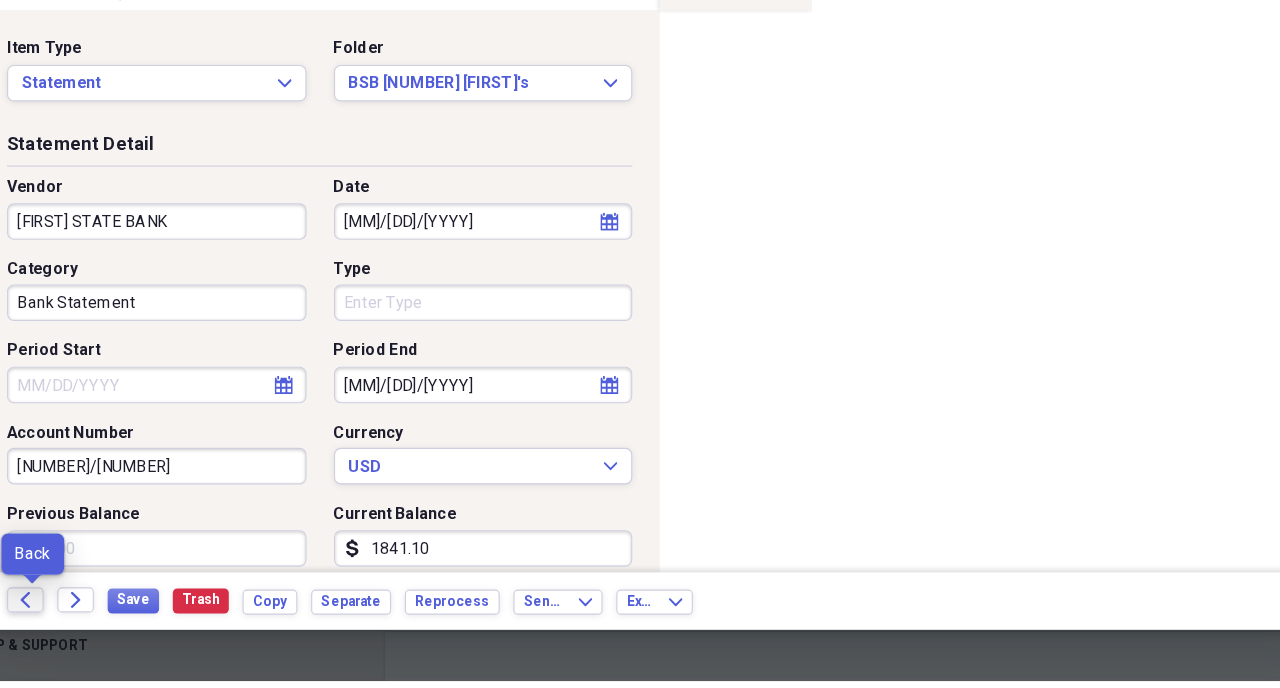 click on "Back" 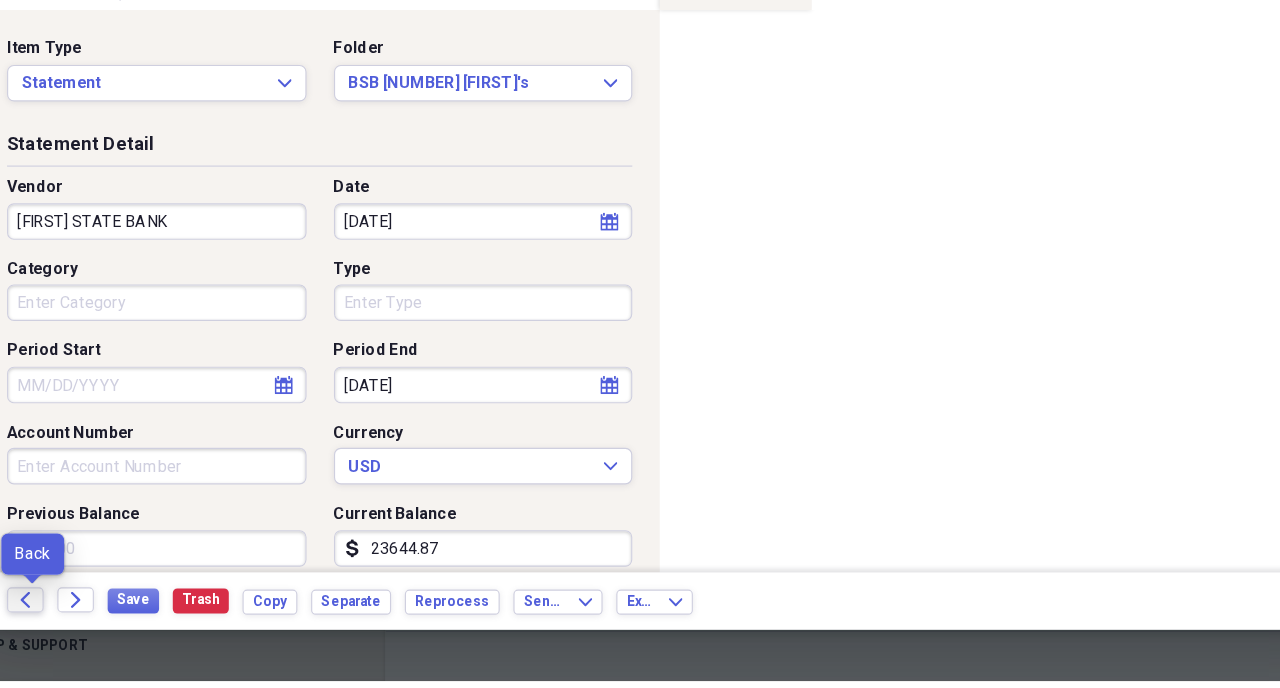 click 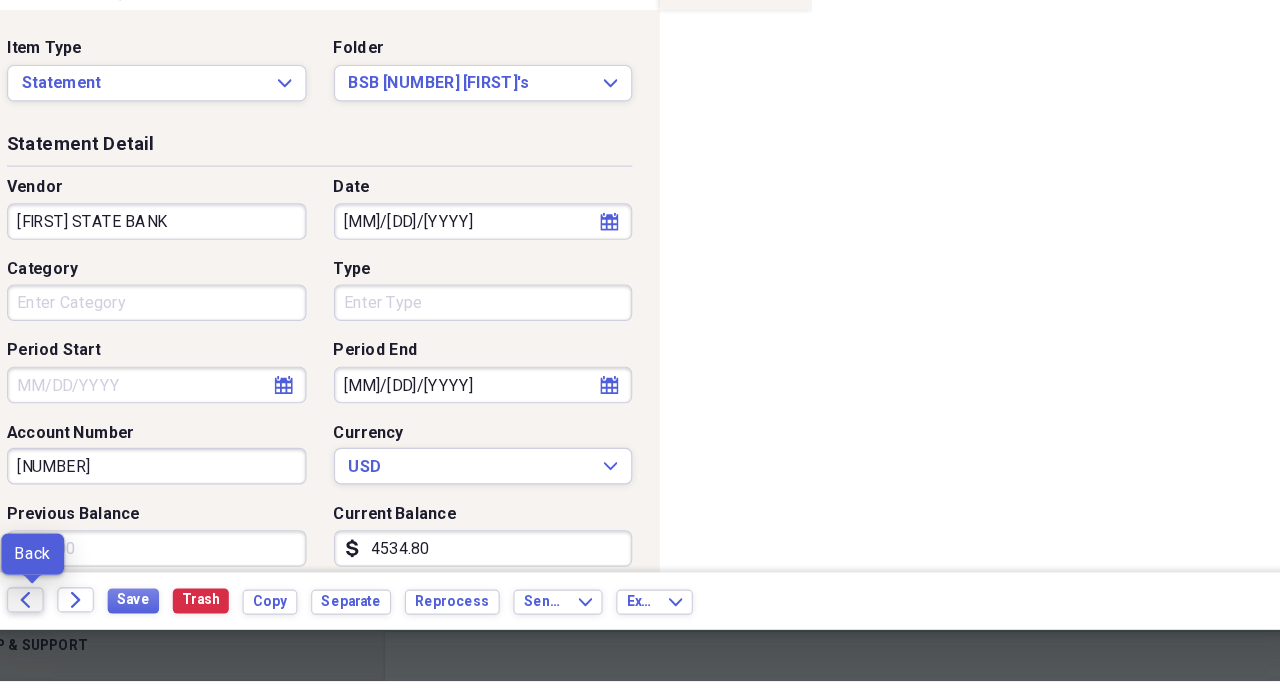 click on "Back" 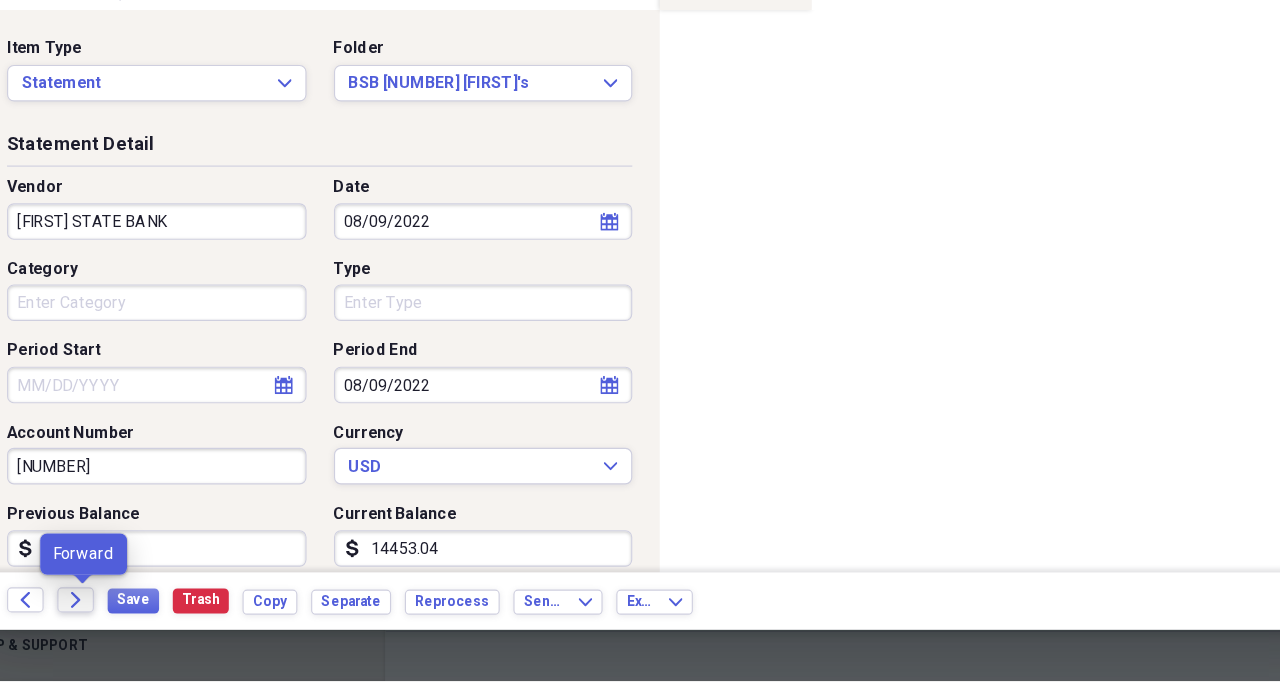 click on "Forward" 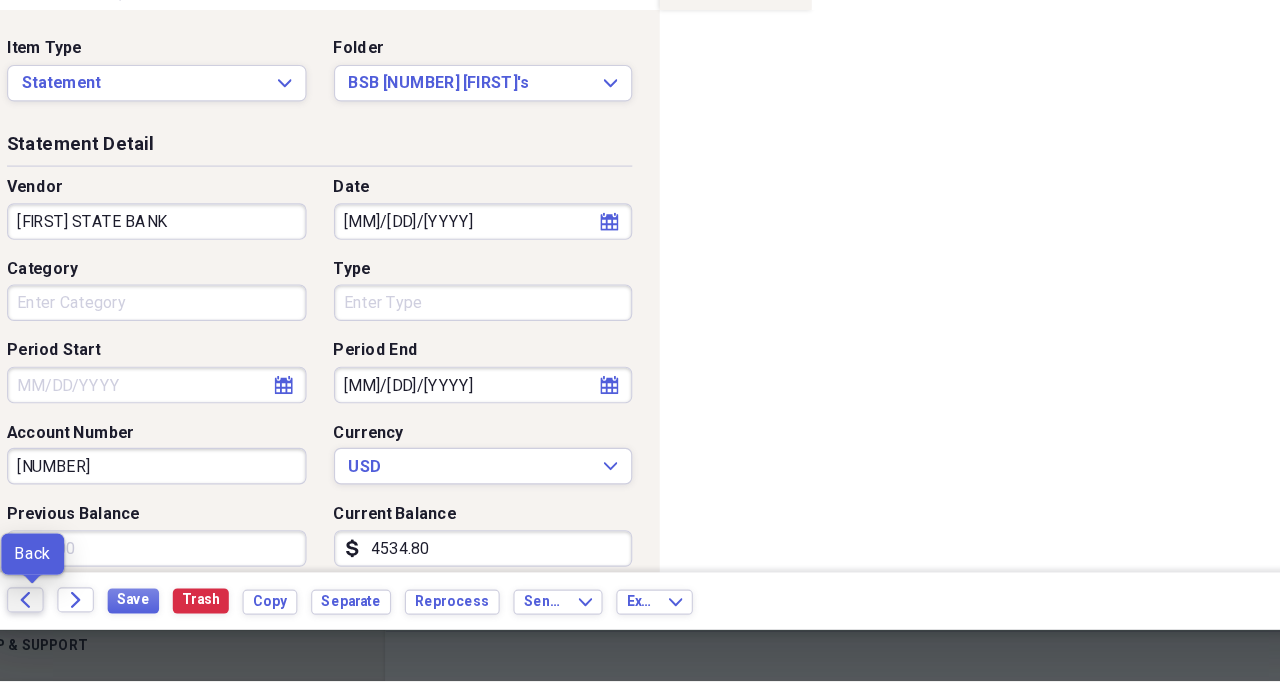 click on "Back" 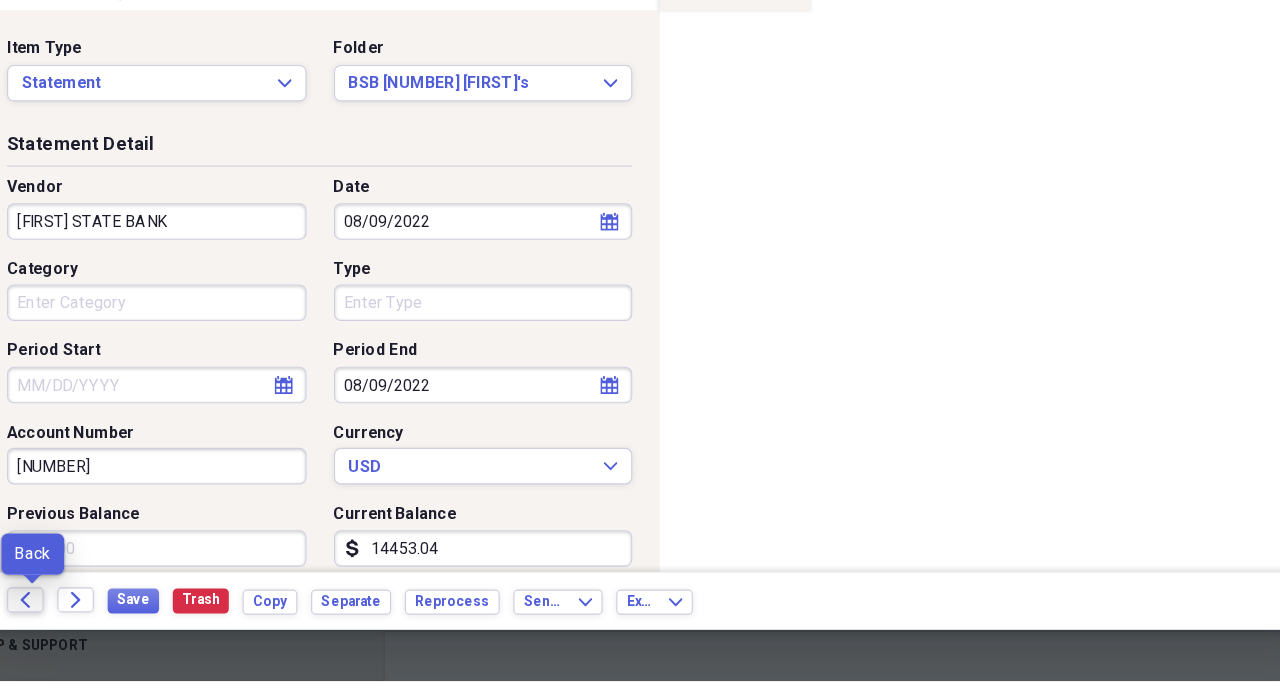 click on "Back" 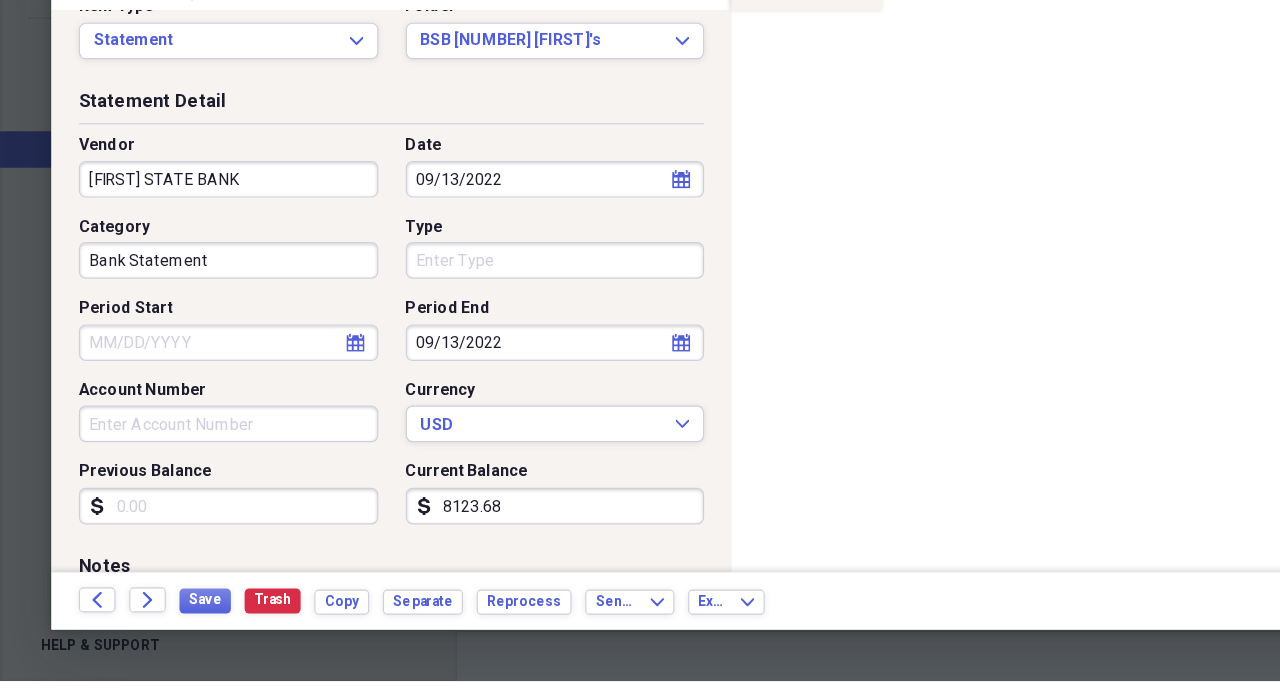 scroll, scrollTop: 0, scrollLeft: 0, axis: both 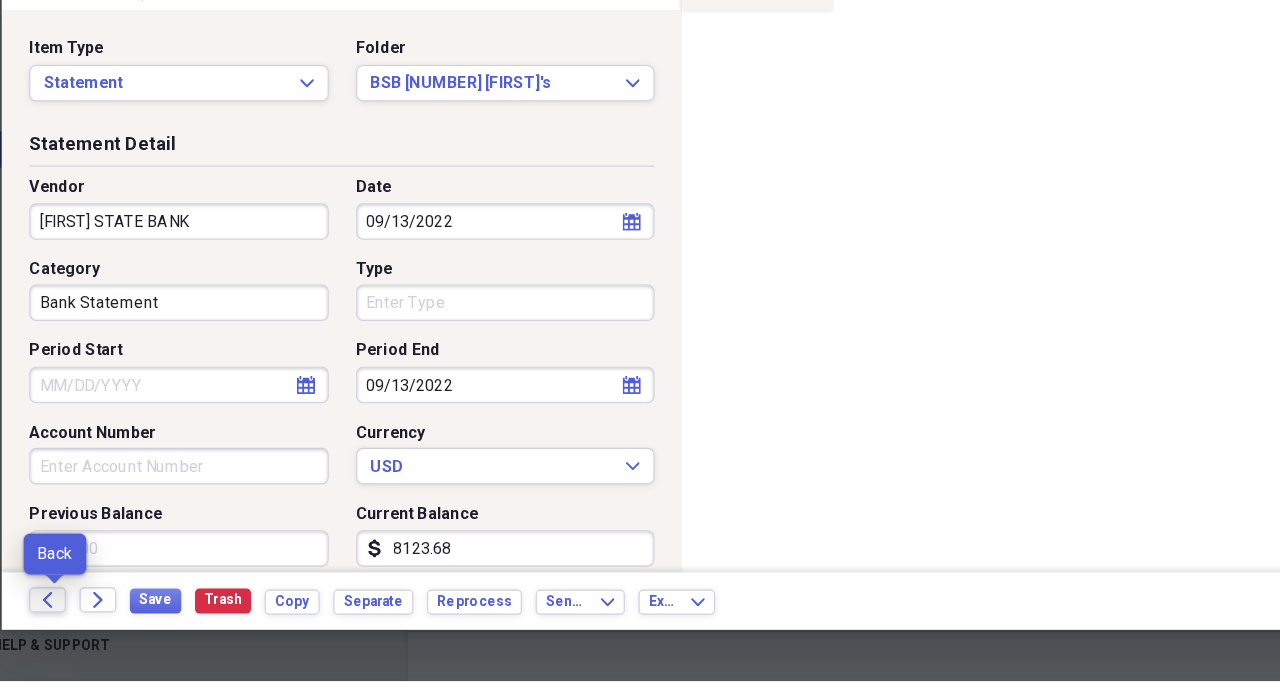 click on "Back" 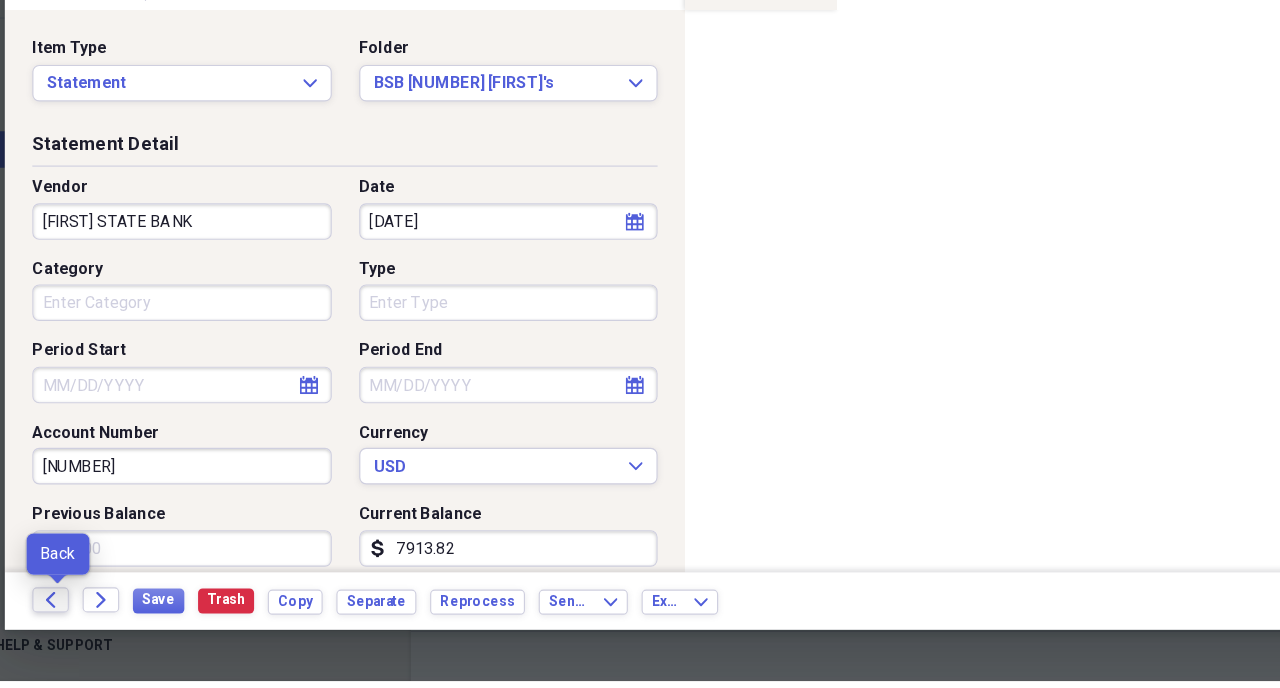 click on "Back" 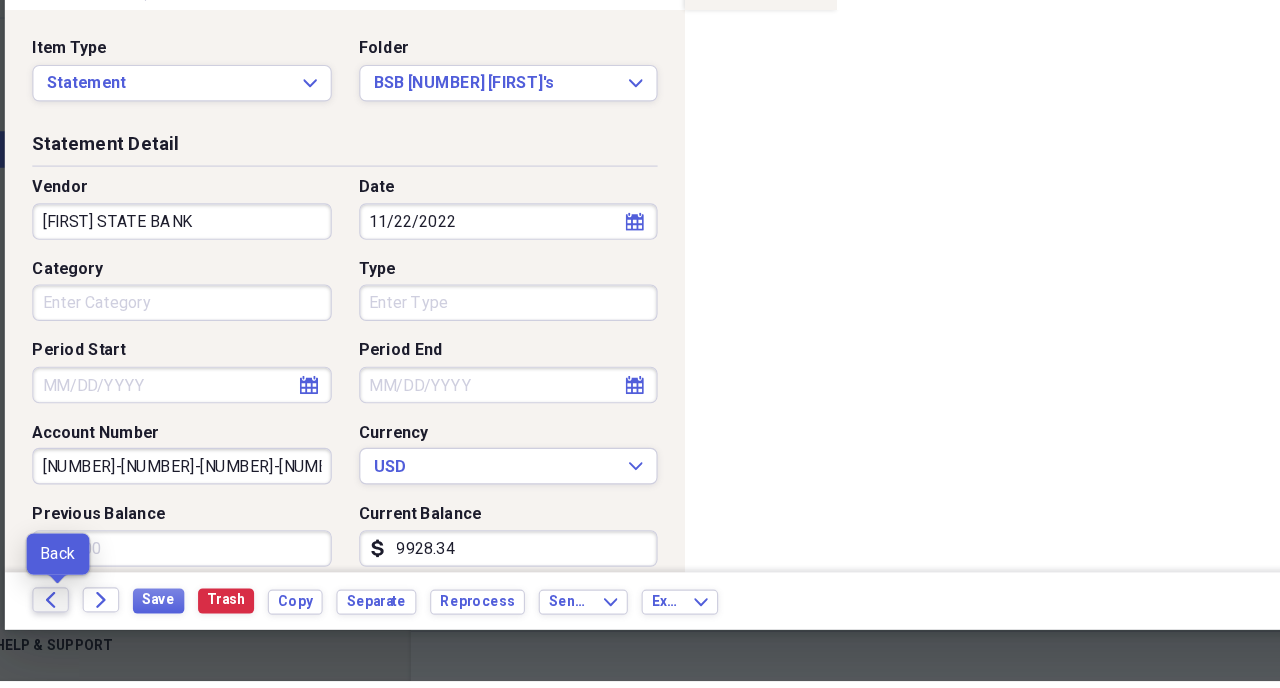 click 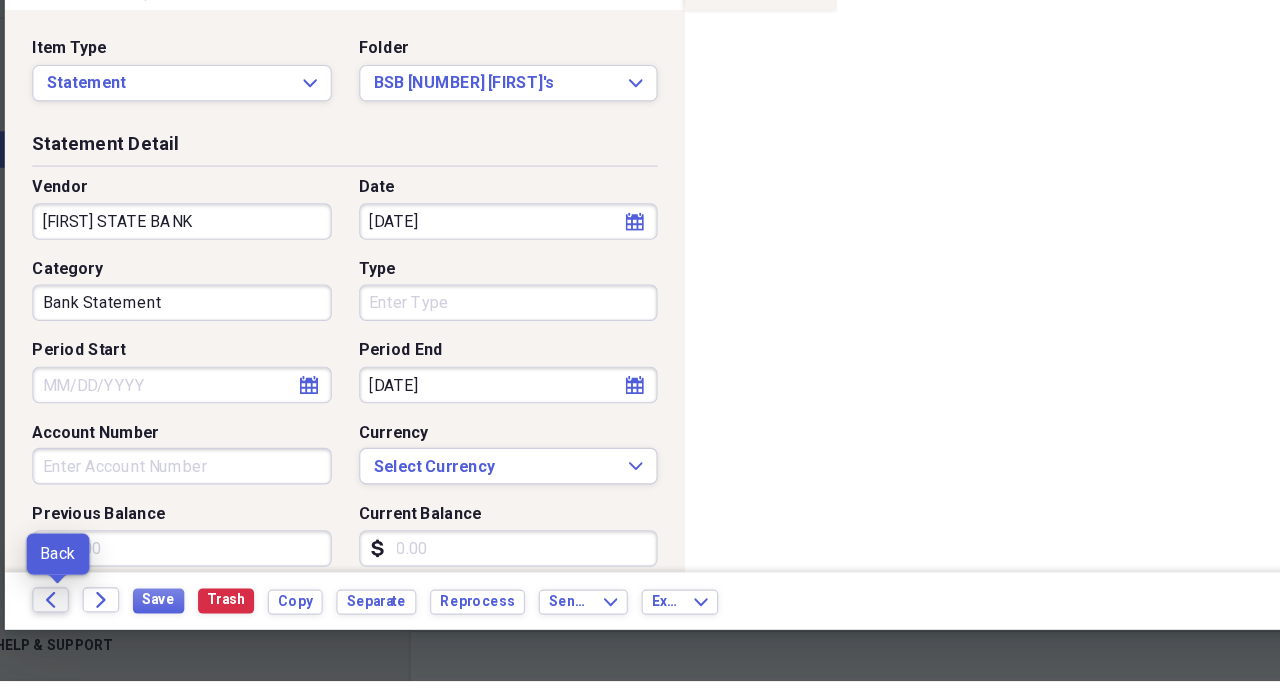 click on "Back" 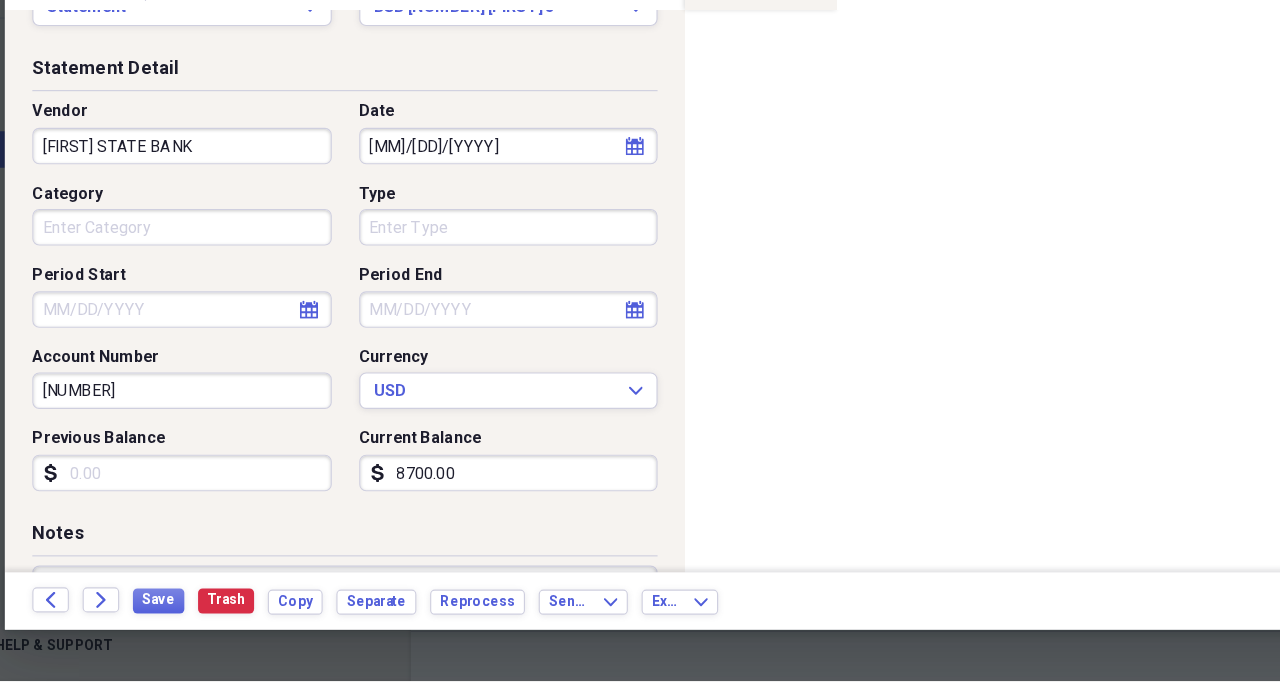 scroll, scrollTop: 73, scrollLeft: 0, axis: vertical 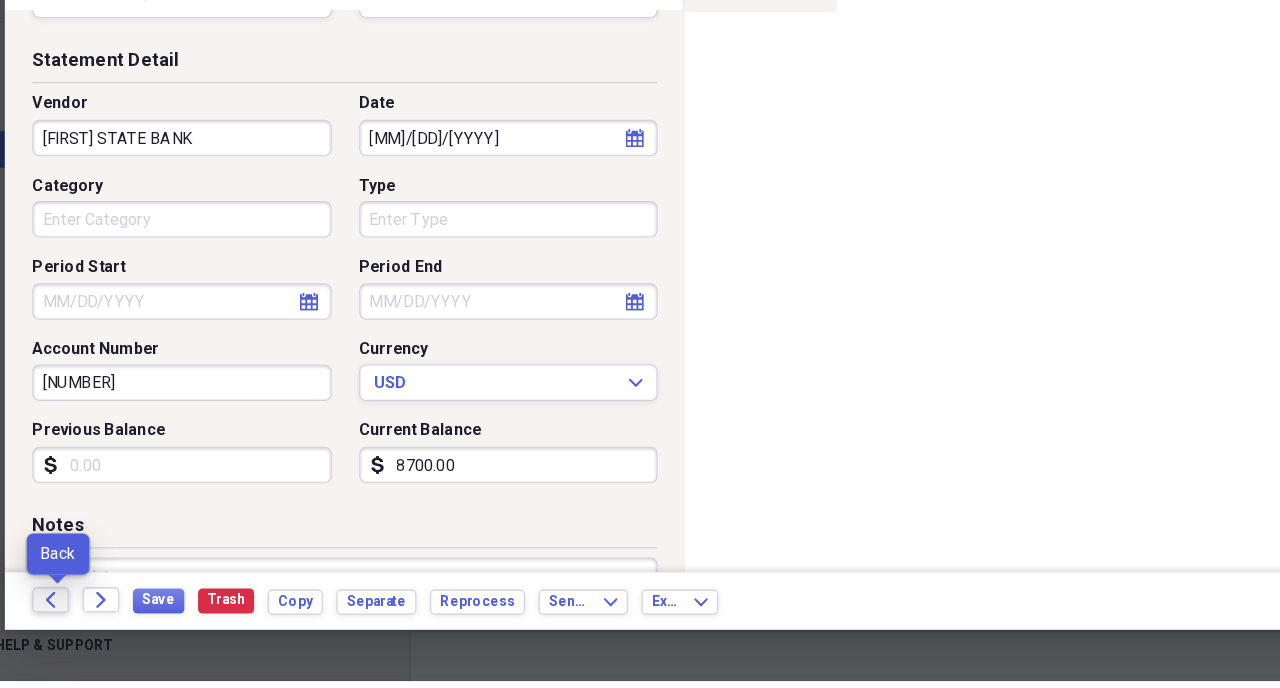 click on "Back" 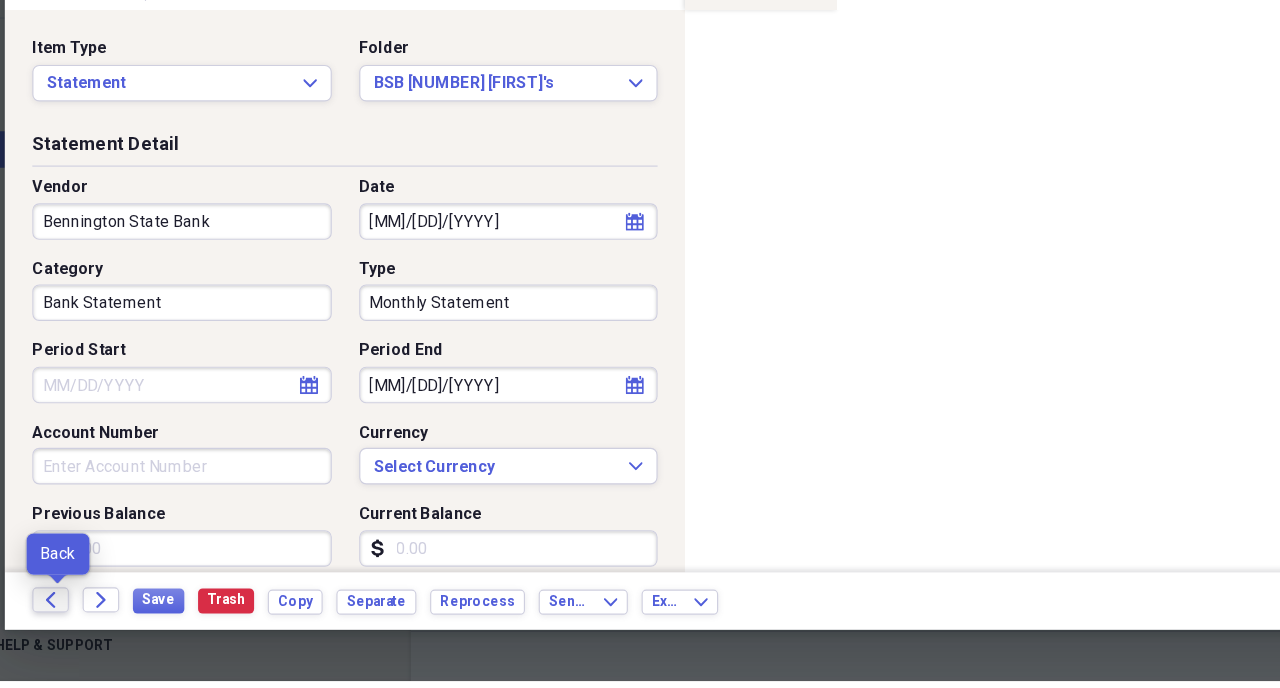click on "Back" 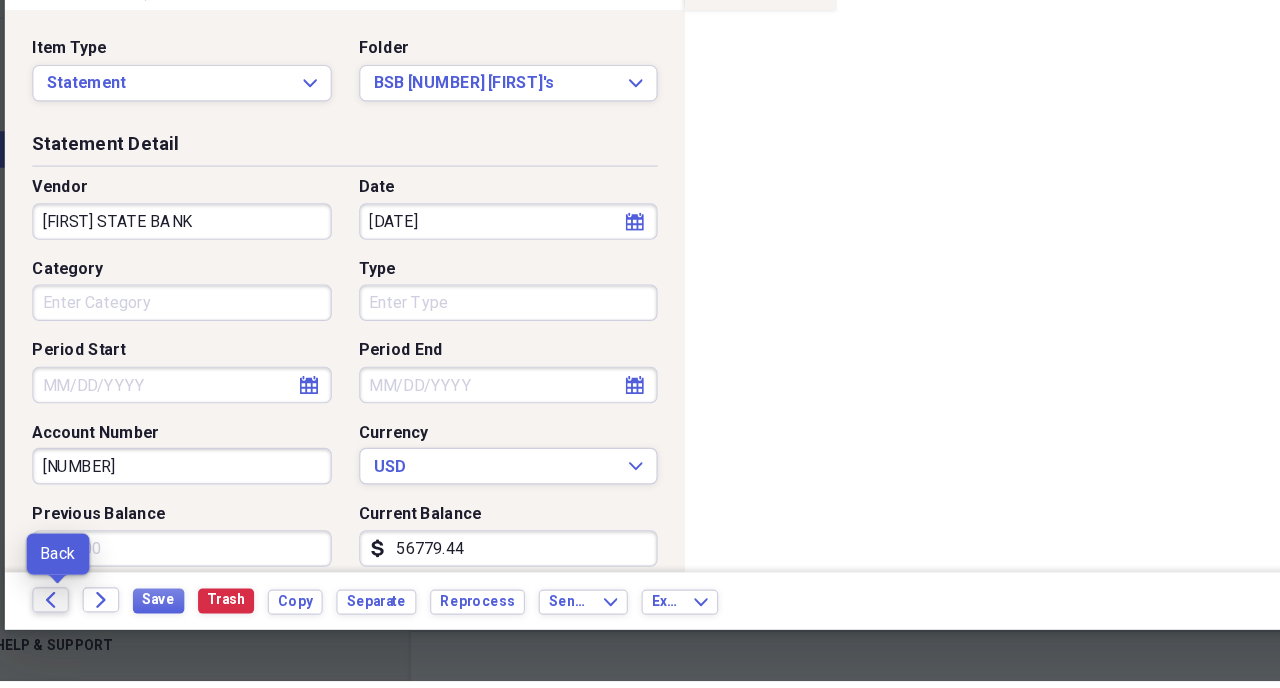 click on "Back" 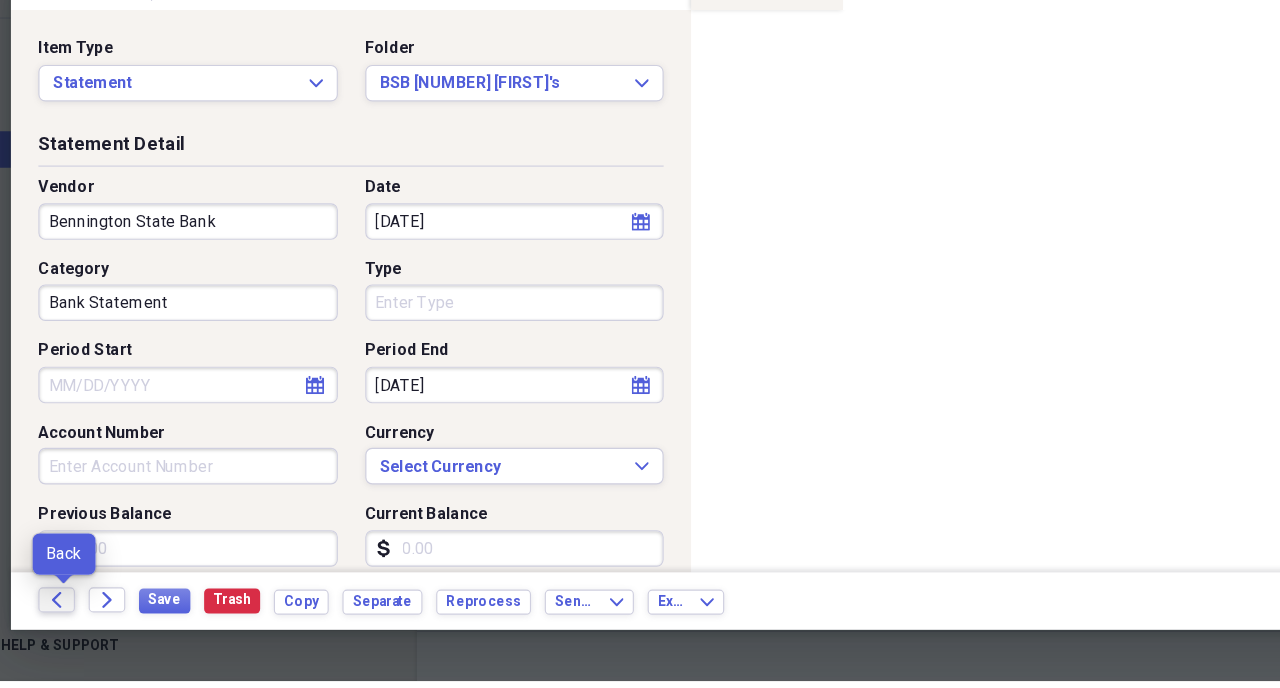 click on "Back" 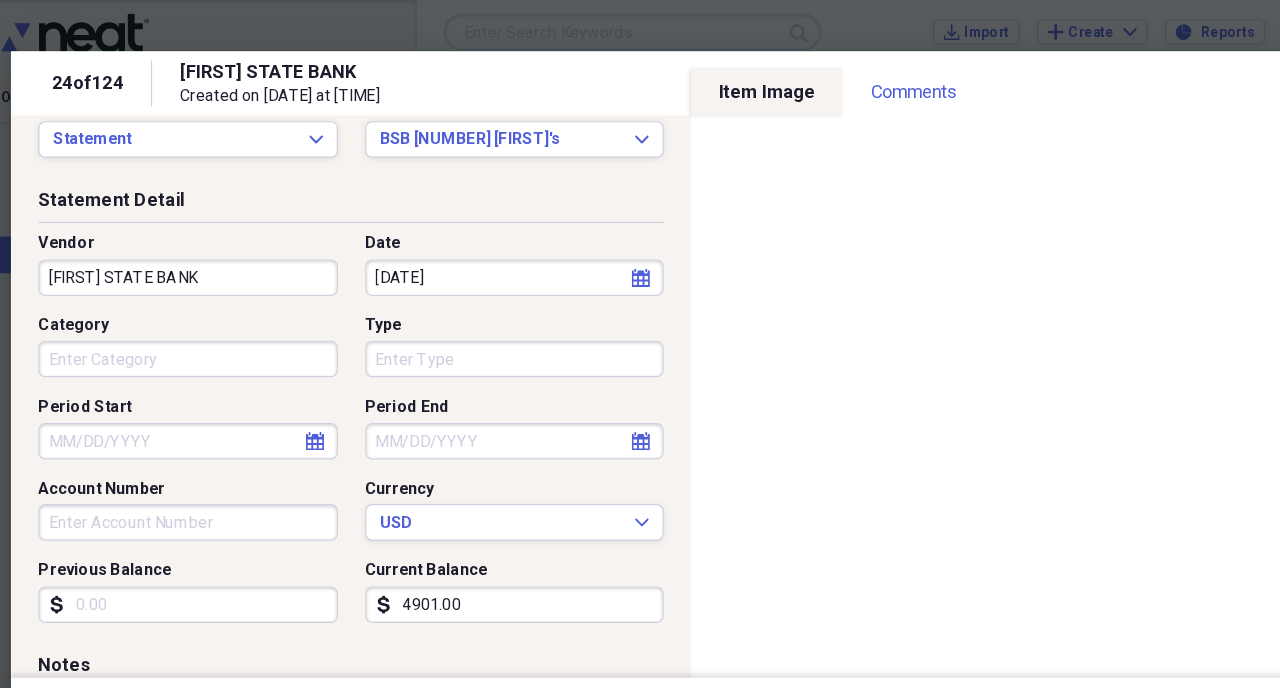 scroll, scrollTop: 217, scrollLeft: 0, axis: vertical 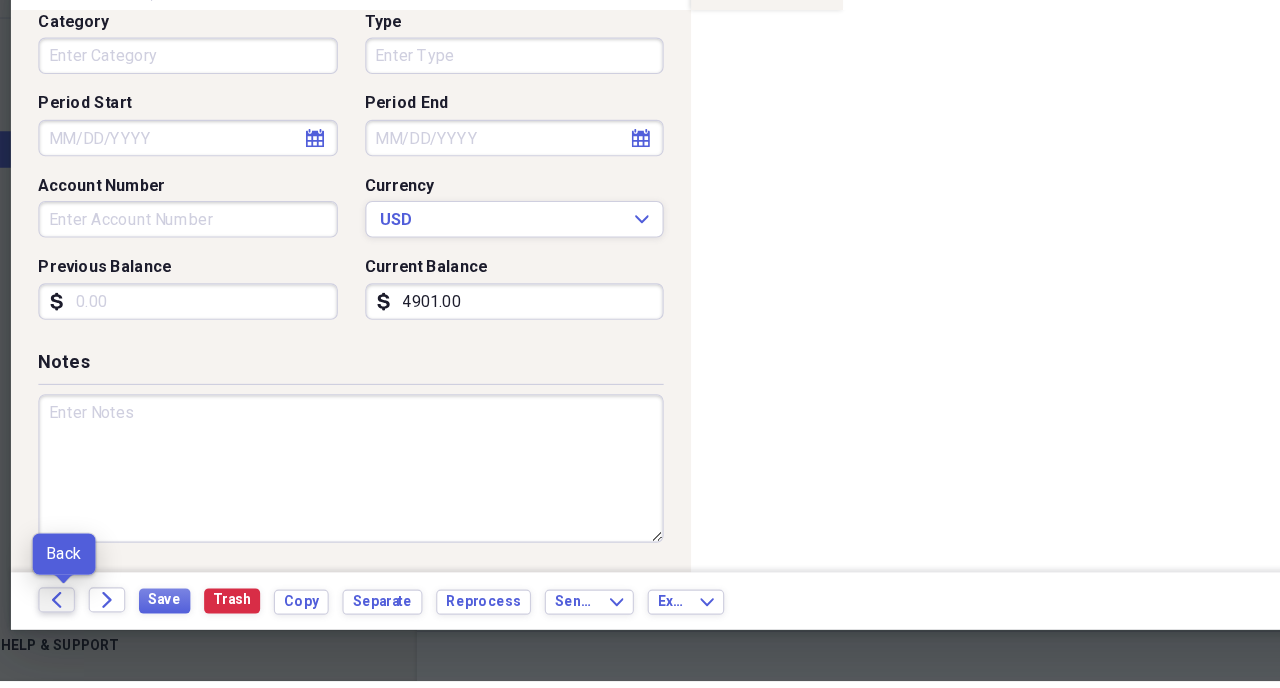 click on "Back" 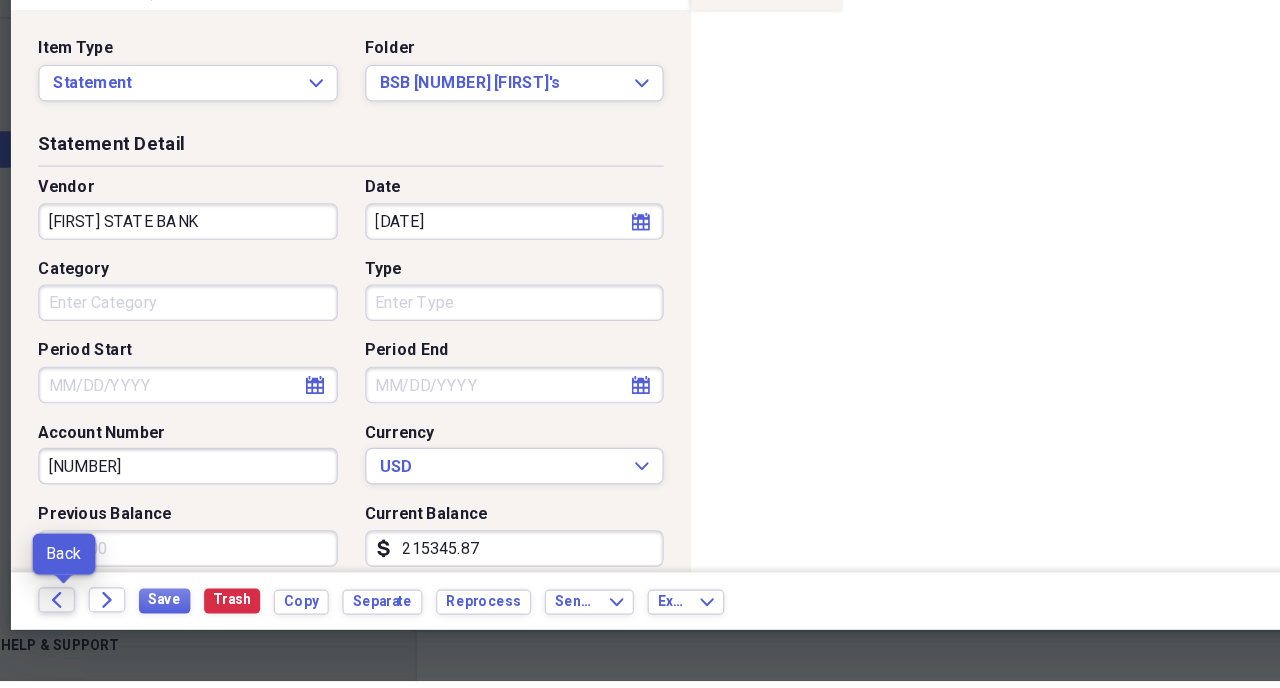 click on "Back" 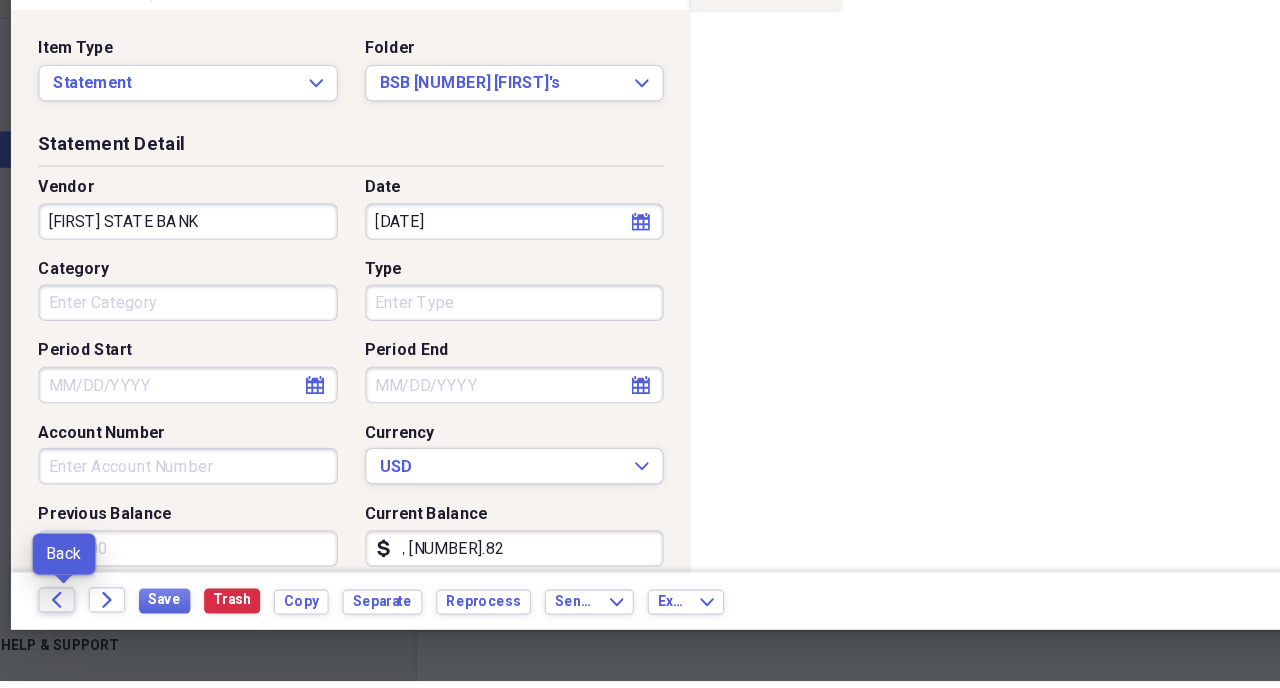 click on "Back" 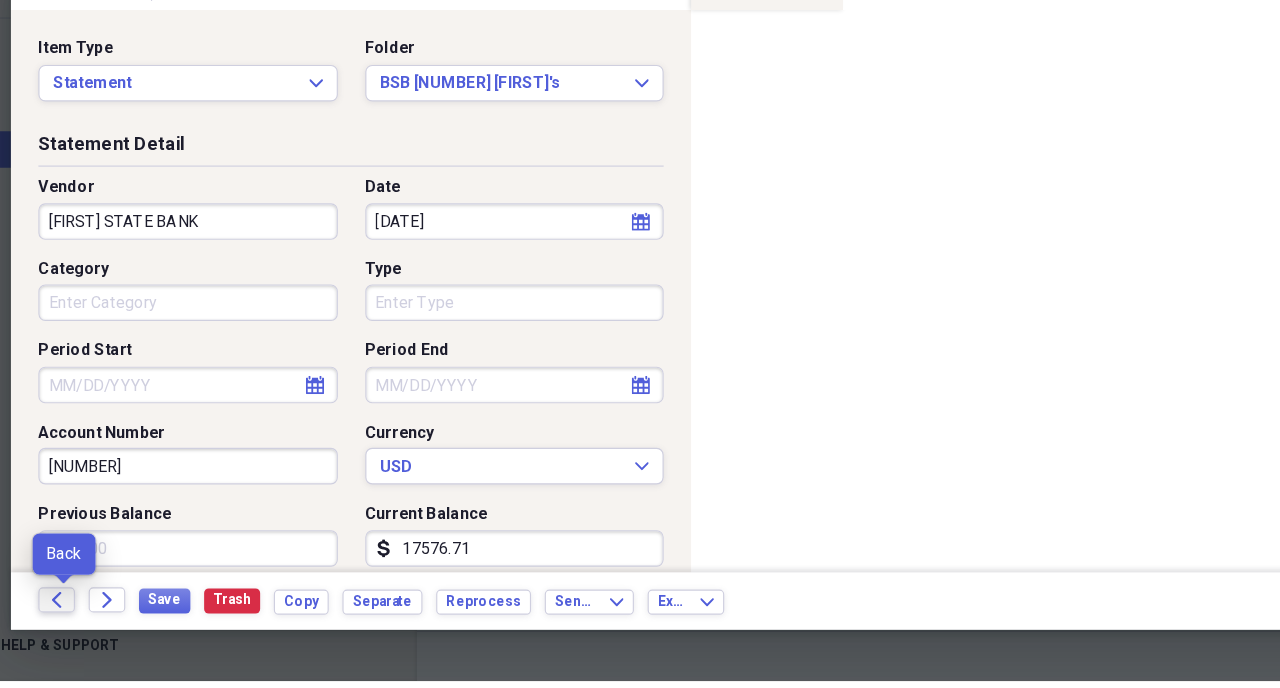 click on "Back" 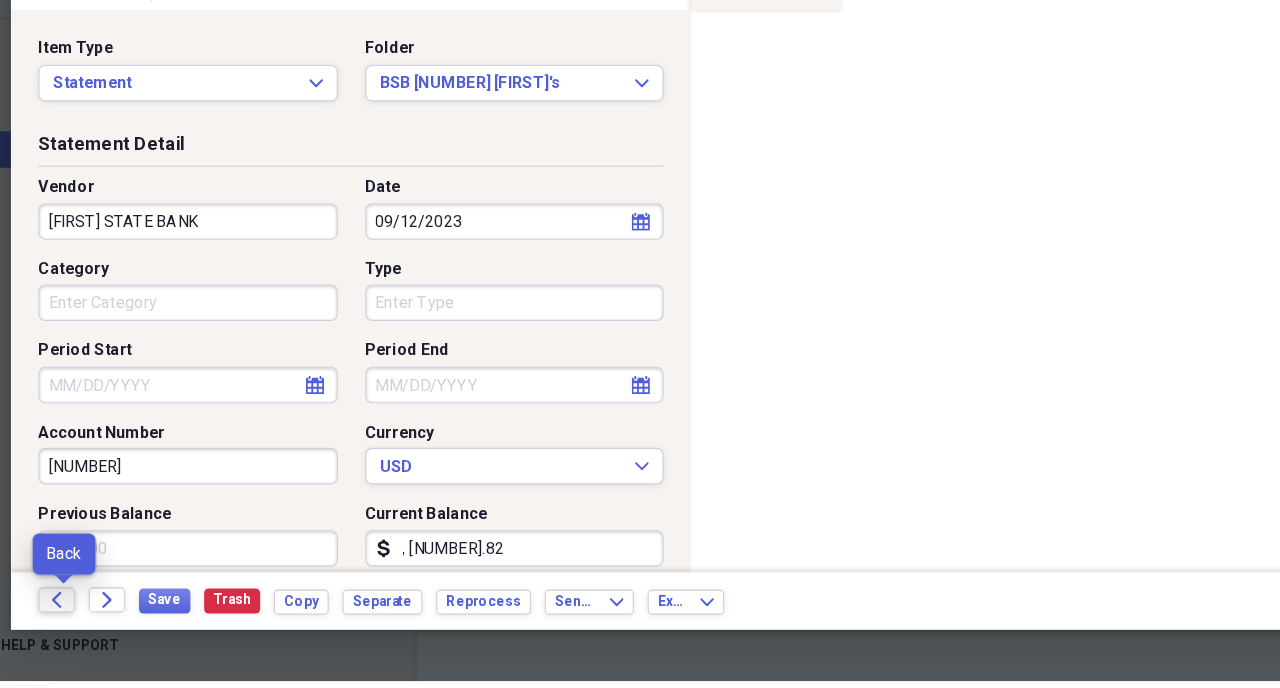click on "Back" 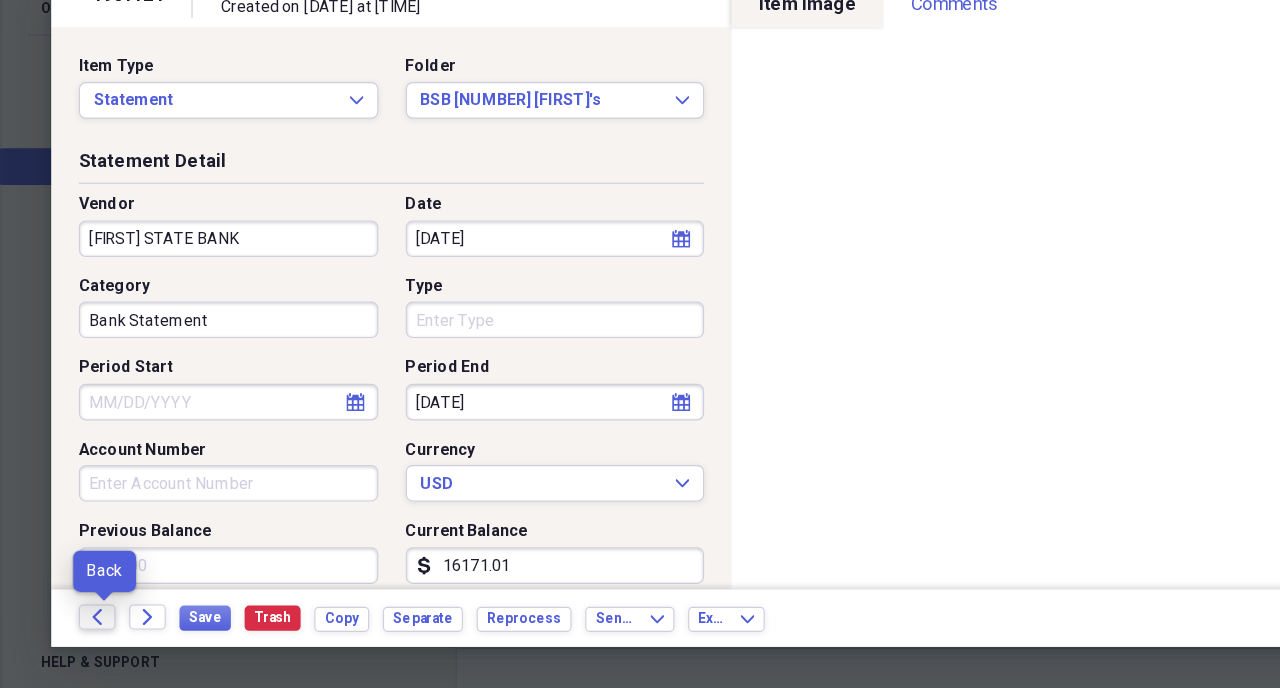click on "Back" 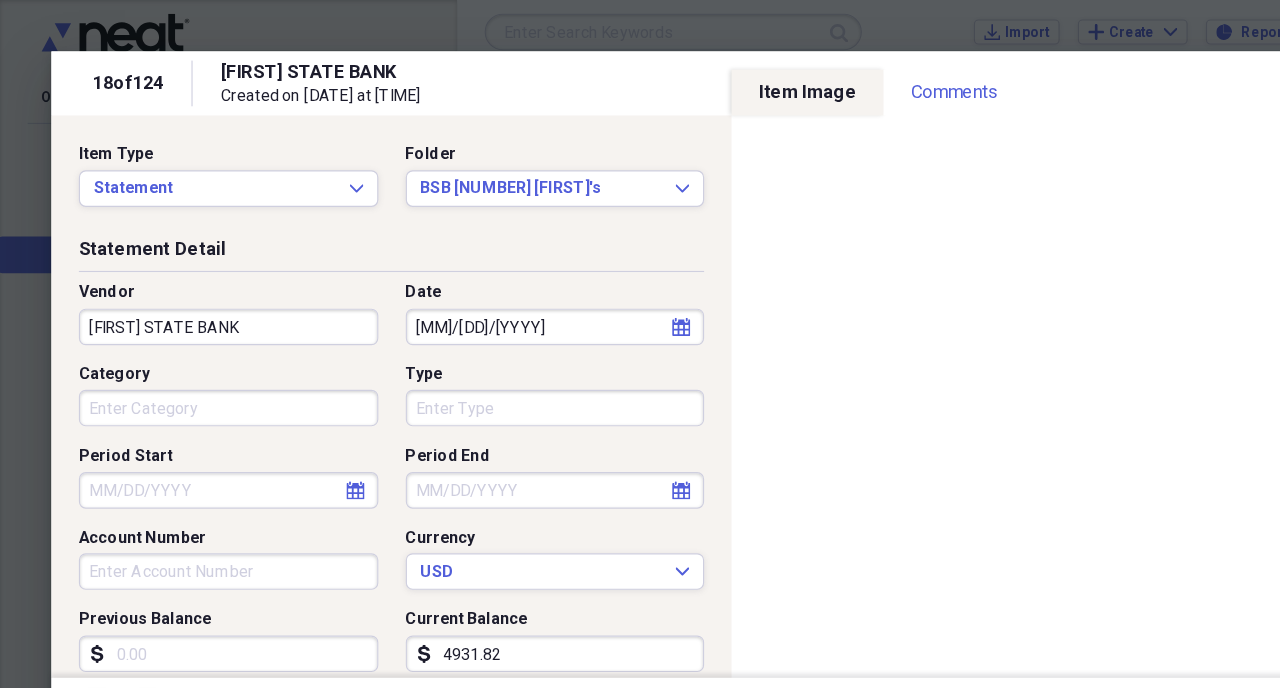 scroll, scrollTop: 217, scrollLeft: 0, axis: vertical 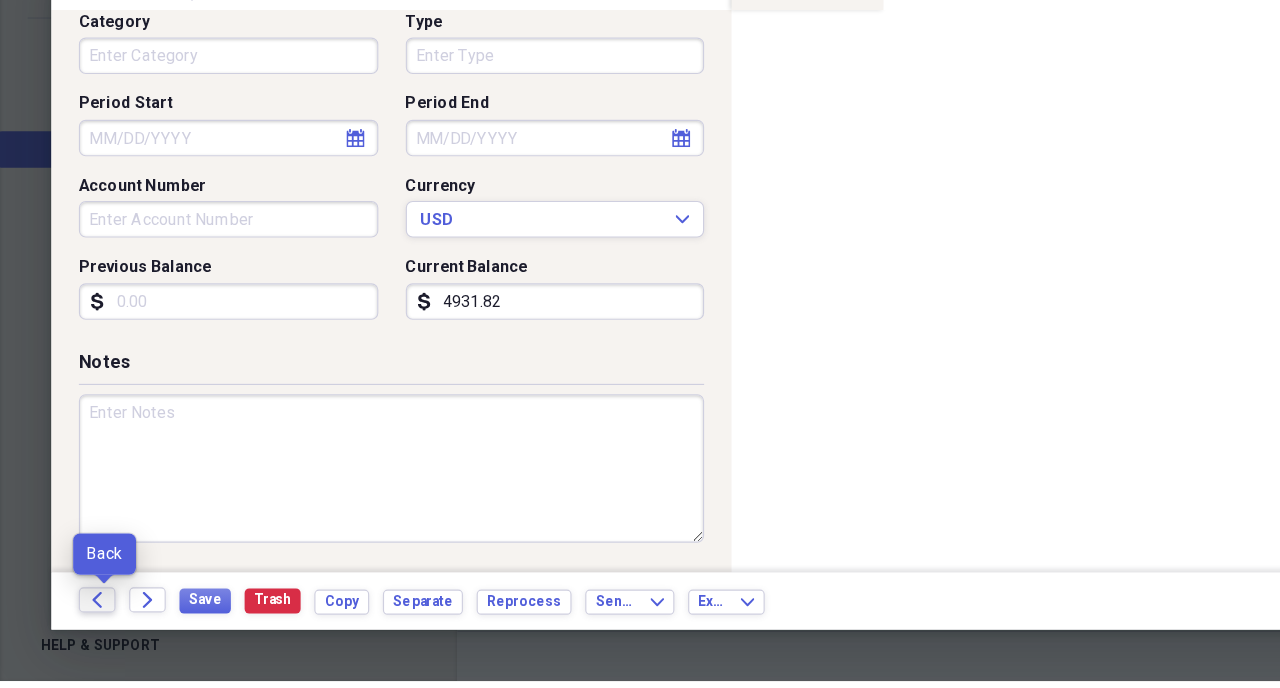 click on "Back" 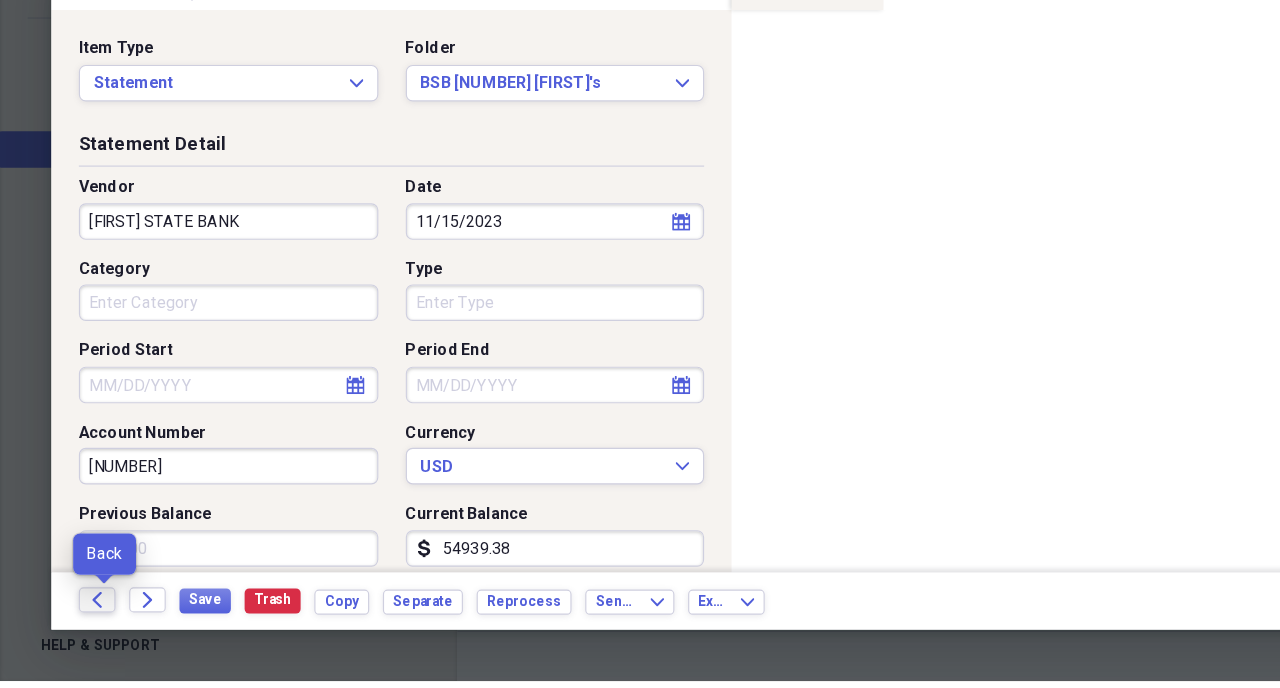 click on "Back" 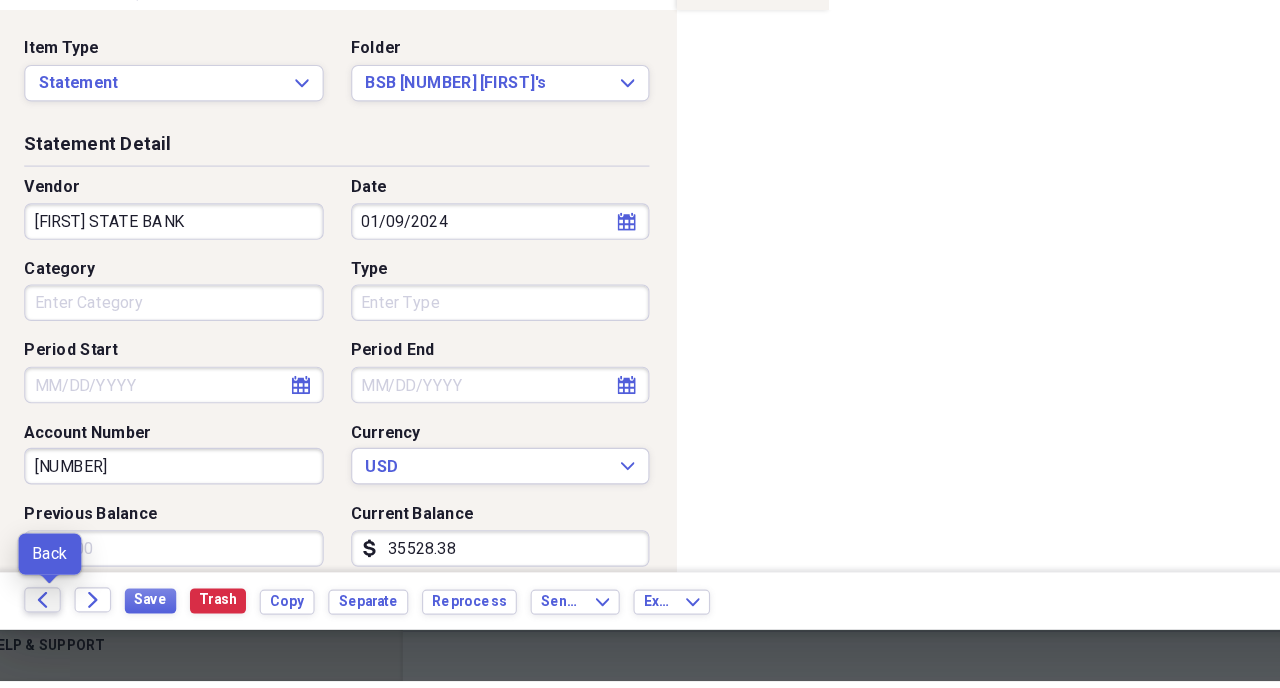 click 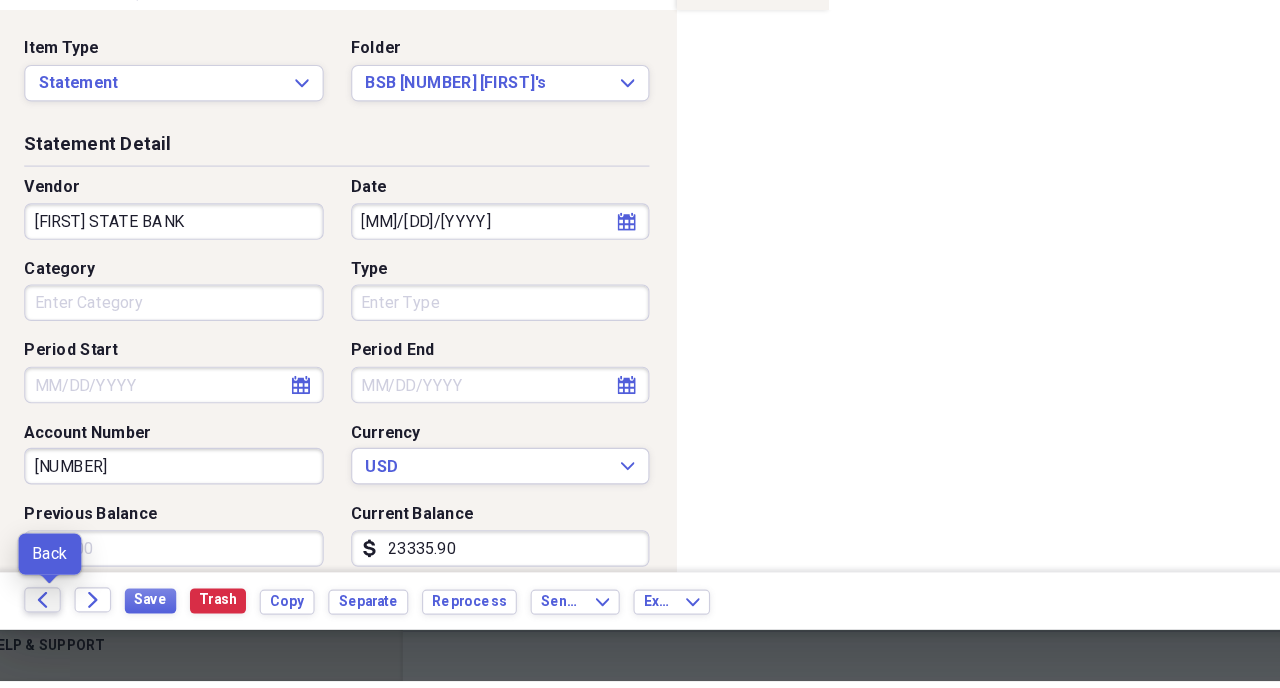 click 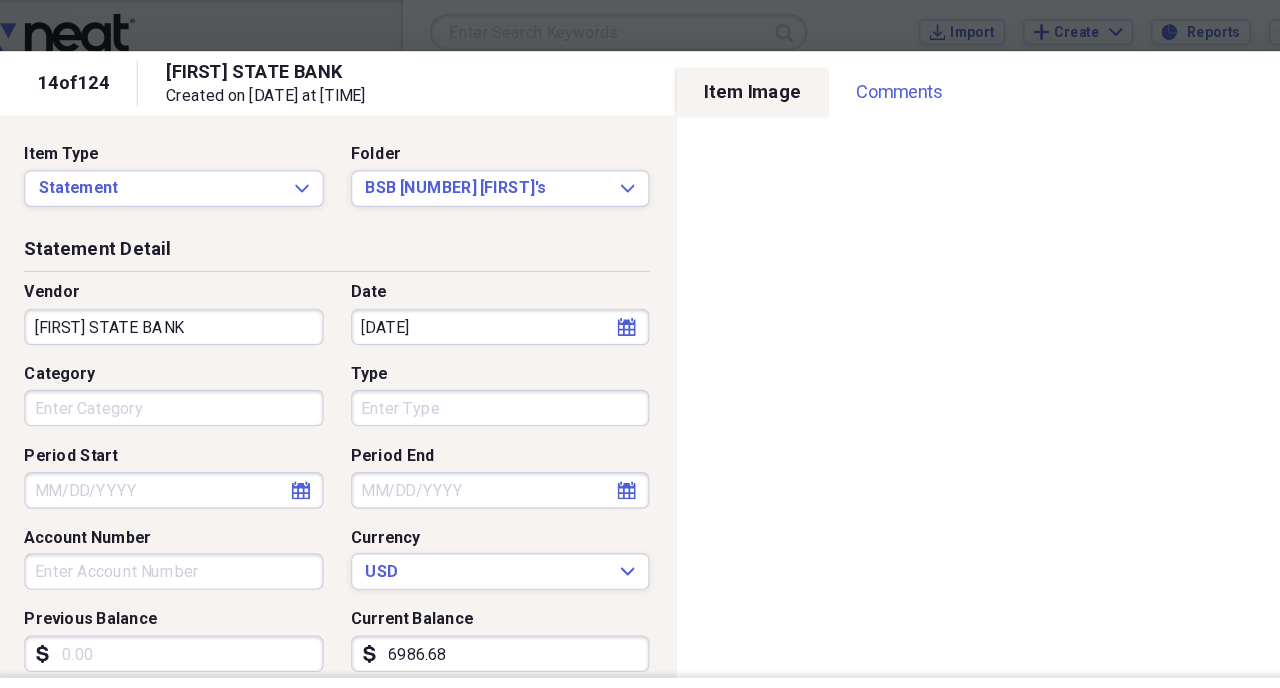 scroll, scrollTop: 217, scrollLeft: 0, axis: vertical 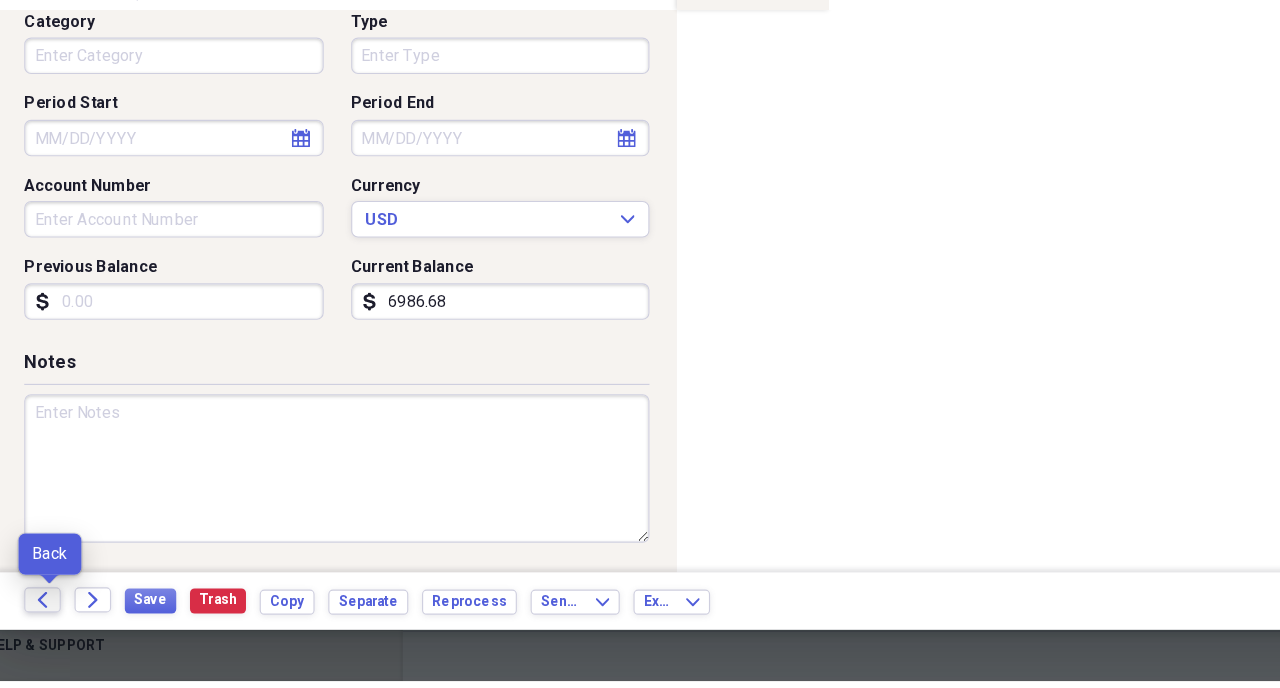 click on "Back" 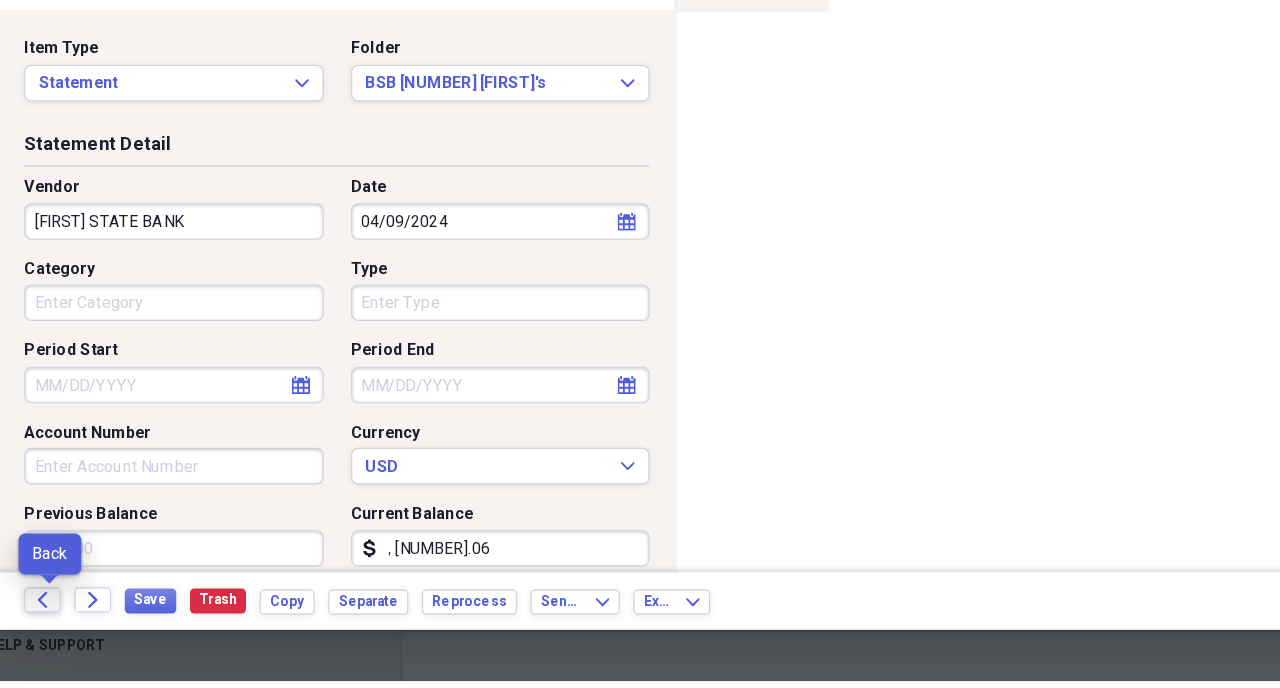 click 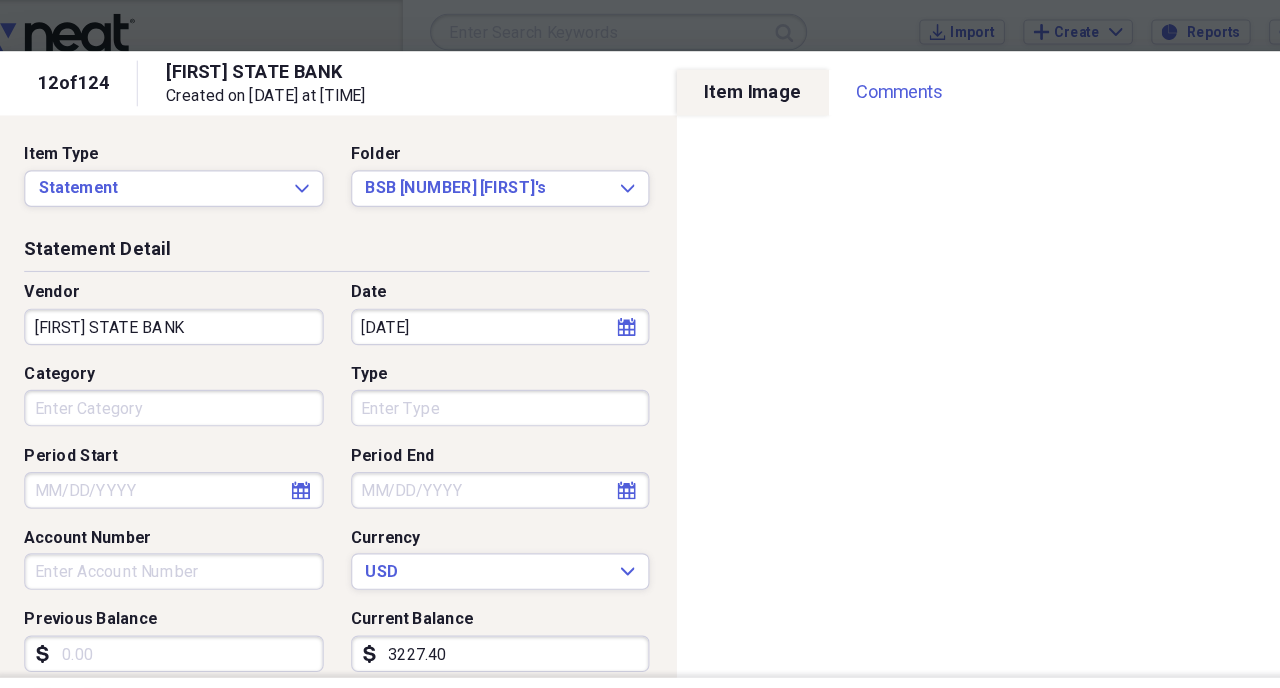 scroll, scrollTop: 217, scrollLeft: 0, axis: vertical 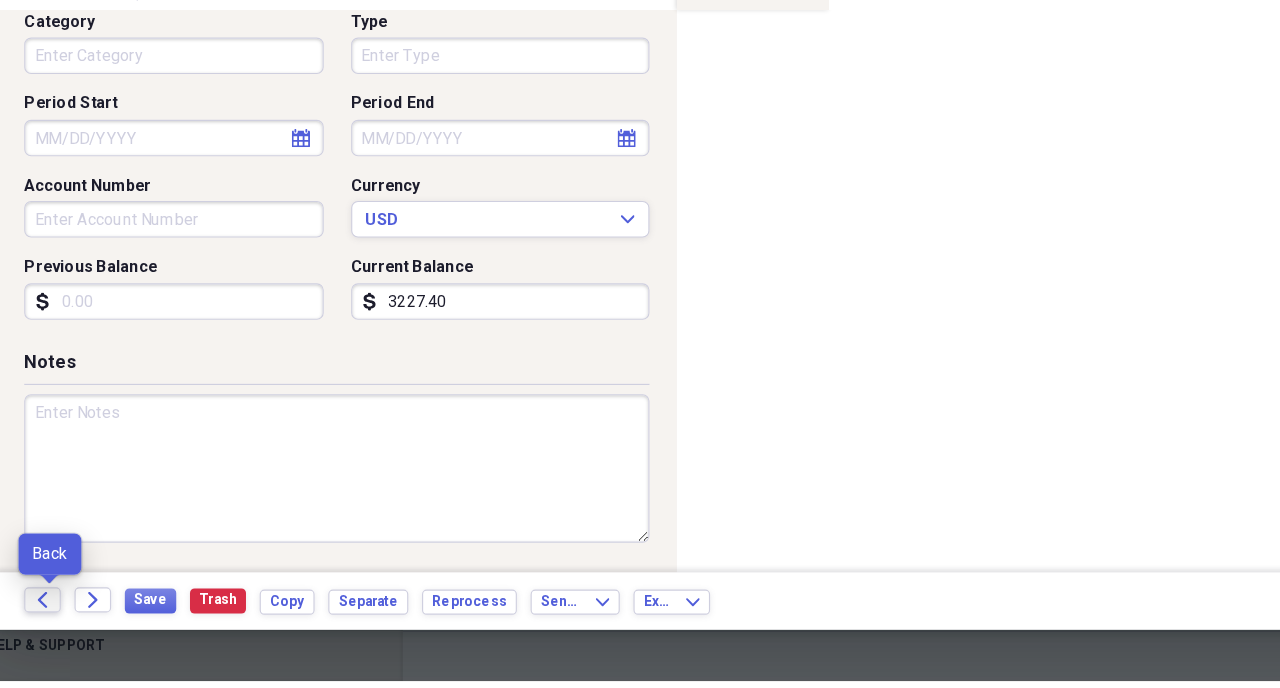 click on "Back" at bounding box center (85, 617) 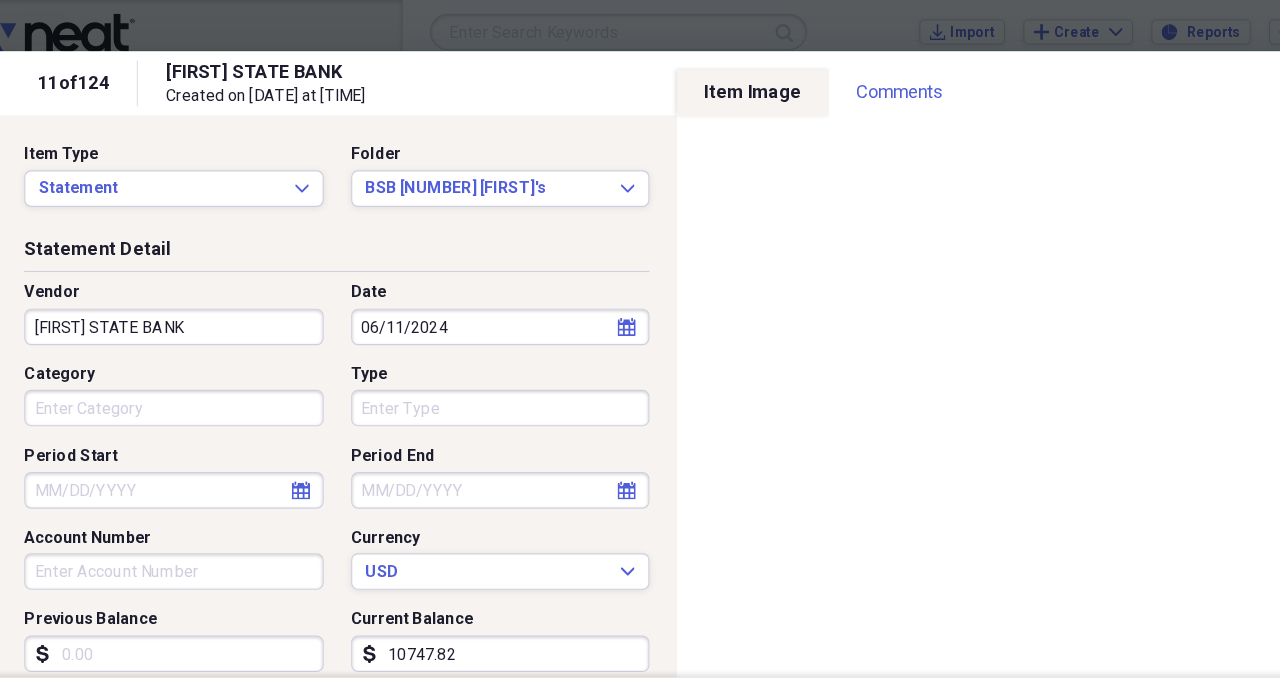 scroll, scrollTop: 217, scrollLeft: 0, axis: vertical 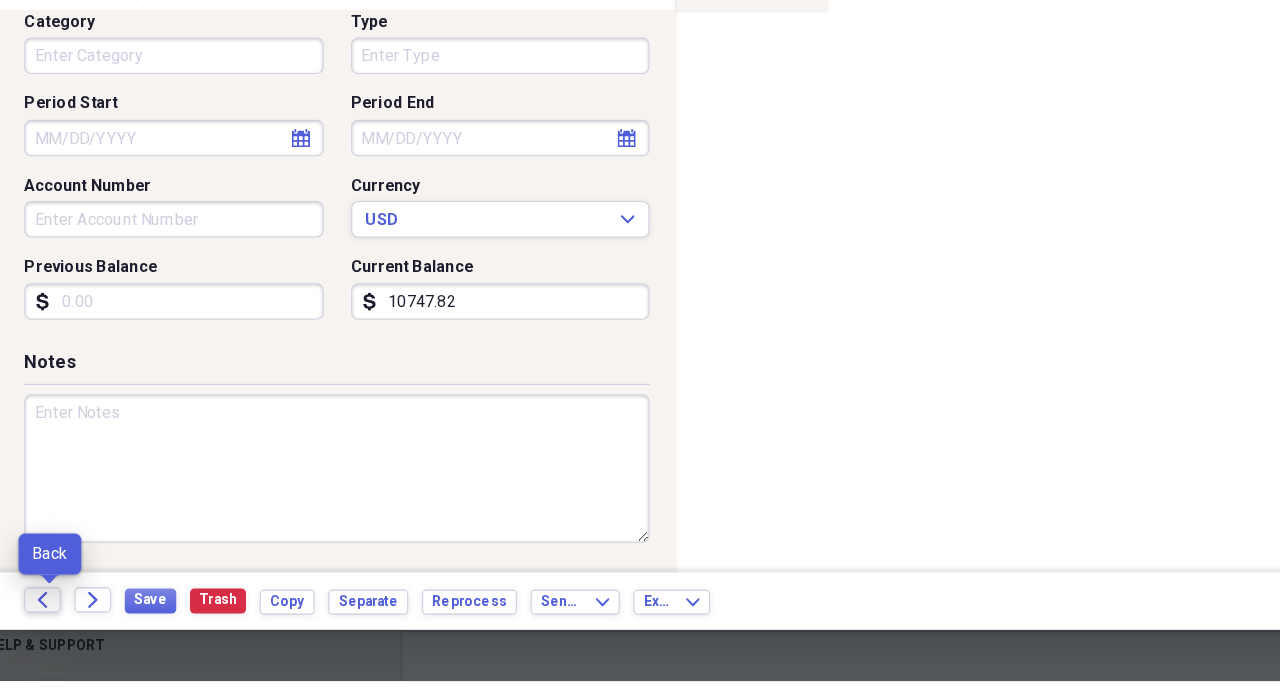 click on "Back" 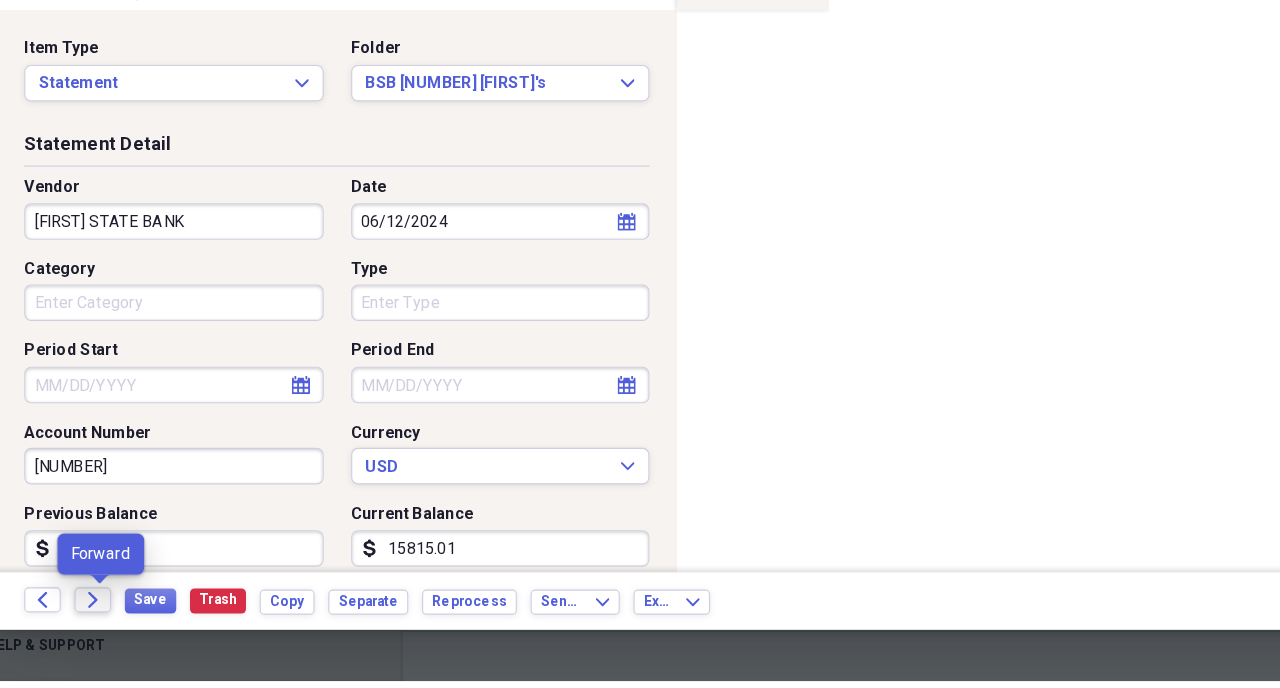 click on "Forward" 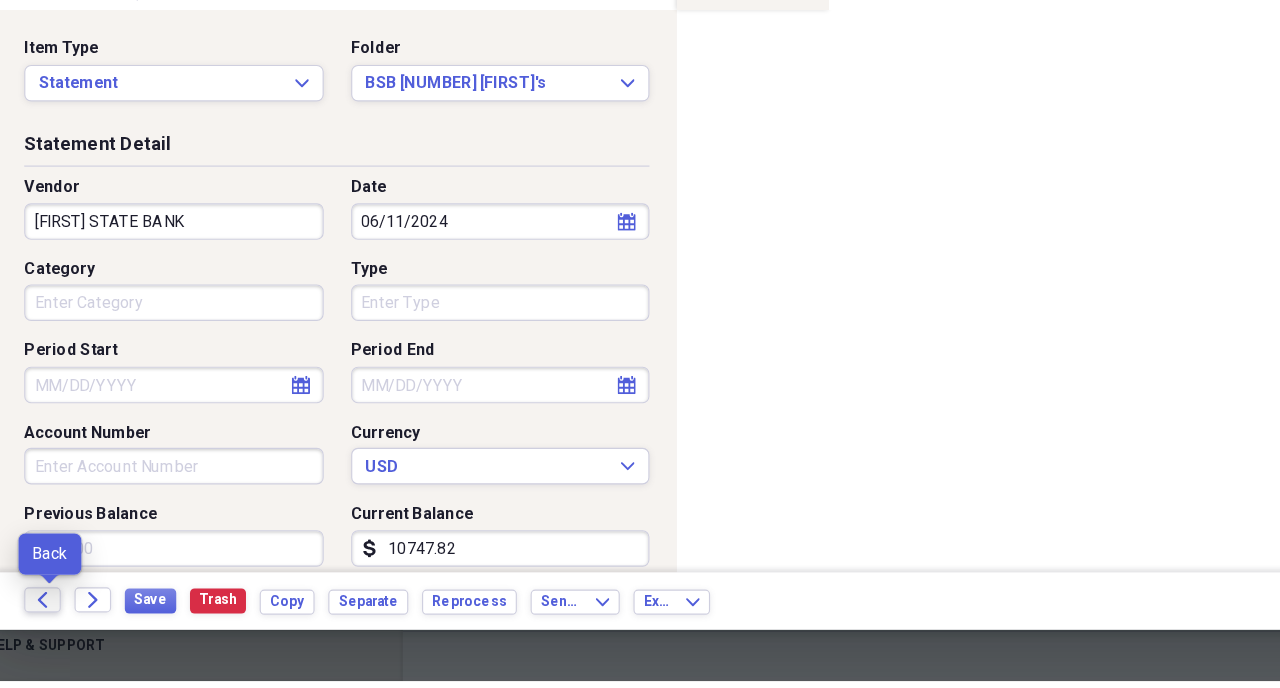 click on "Back" 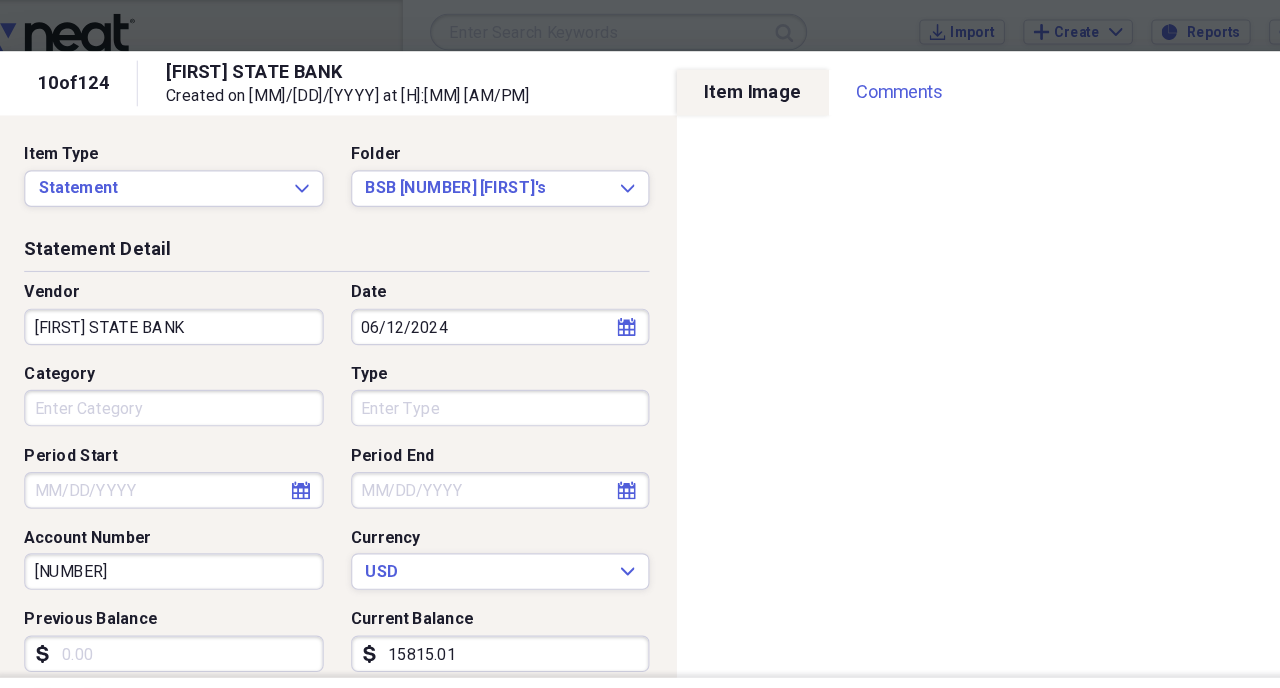 scroll, scrollTop: 217, scrollLeft: 0, axis: vertical 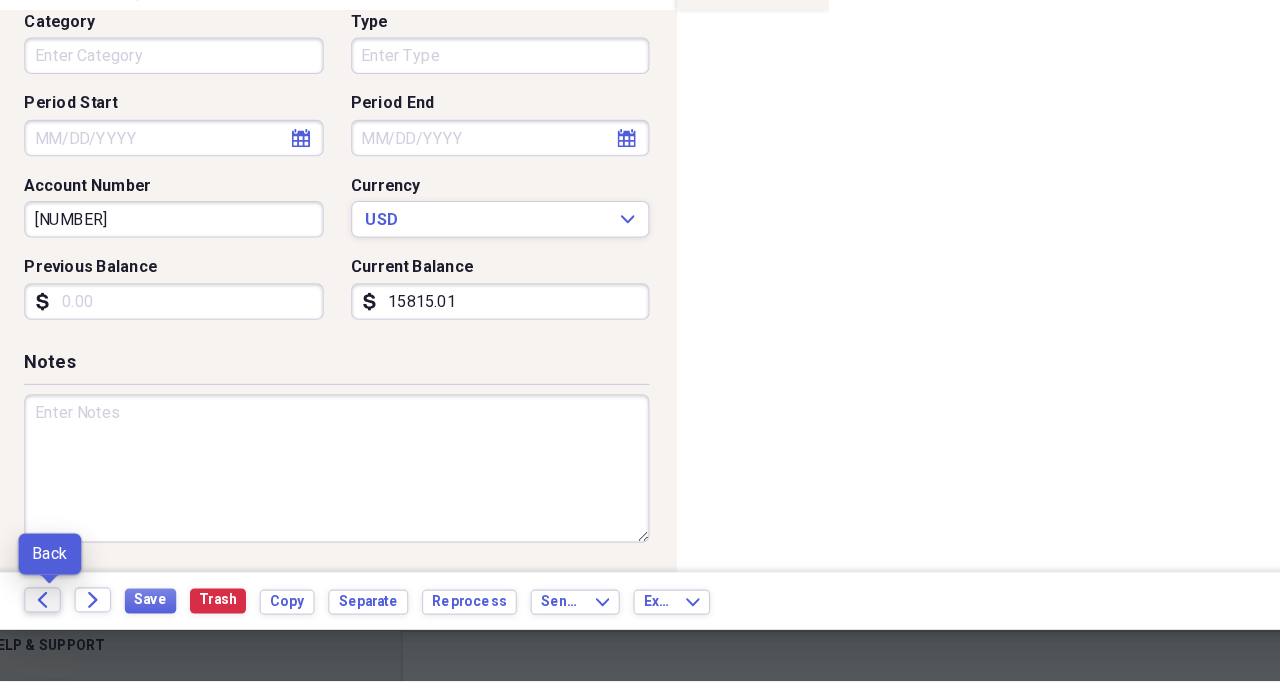 click 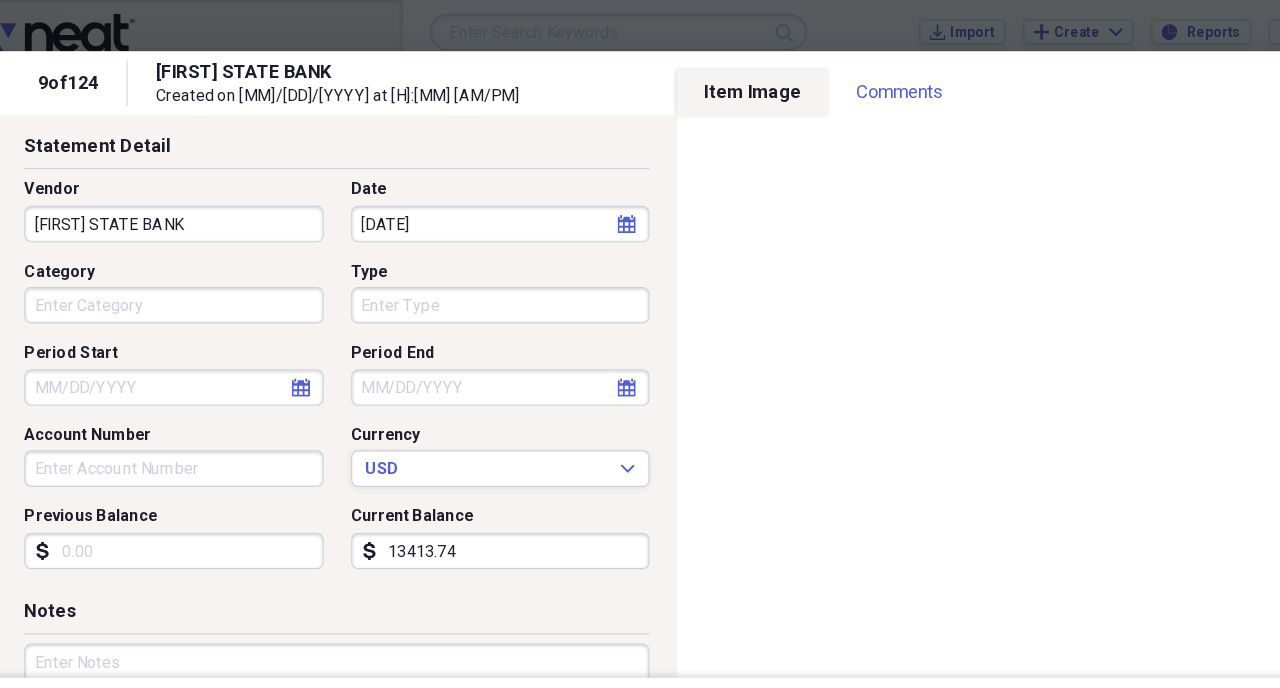 scroll, scrollTop: 217, scrollLeft: 0, axis: vertical 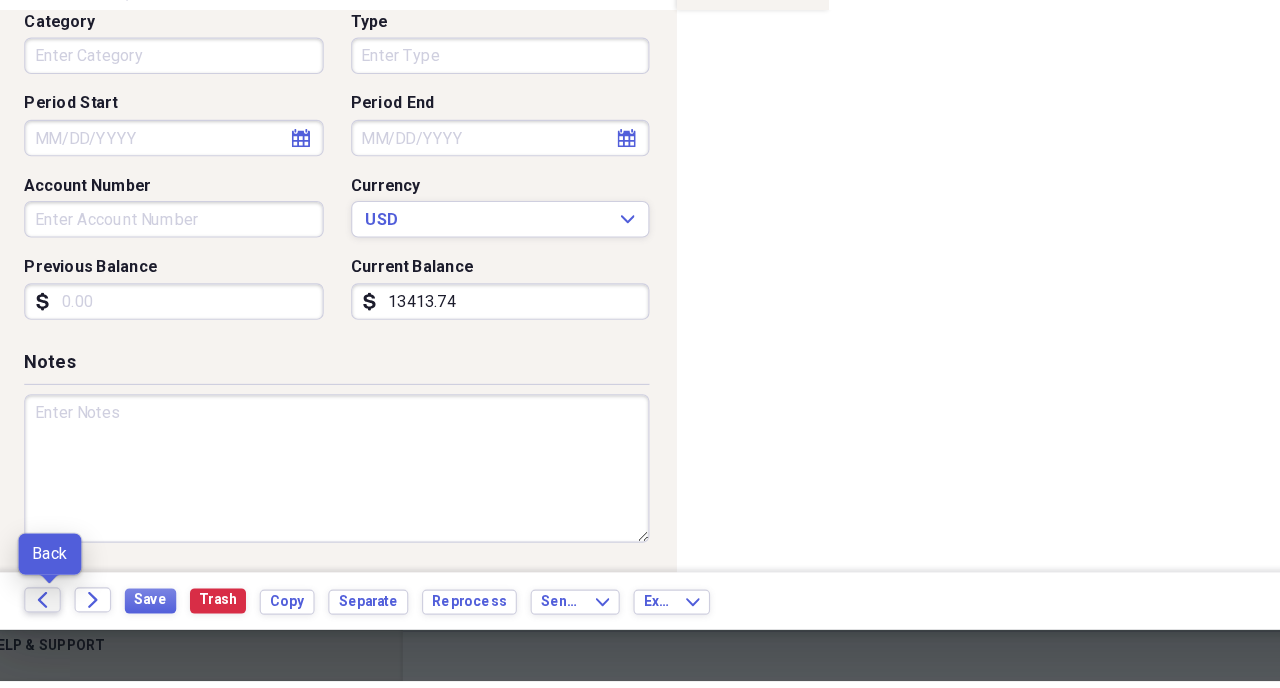 click on "Back" 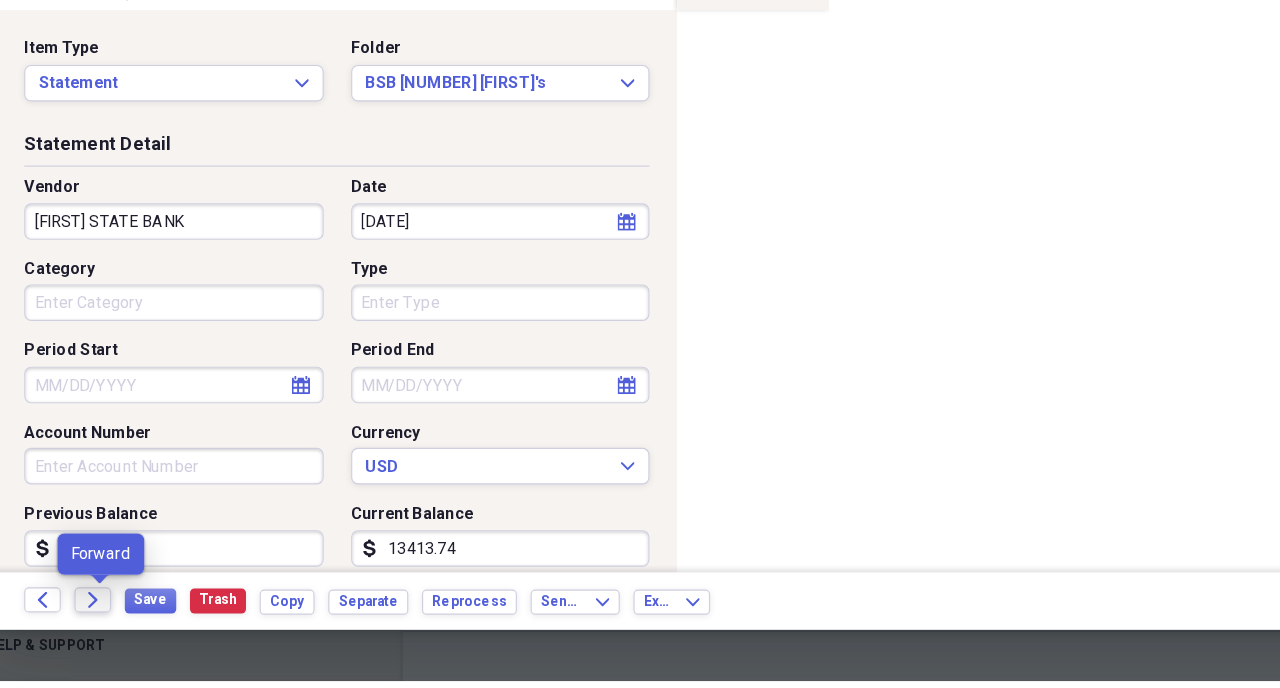 click 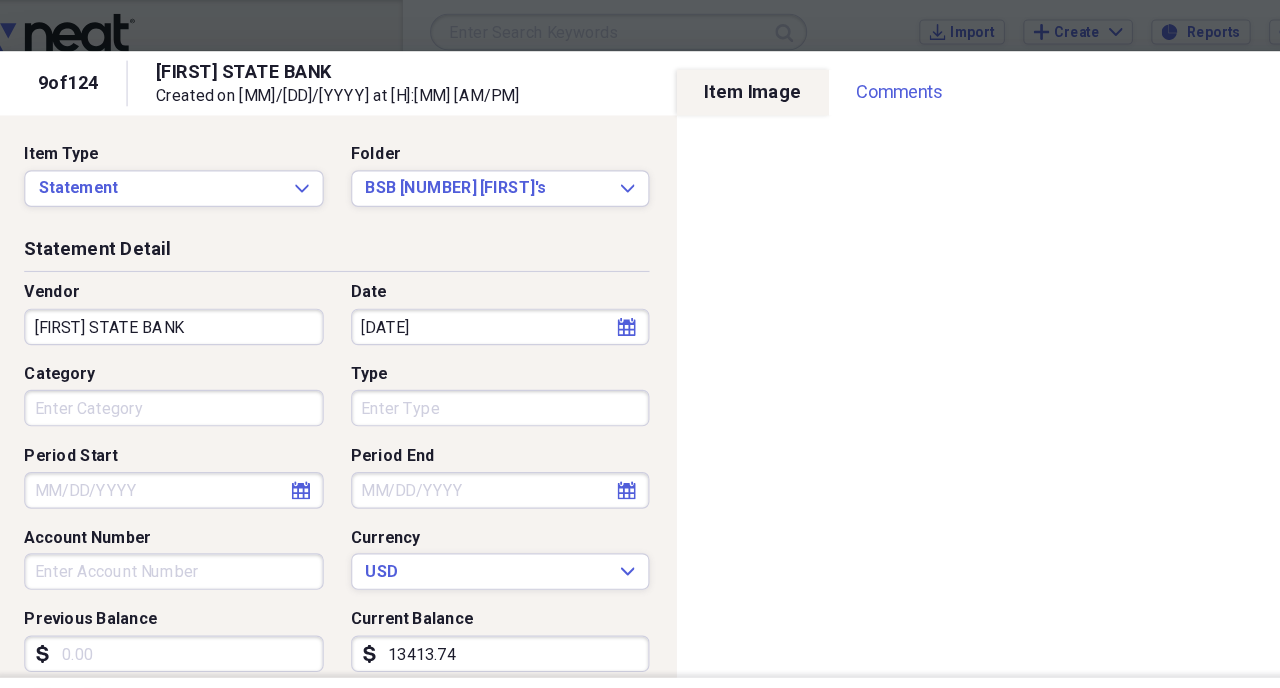 scroll, scrollTop: 217, scrollLeft: 0, axis: vertical 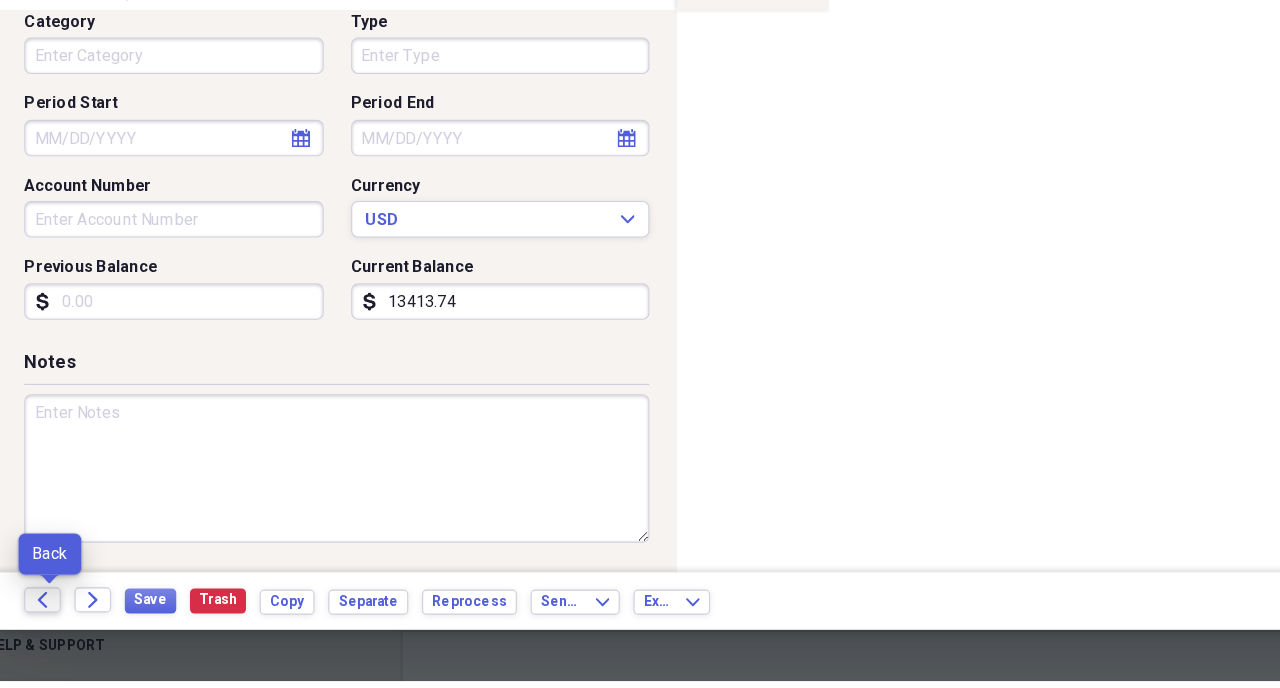 click on "Back" 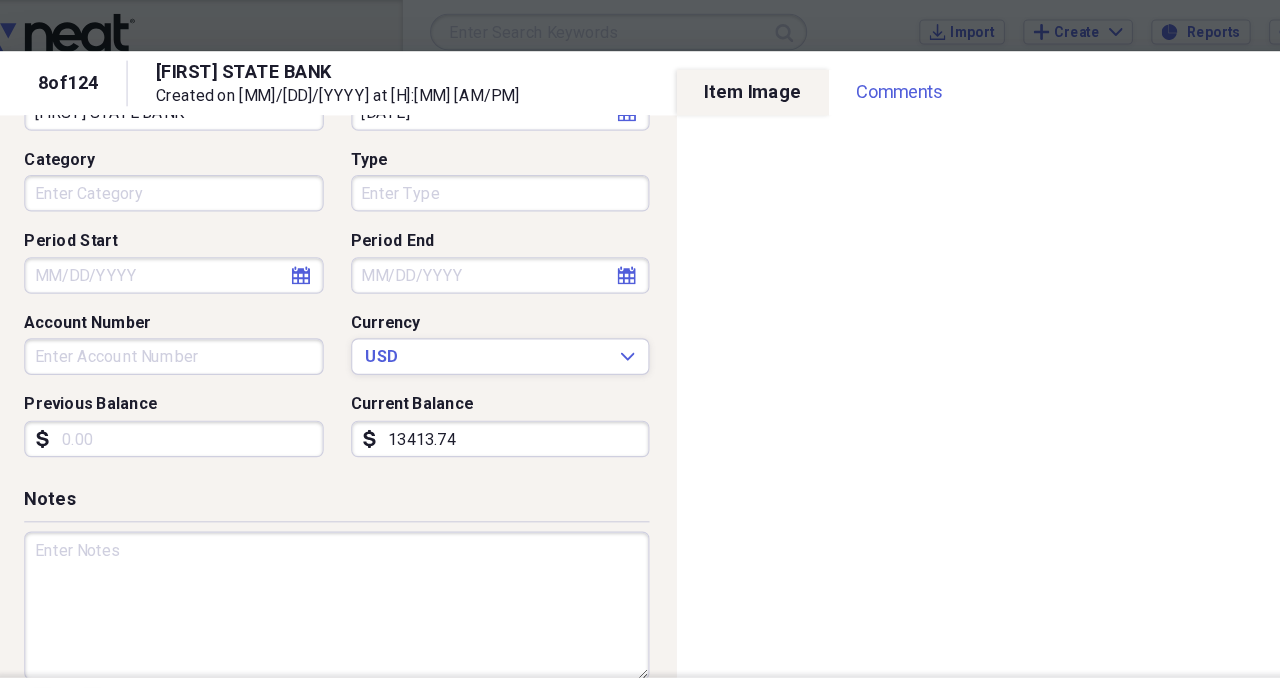 scroll, scrollTop: 217, scrollLeft: 0, axis: vertical 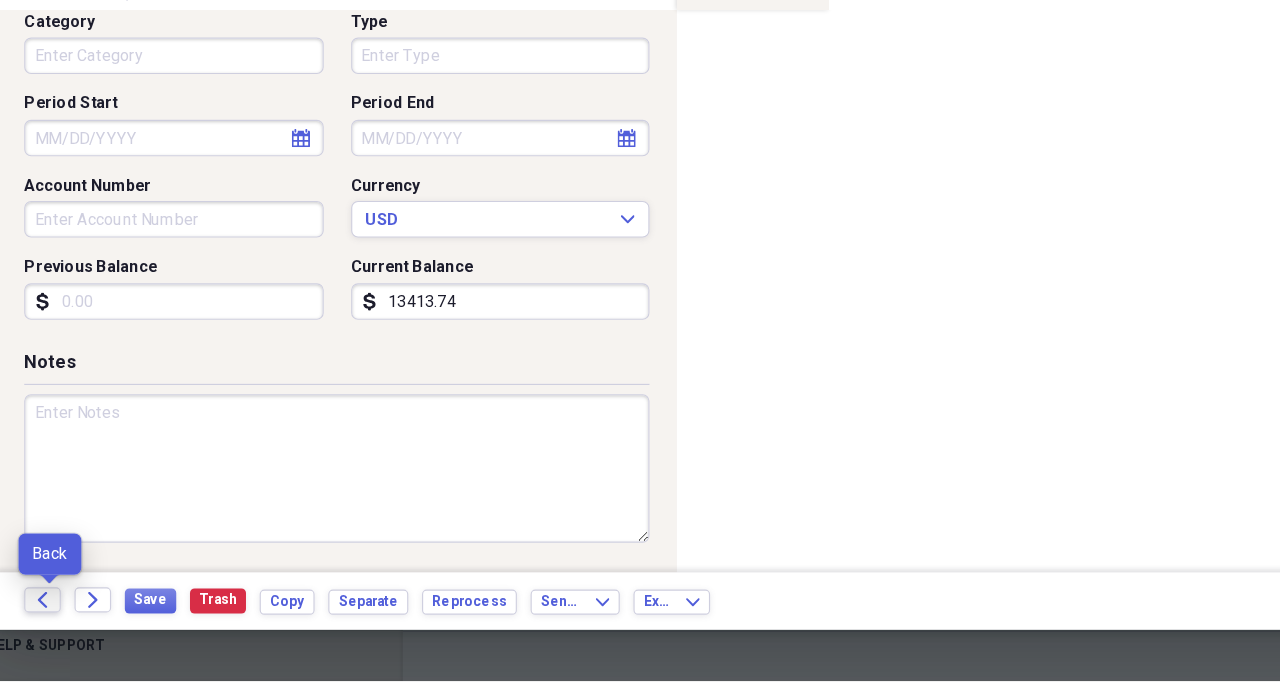 click on "Back" 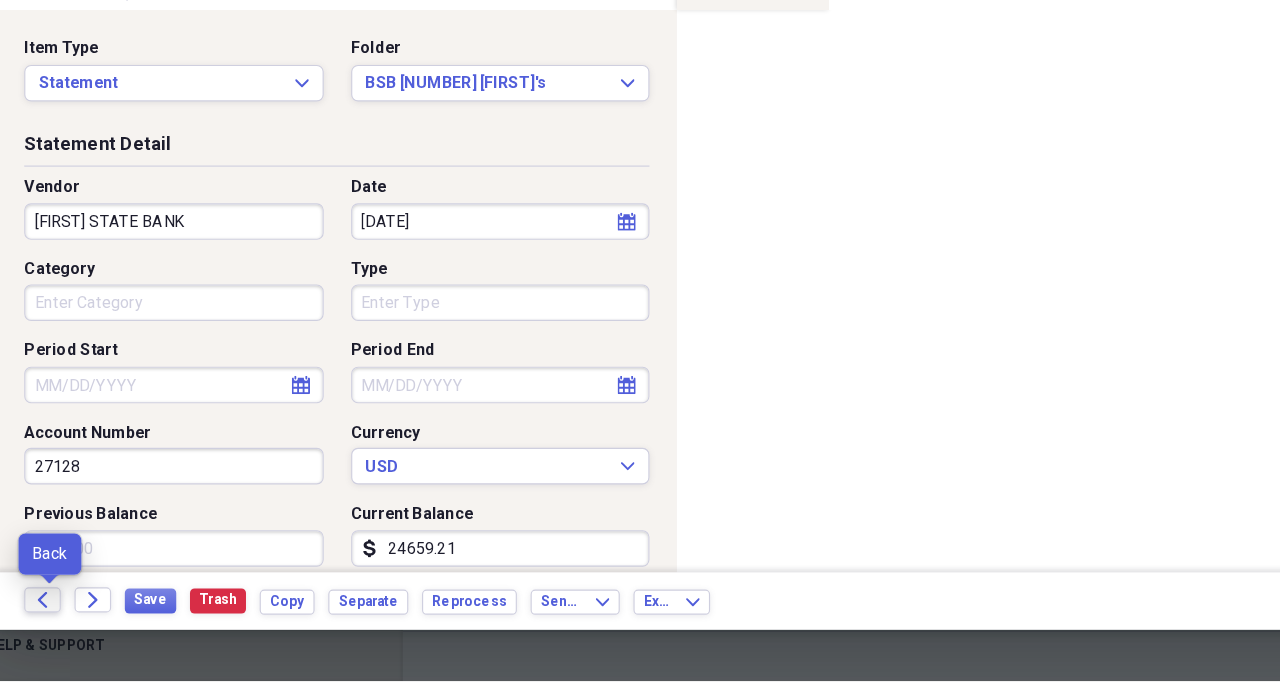 click on "Back" at bounding box center [85, 617] 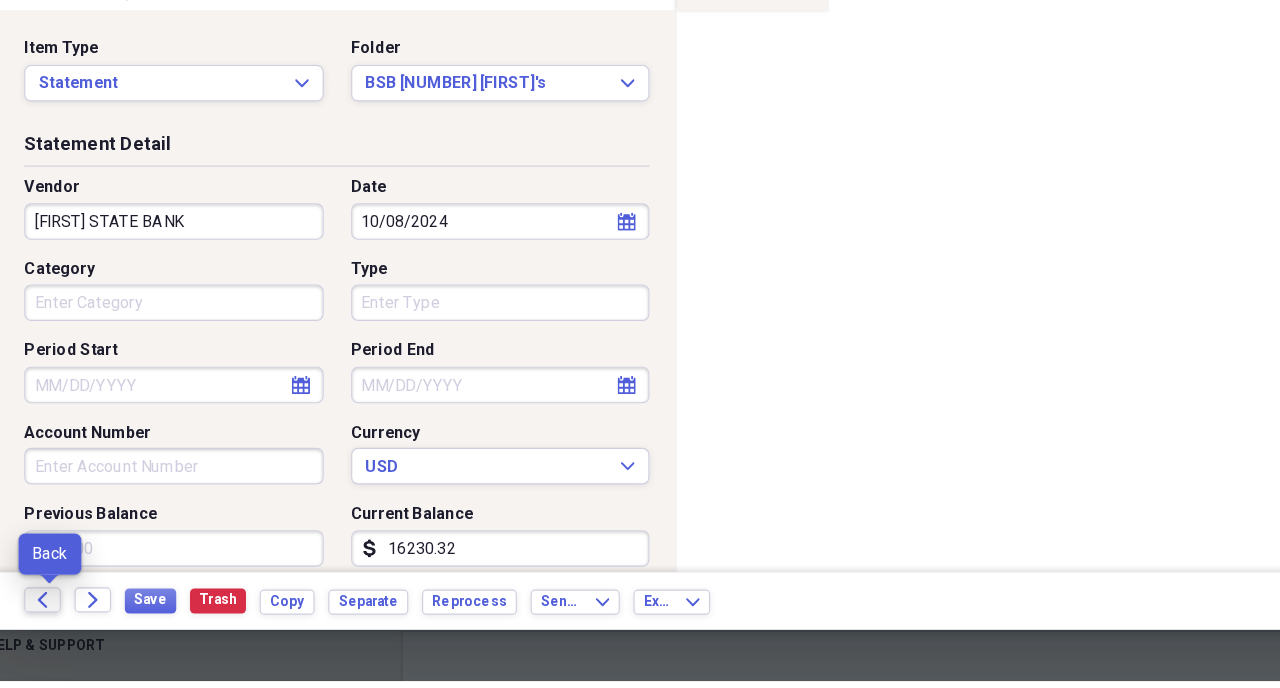 click on "Back" 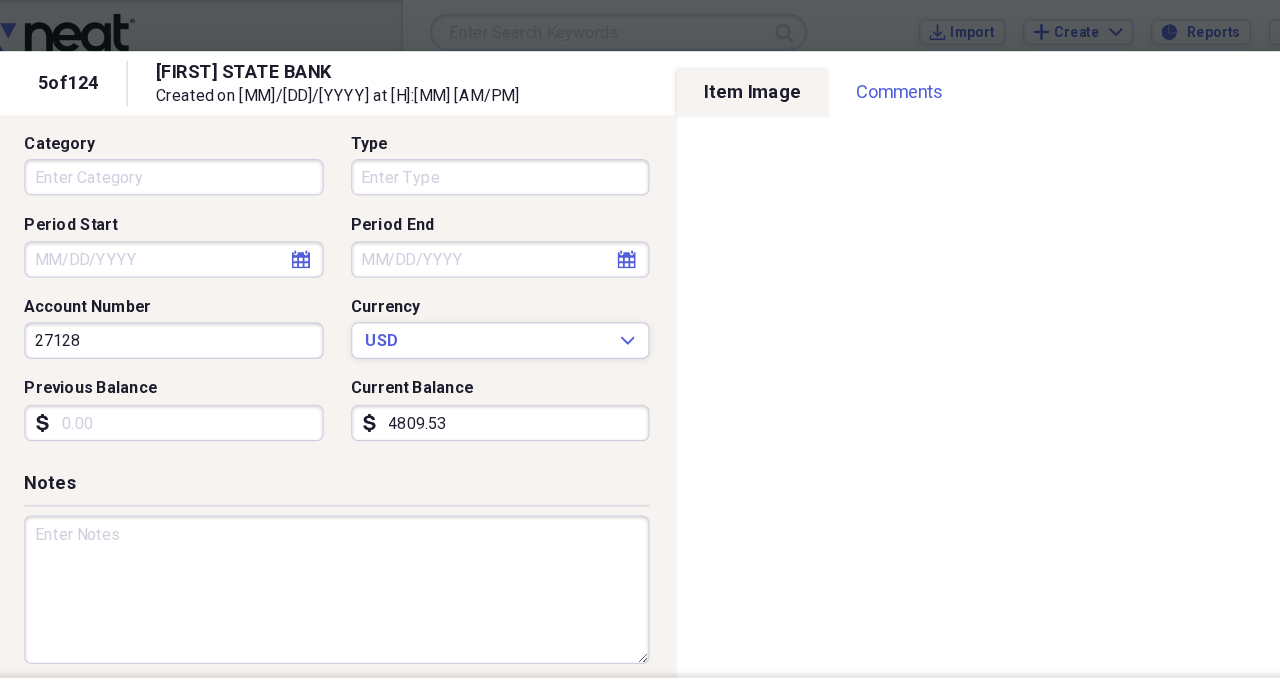 scroll, scrollTop: 217, scrollLeft: 0, axis: vertical 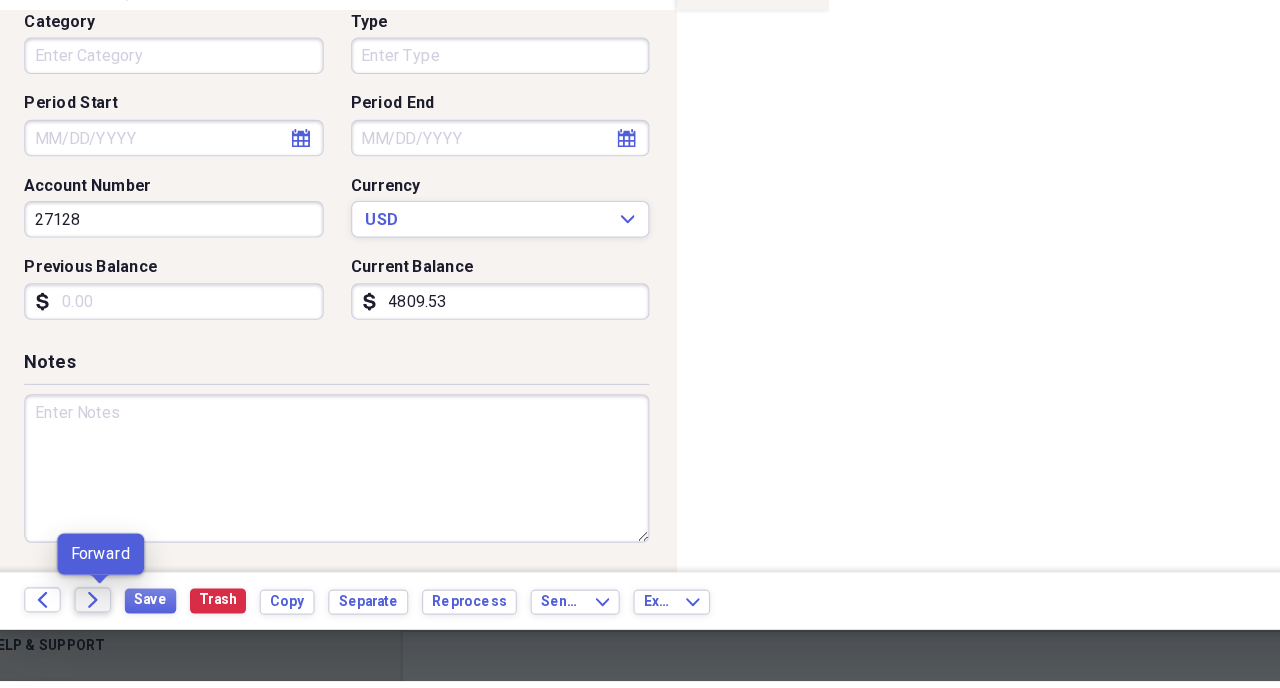 click on "Forward" 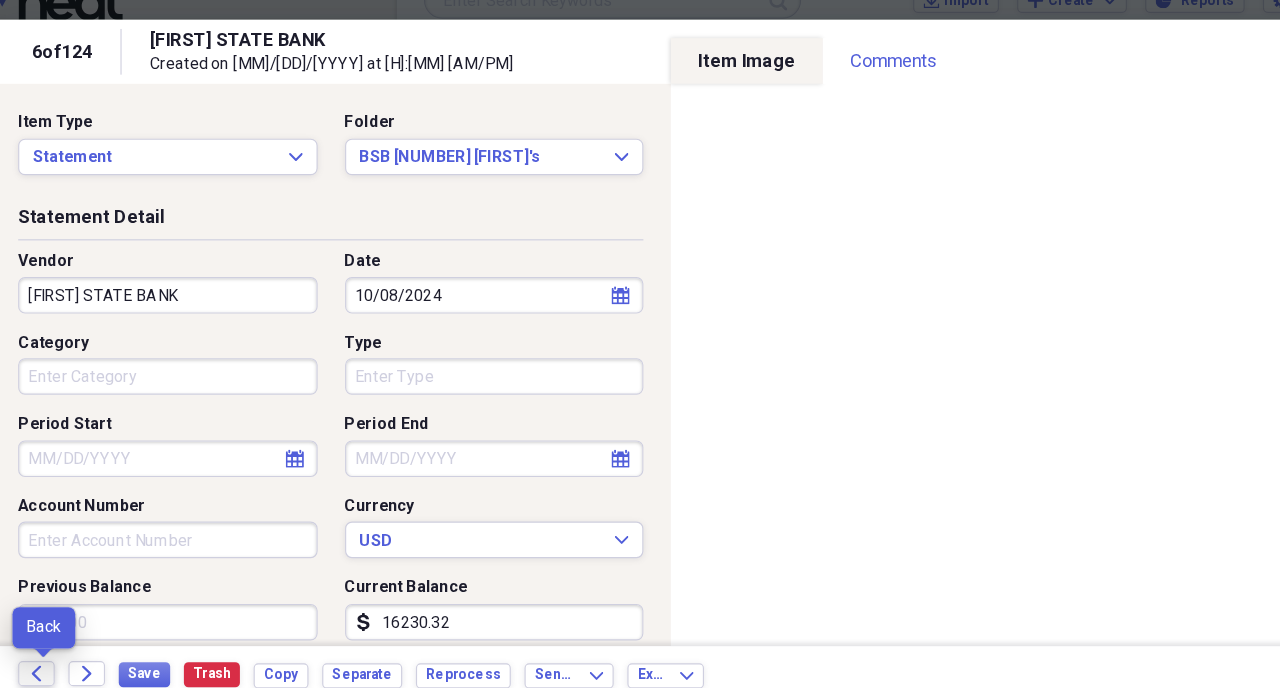 click on "Back" 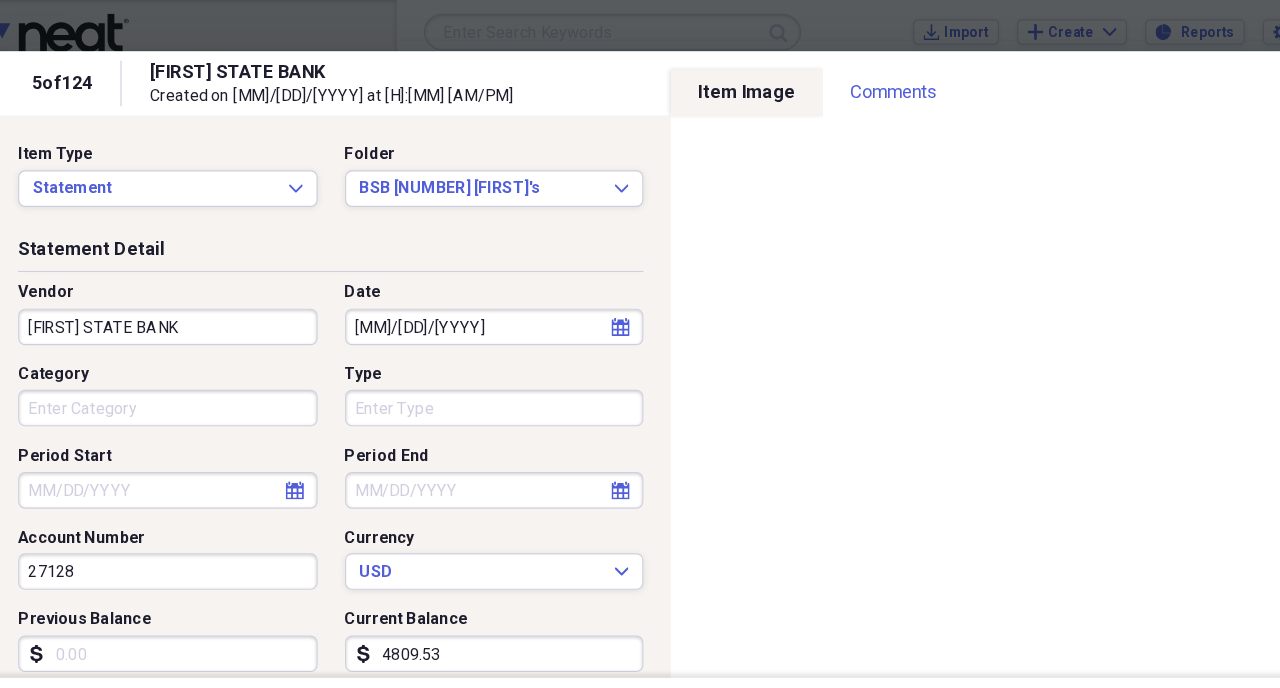 scroll, scrollTop: 217, scrollLeft: 0, axis: vertical 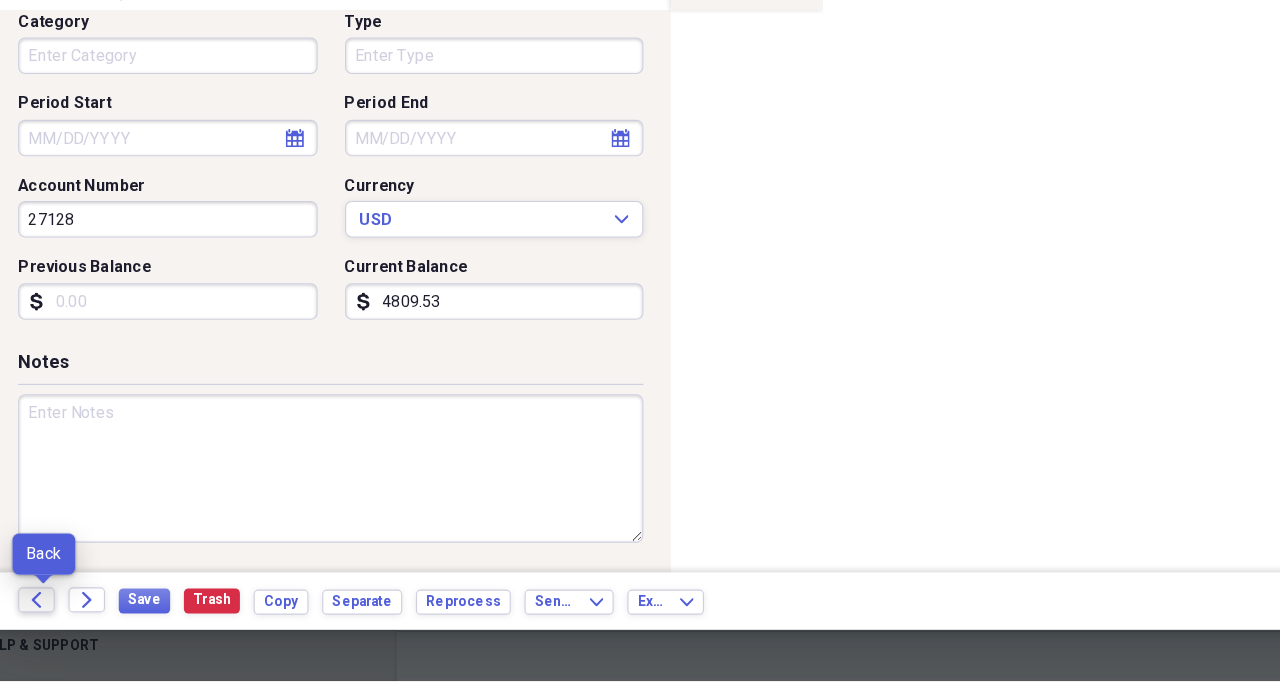 click on "Back" 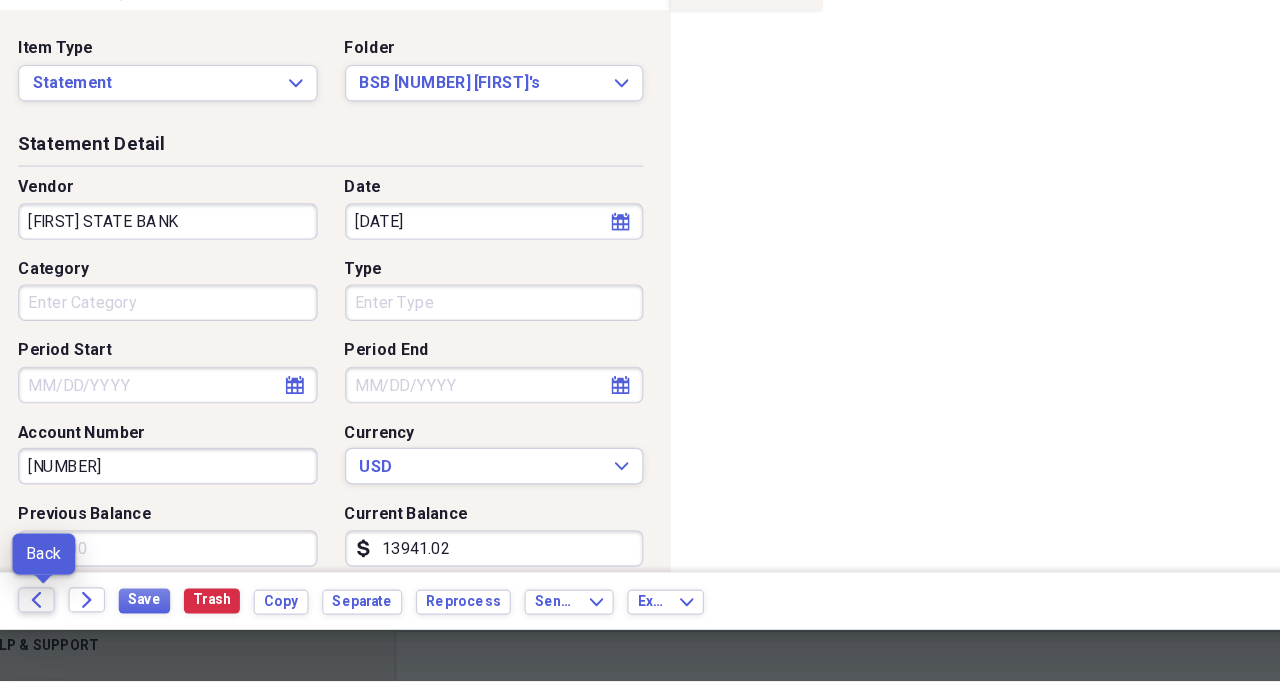 click on "Back" 